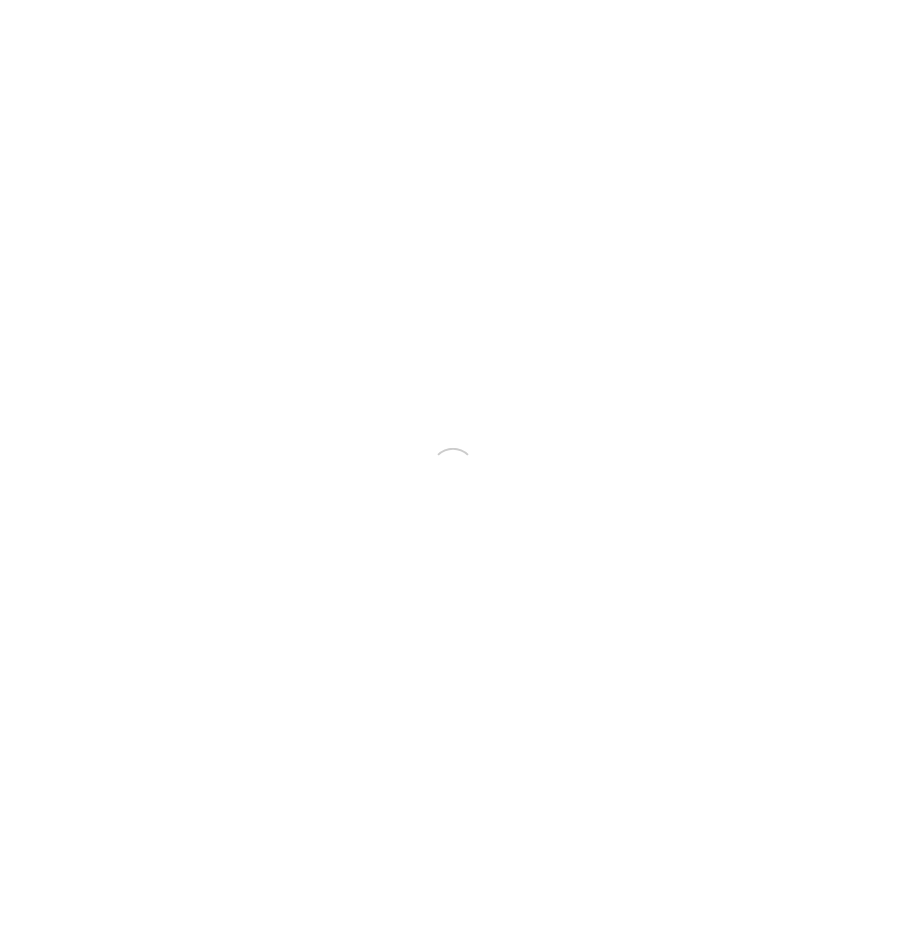 scroll, scrollTop: 0, scrollLeft: 0, axis: both 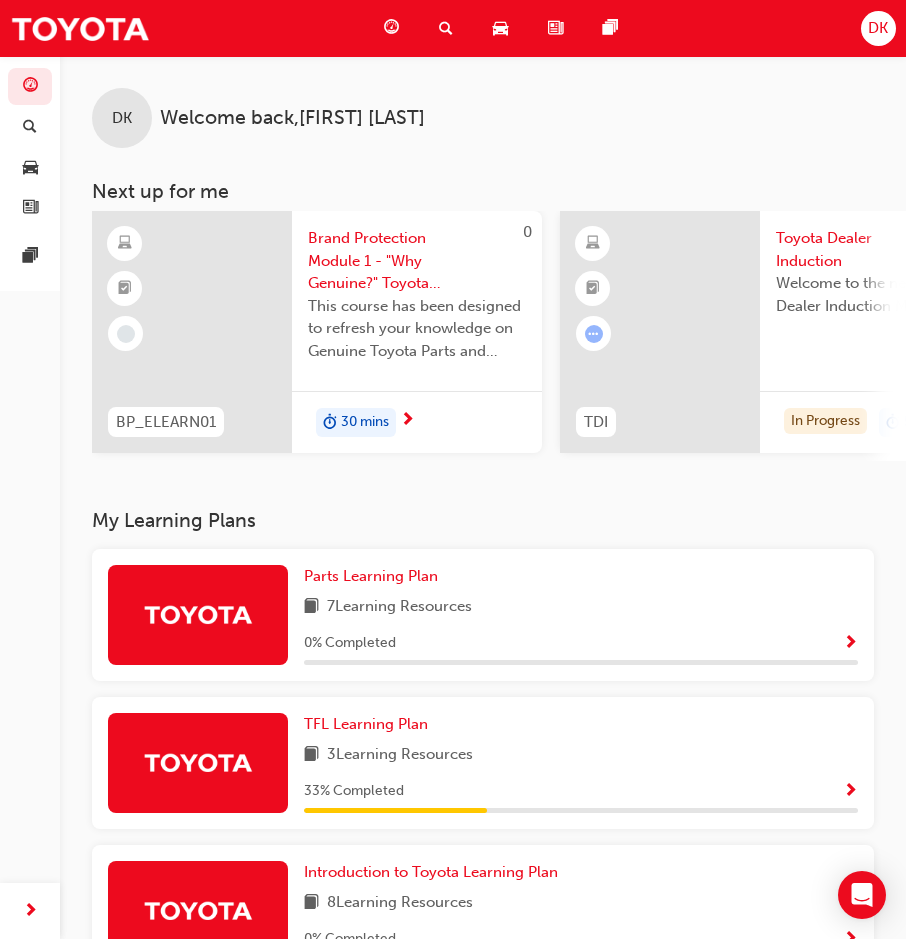 click on "TFL Learning Plan 3  Learning Resources 33 % Completed" at bounding box center [483, 763] 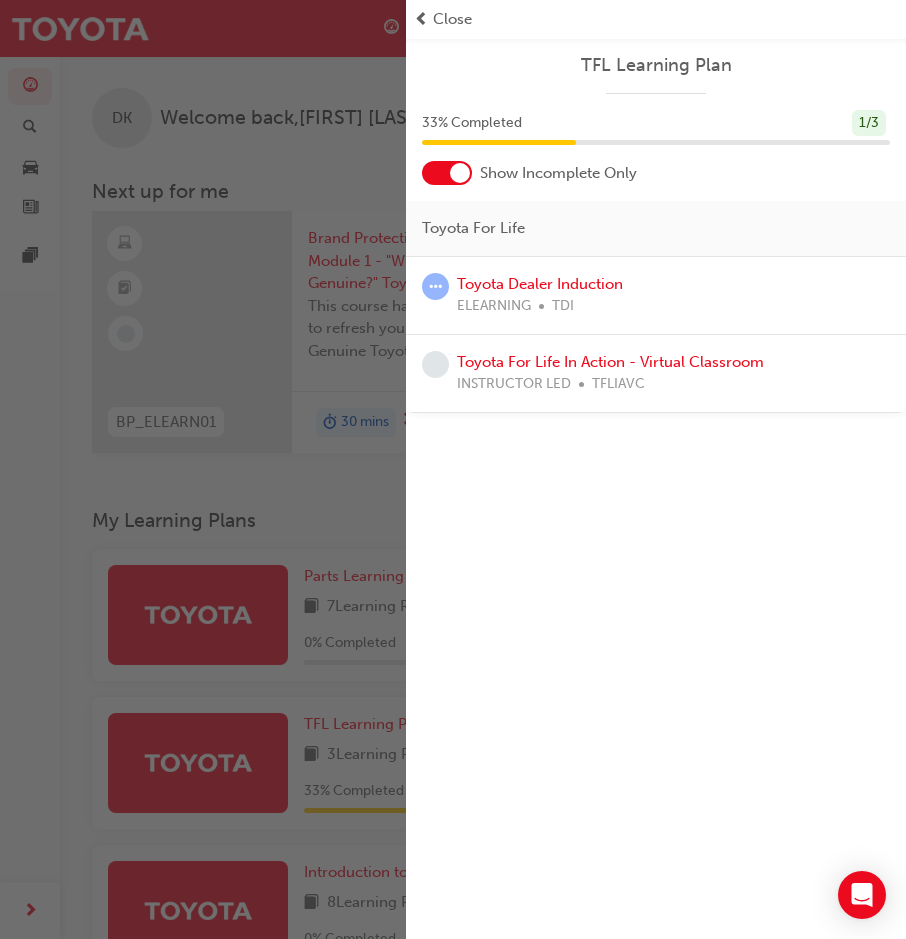 click on "1 / 3" at bounding box center (869, 123) 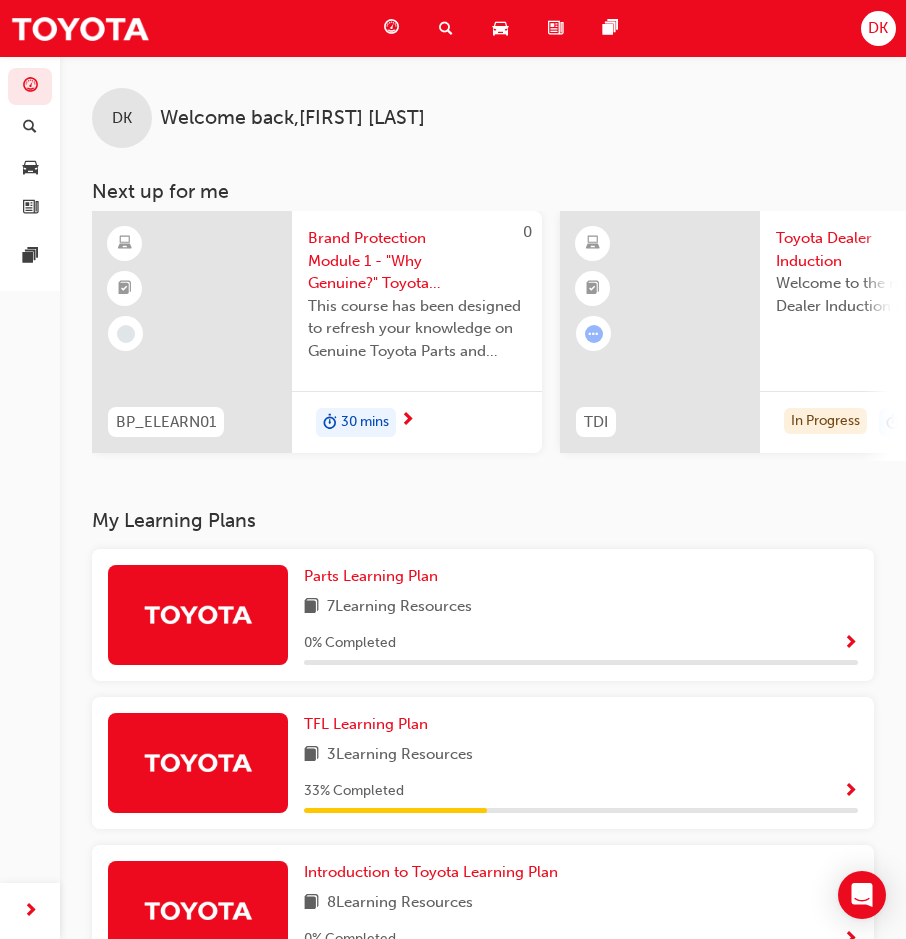 click on "In Progress" at bounding box center [825, 421] 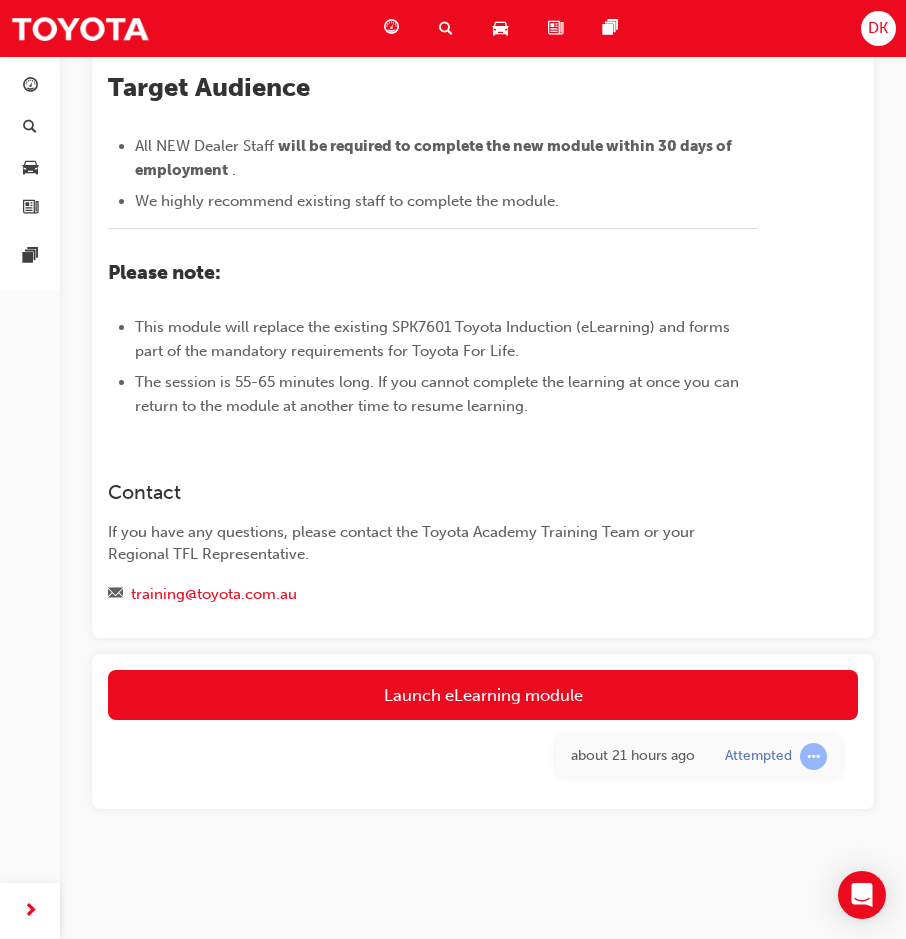 scroll, scrollTop: 849, scrollLeft: 0, axis: vertical 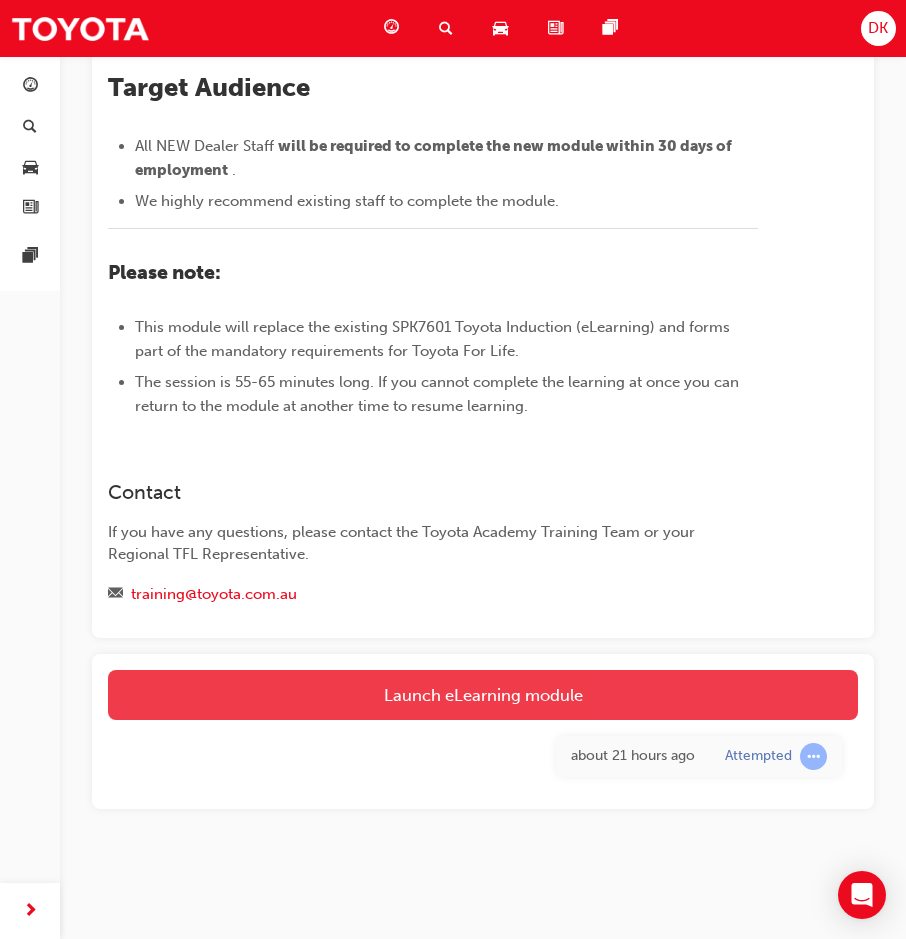 click on "Launch eLearning module" at bounding box center (483, 695) 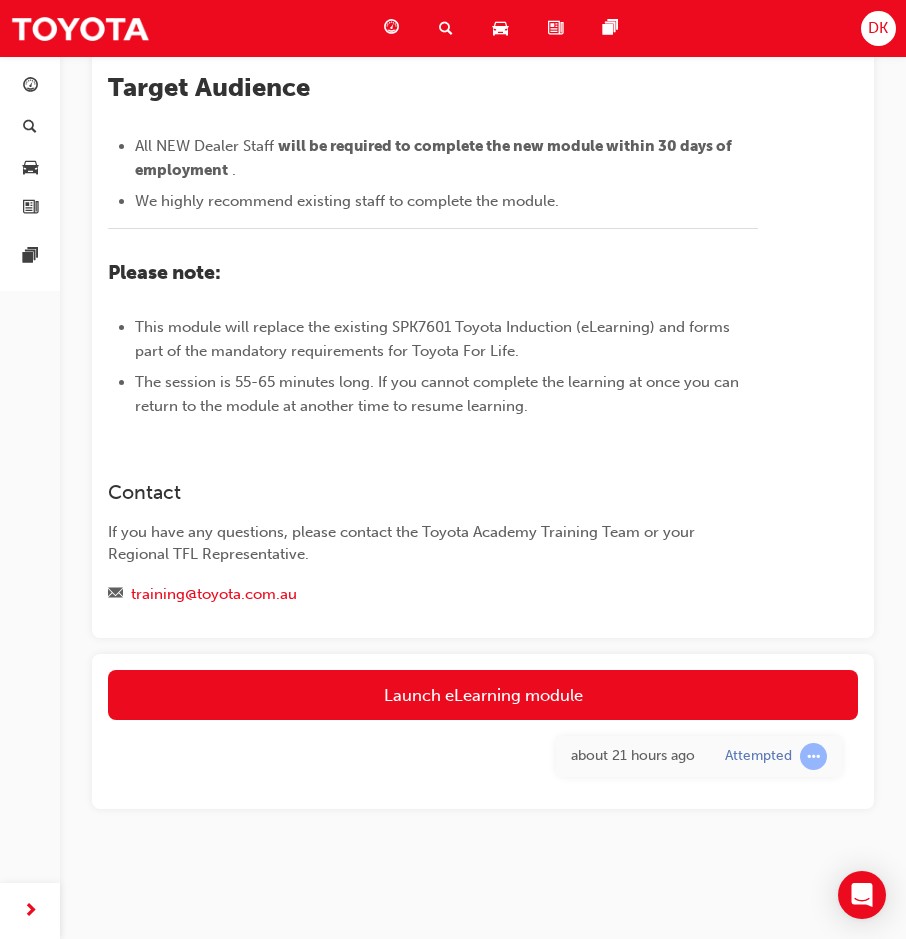 scroll, scrollTop: 0, scrollLeft: 0, axis: both 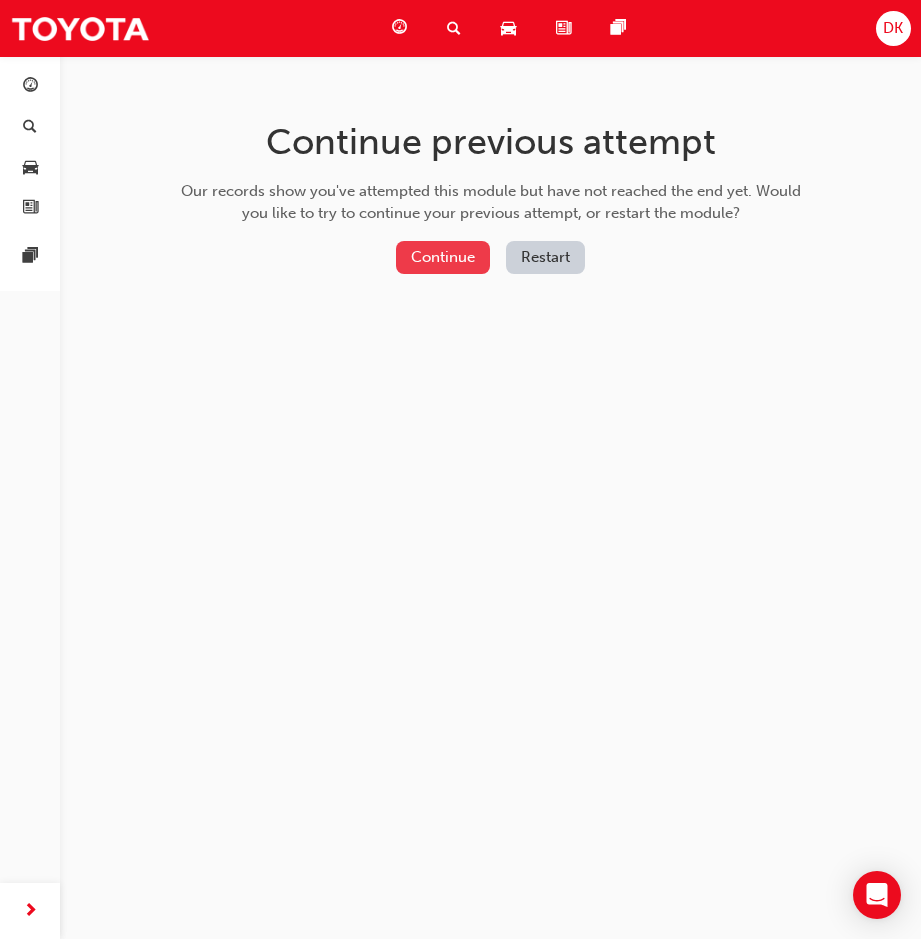 click on "Continue" at bounding box center [443, 257] 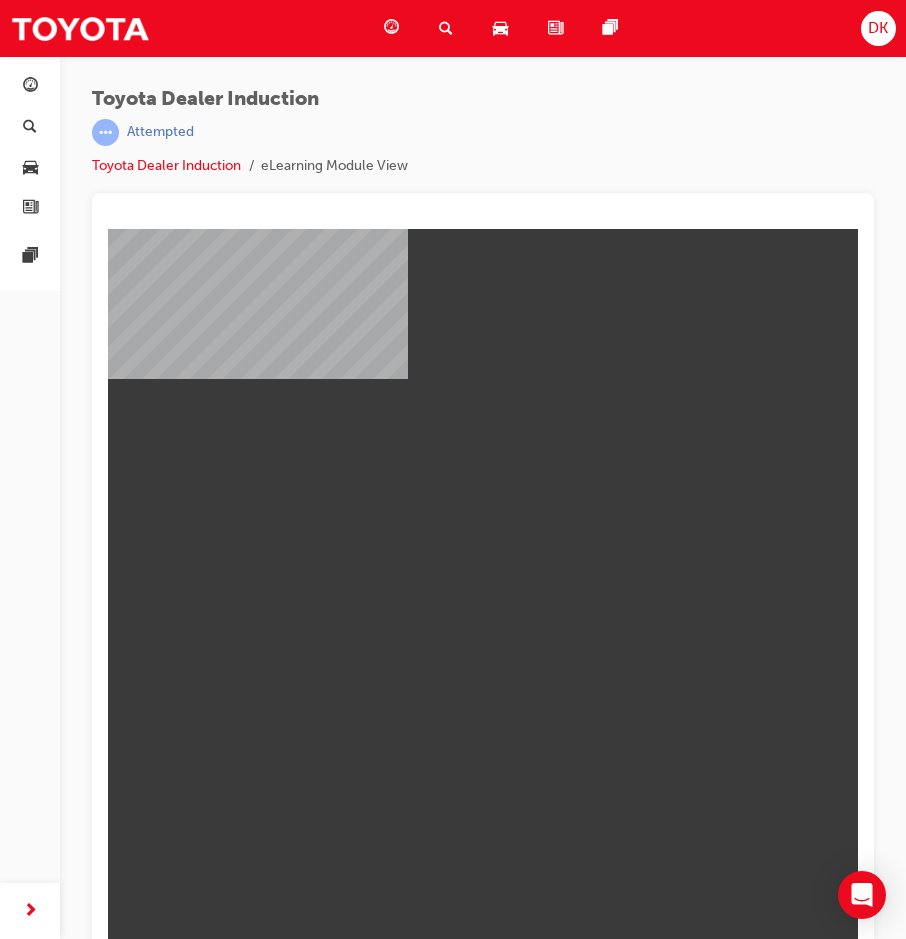 scroll, scrollTop: 0, scrollLeft: 0, axis: both 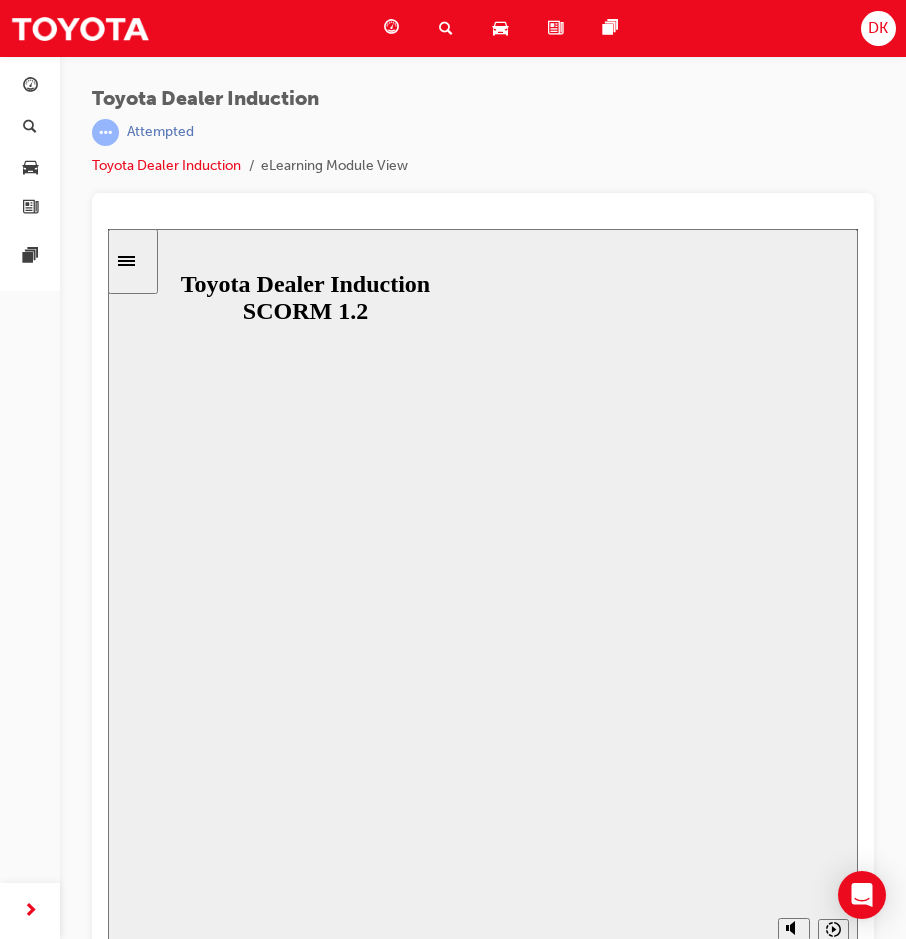 click on "Resume" at bounding box center [146, 1745] 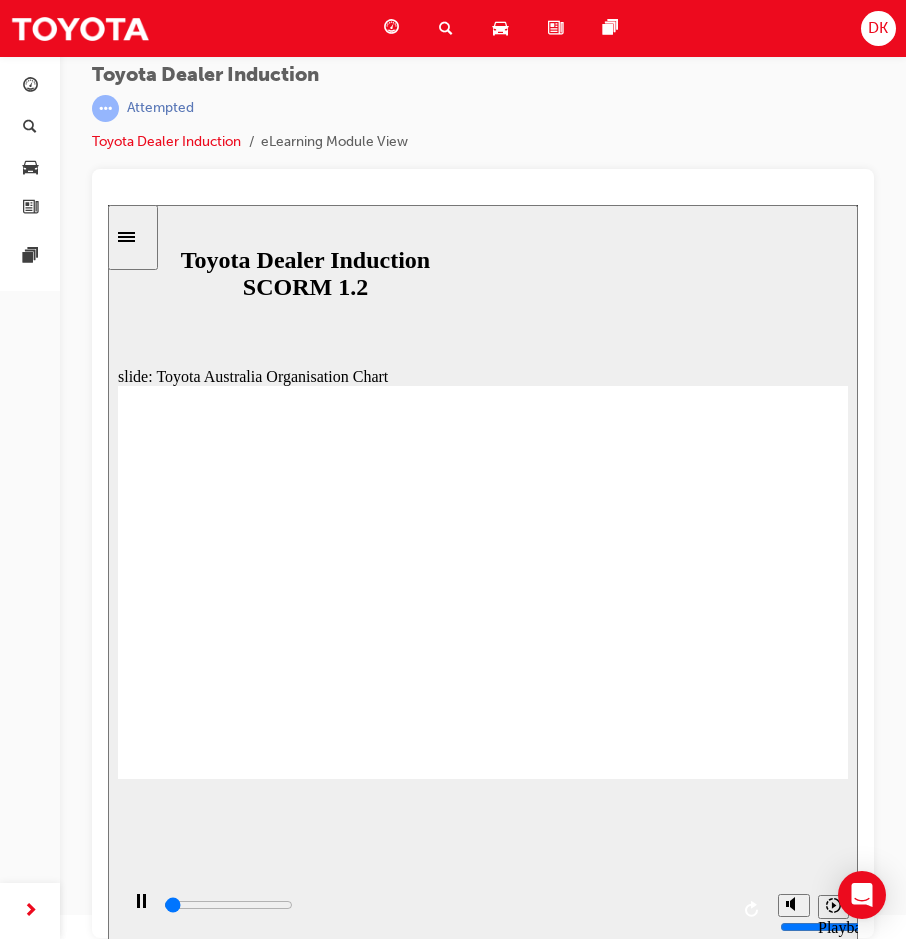 scroll, scrollTop: 27, scrollLeft: 0, axis: vertical 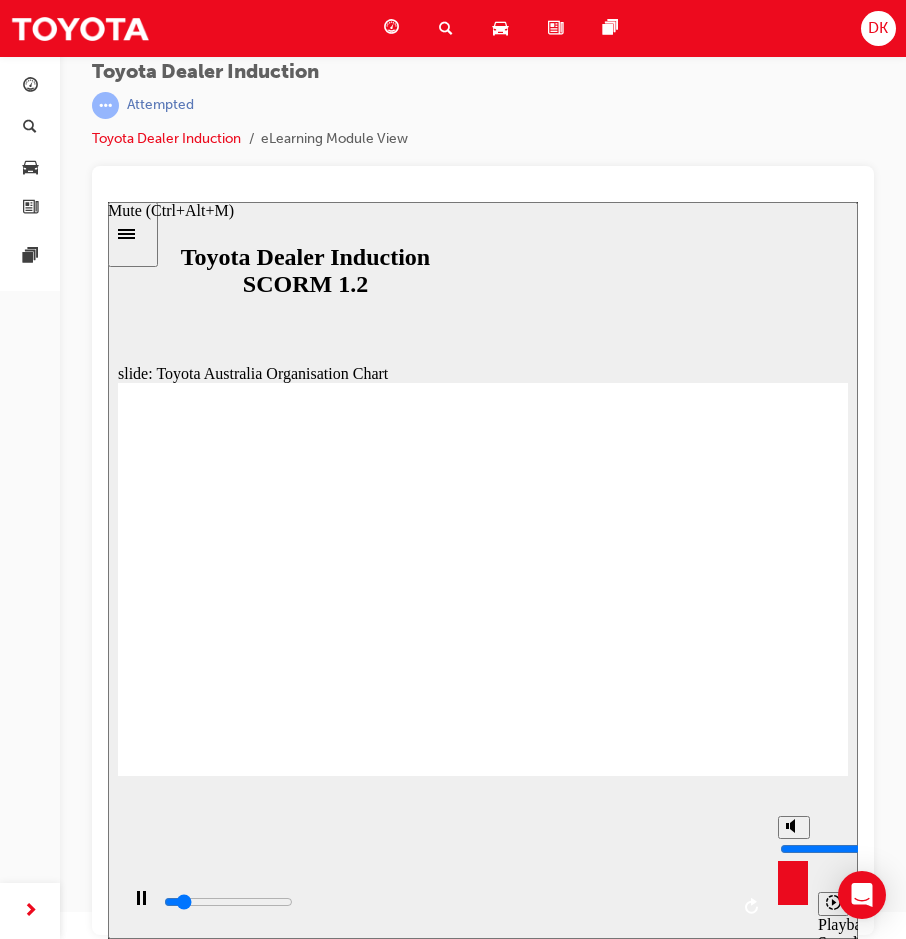 type on "3300" 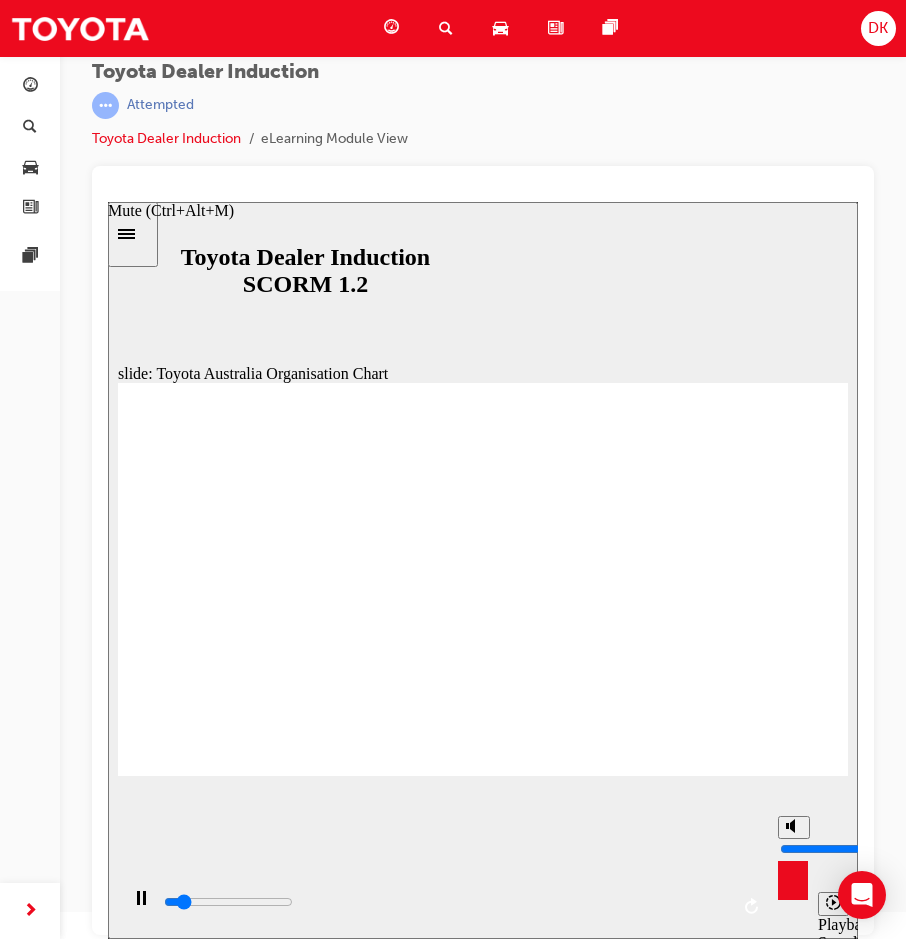 type on "3500" 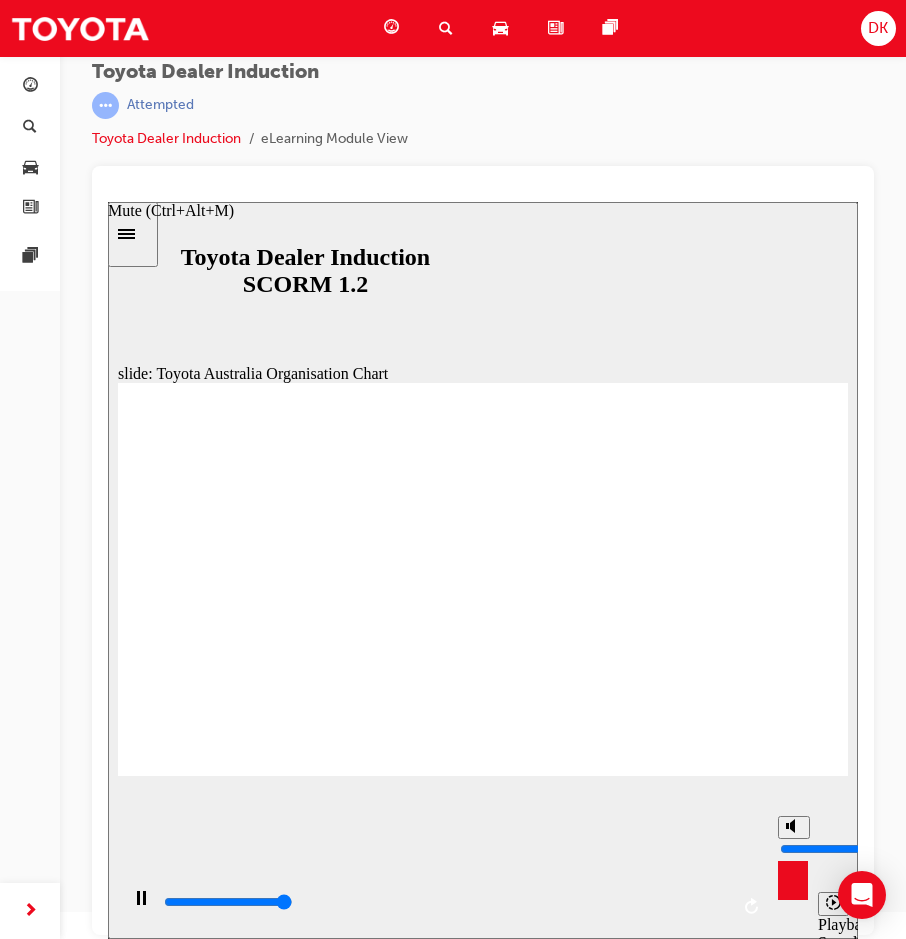click 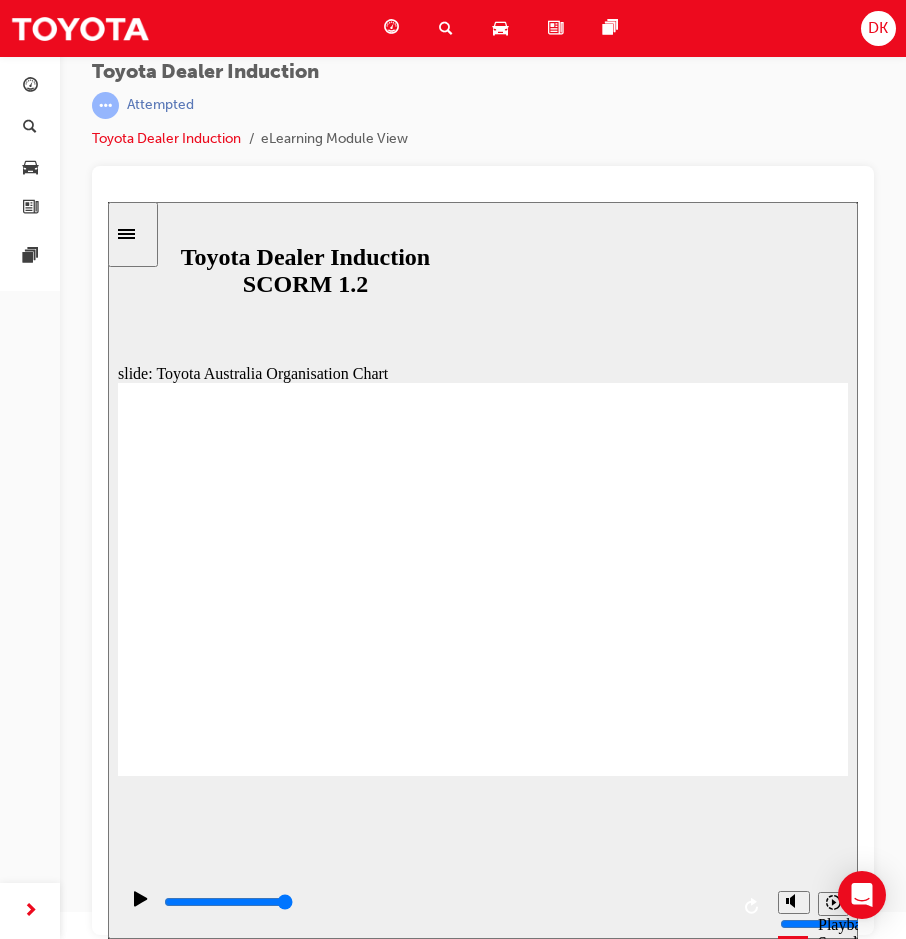 click 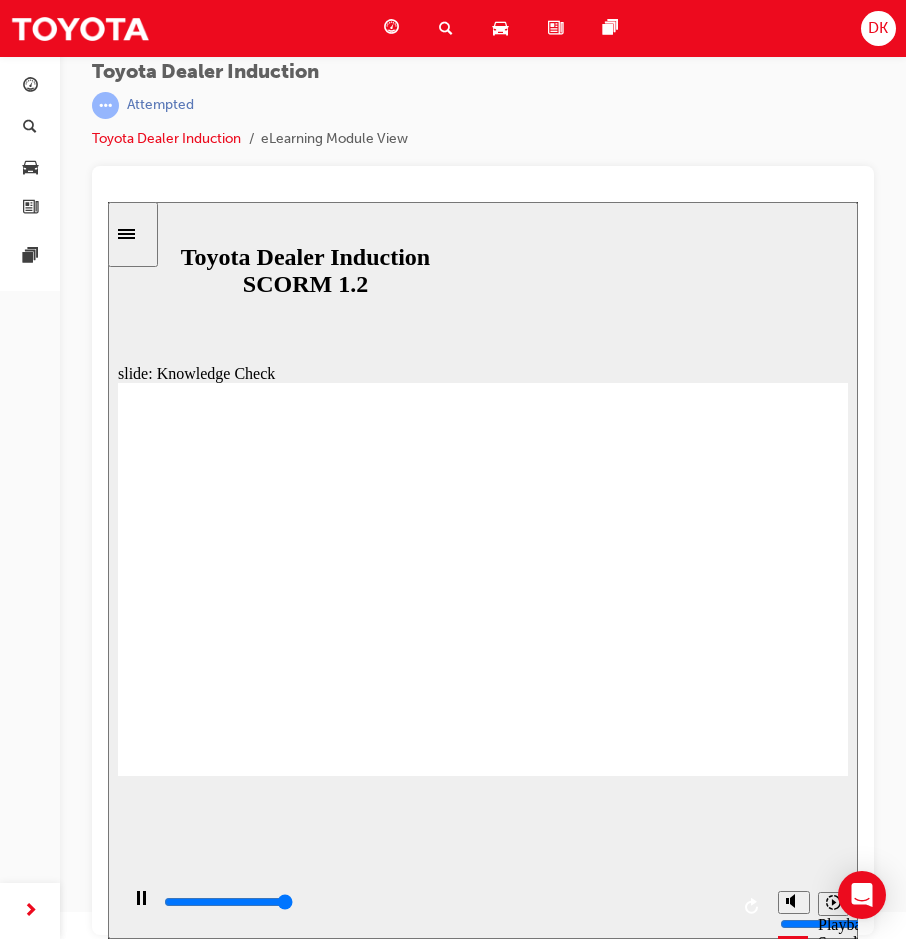 type on "5000" 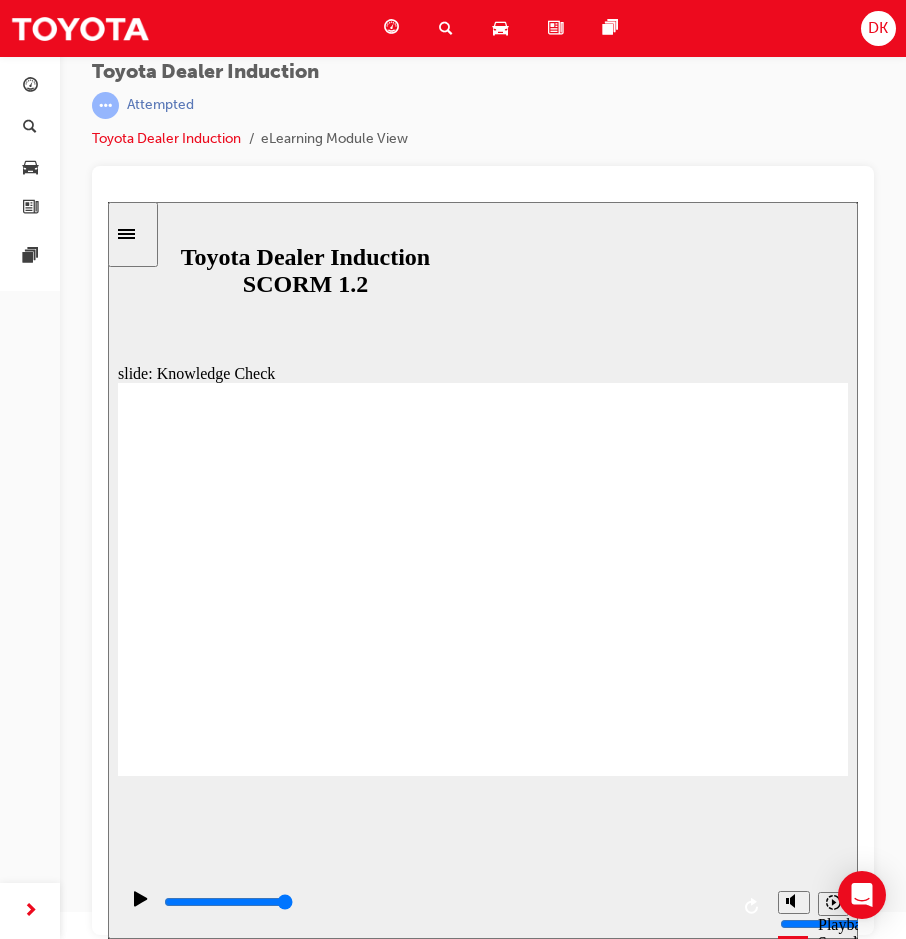 radio on "true" 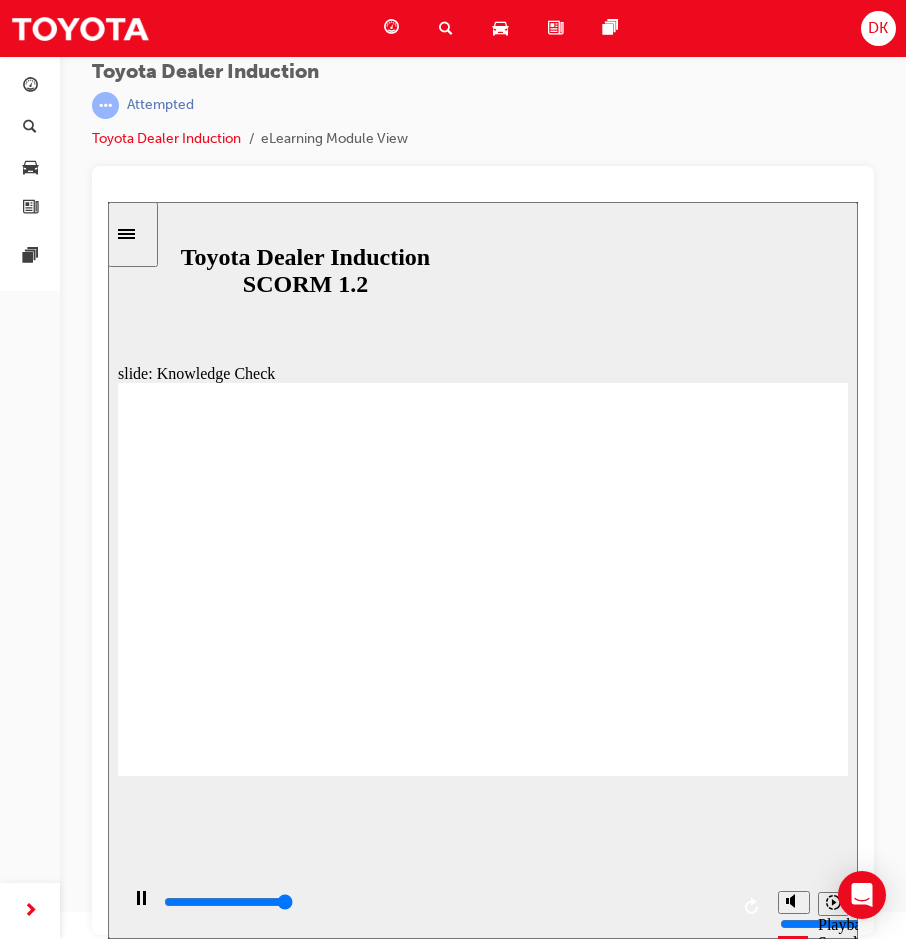 type on "5000" 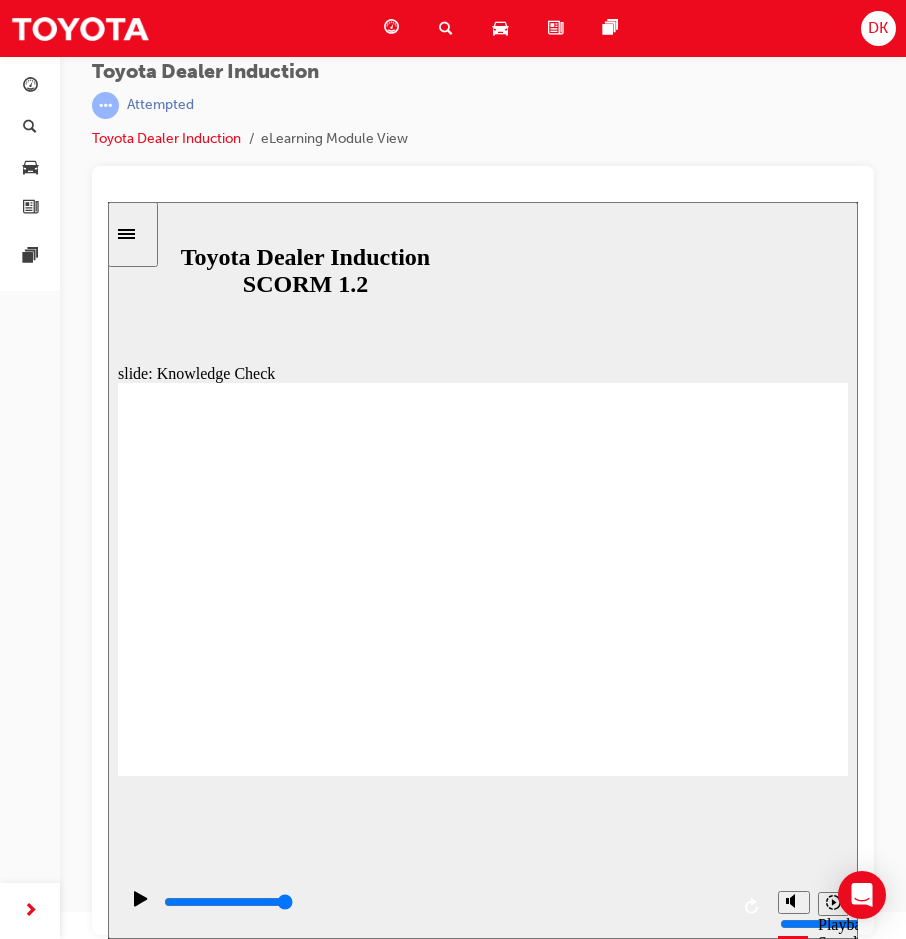 radio on "true" 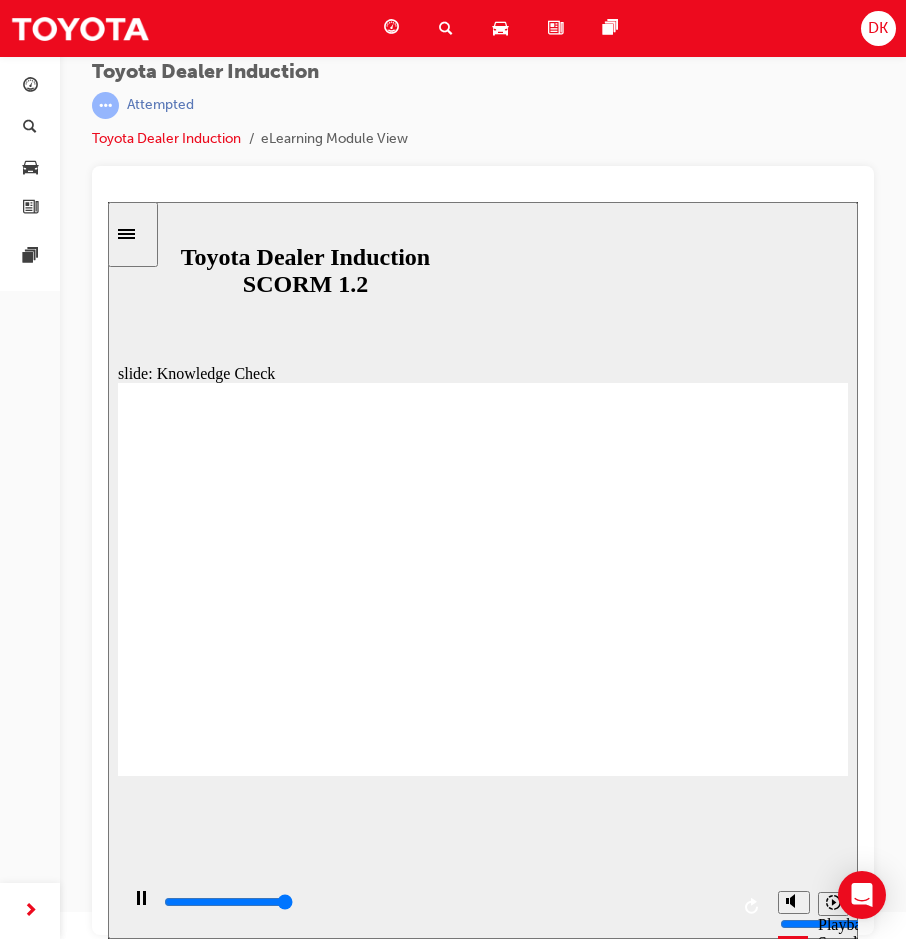 type on "5000" 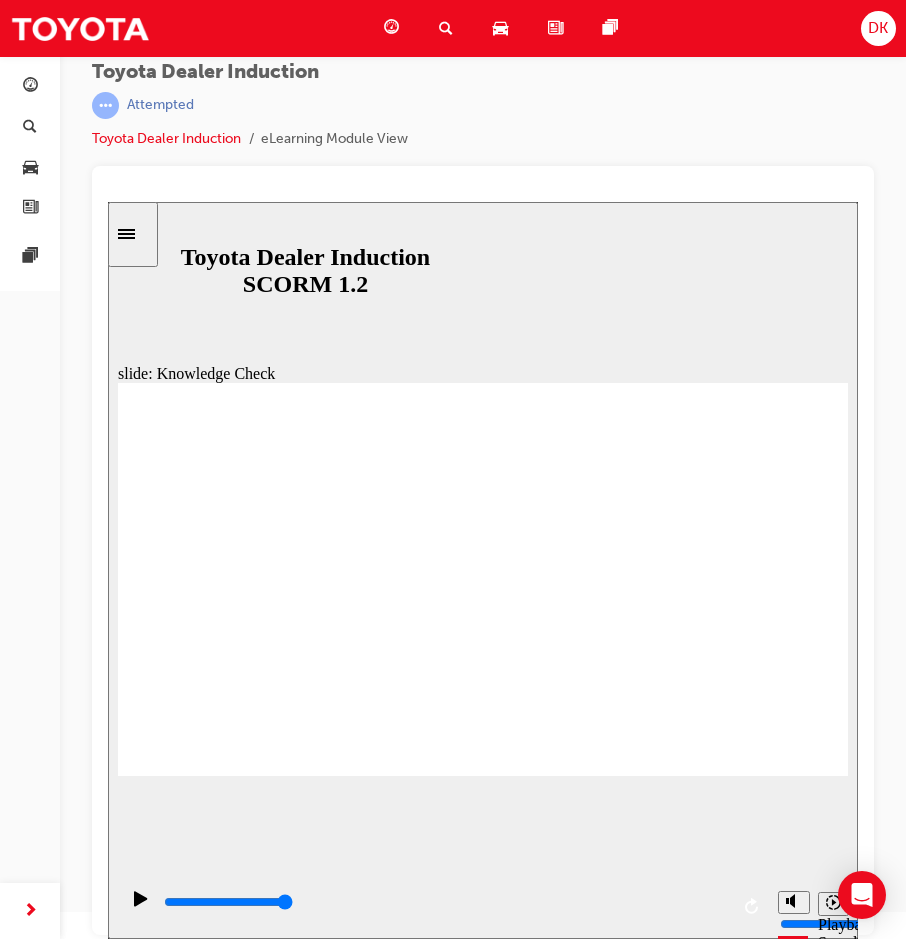 radio on "true" 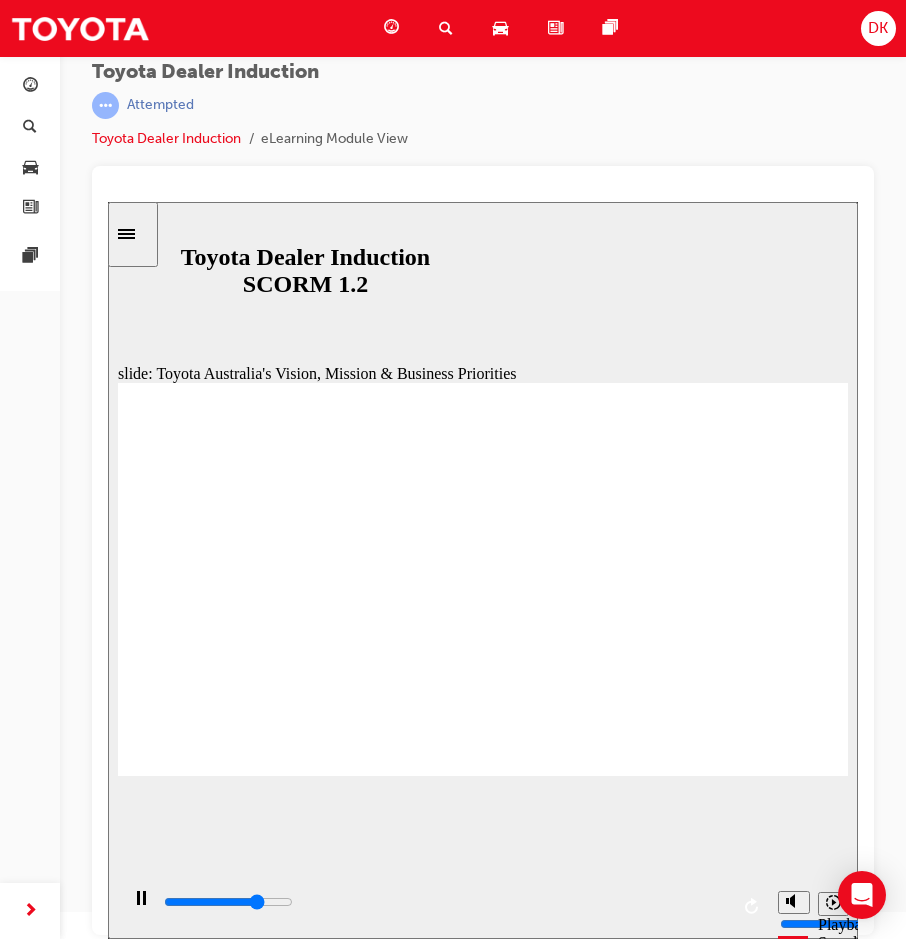 click 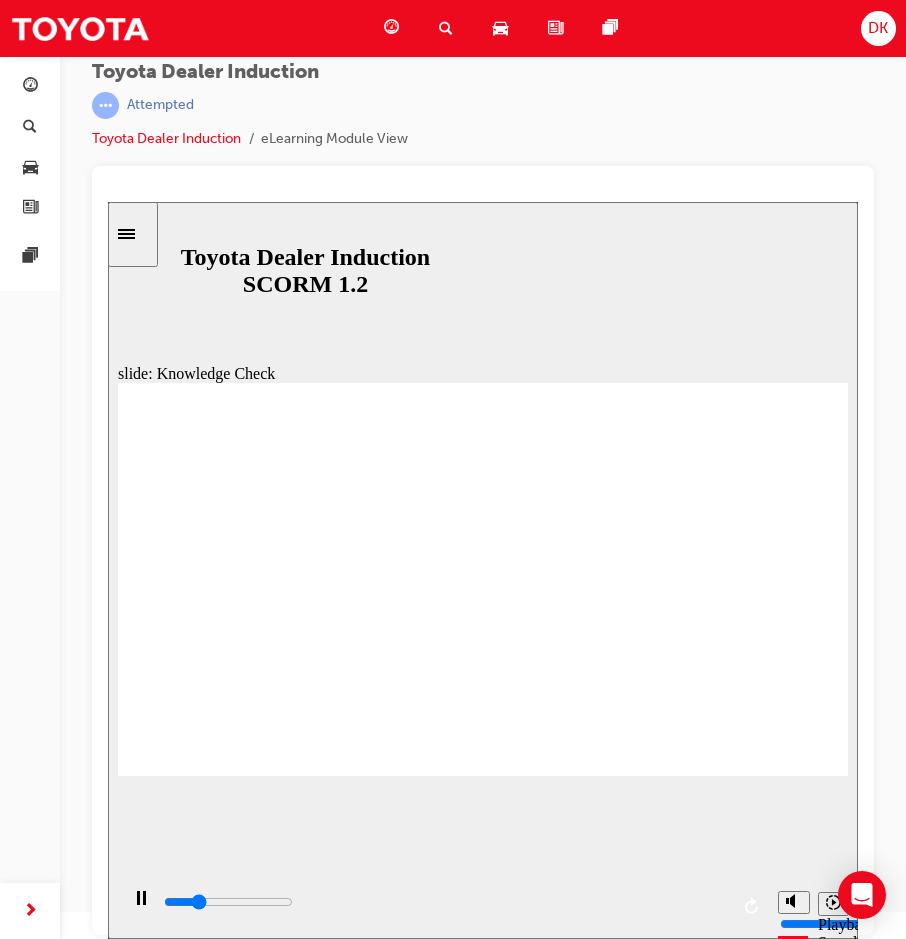type on "1200" 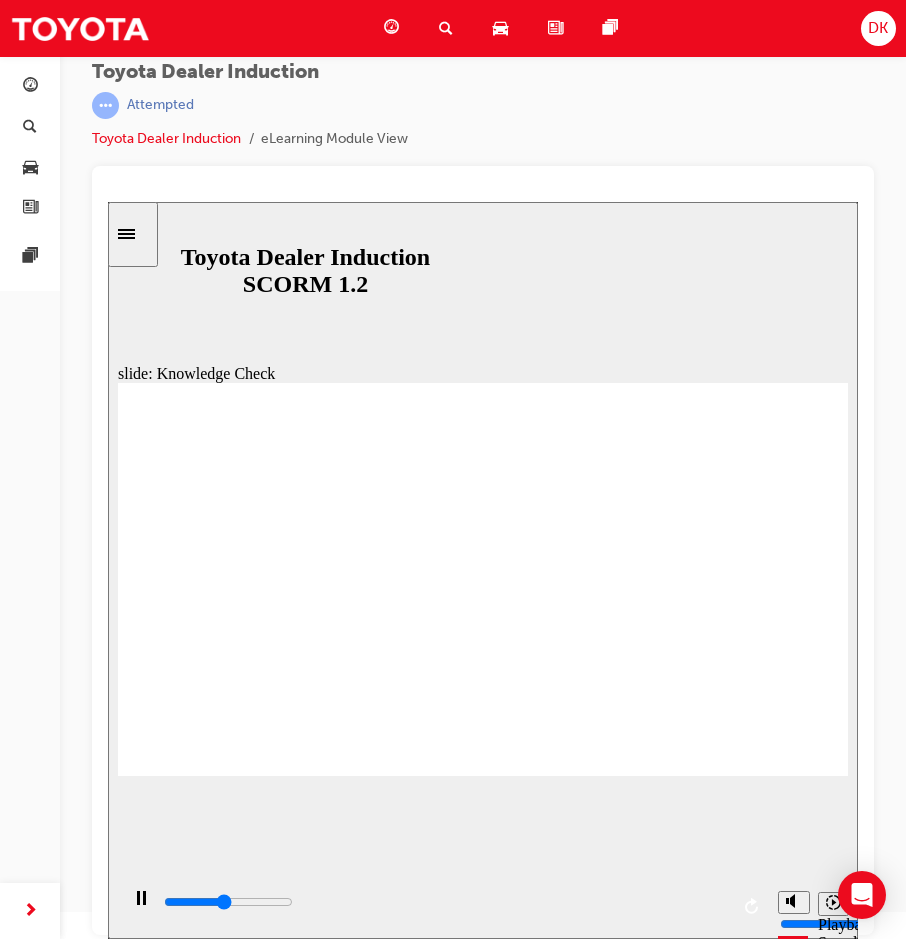 click 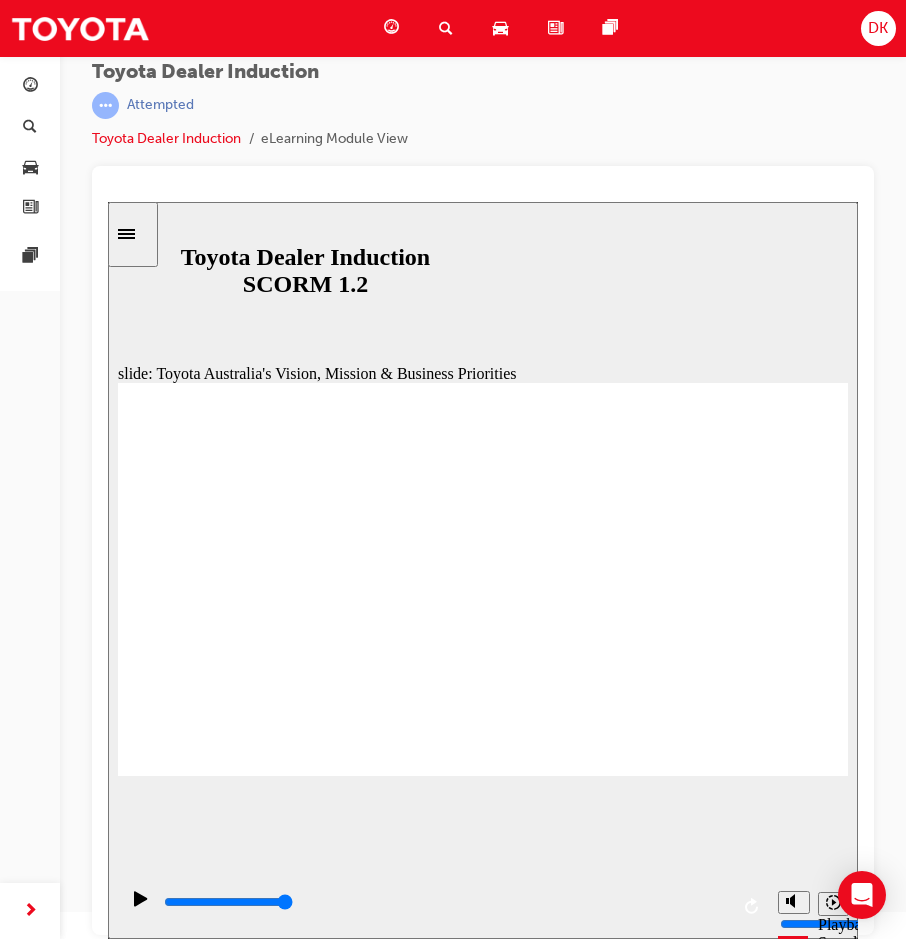 click 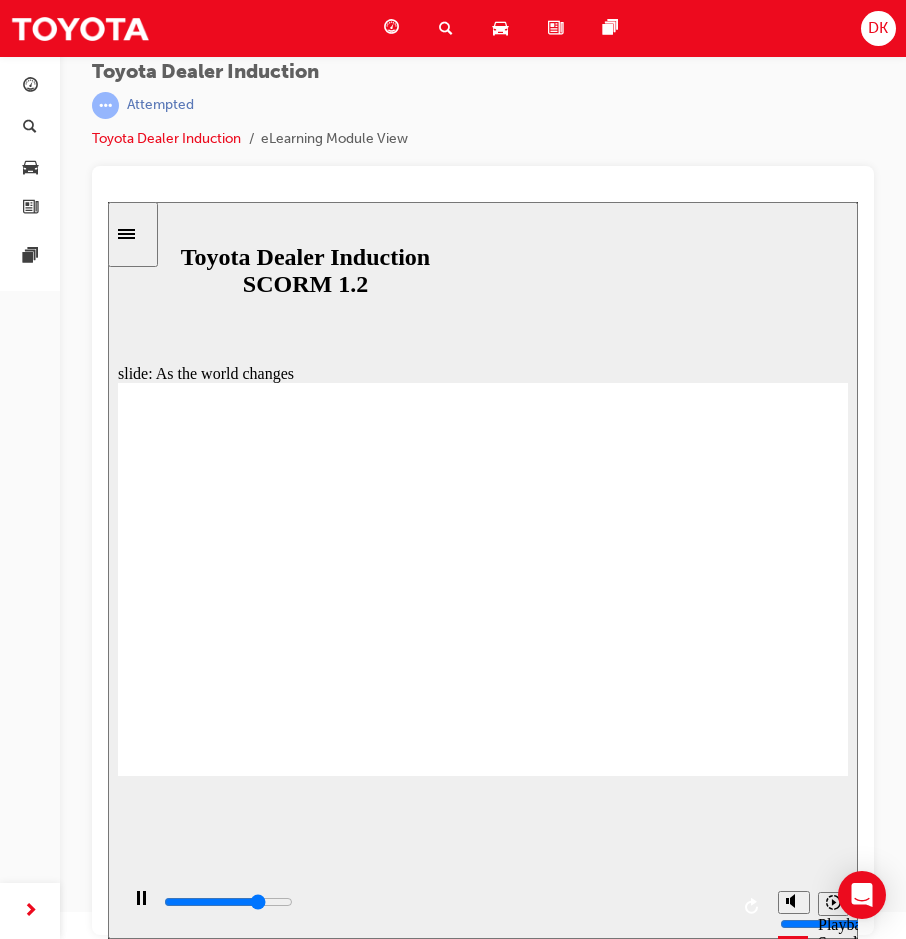 click 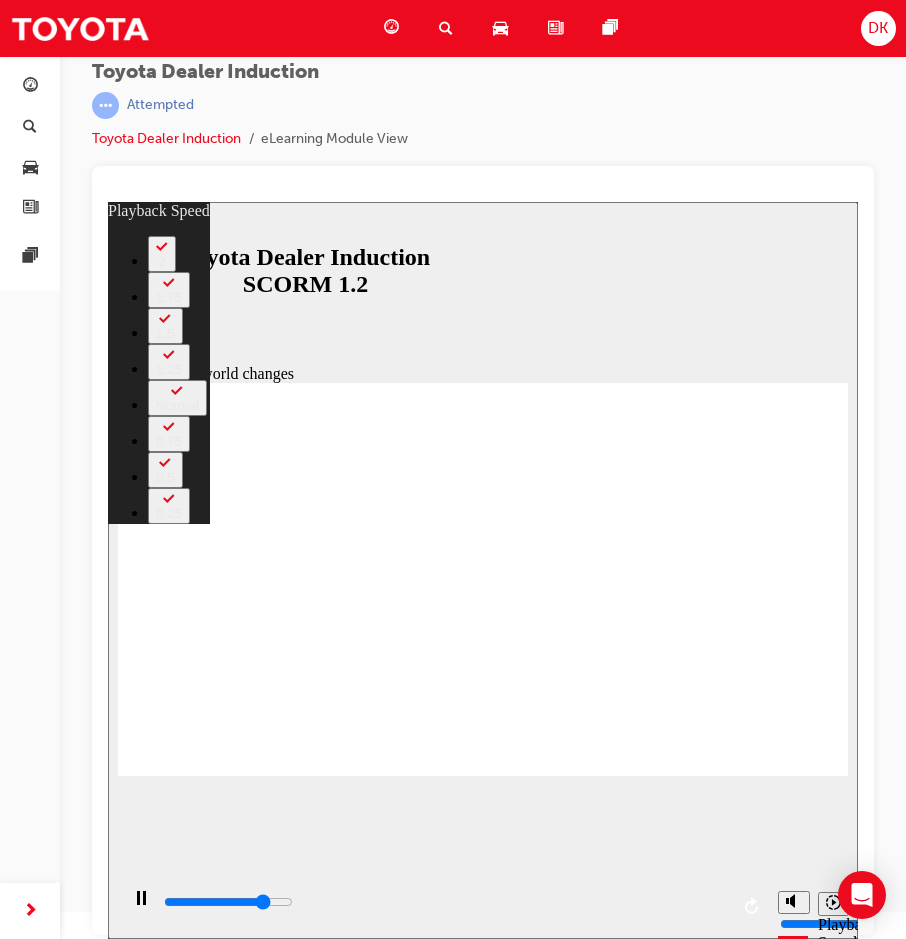 type on "7500" 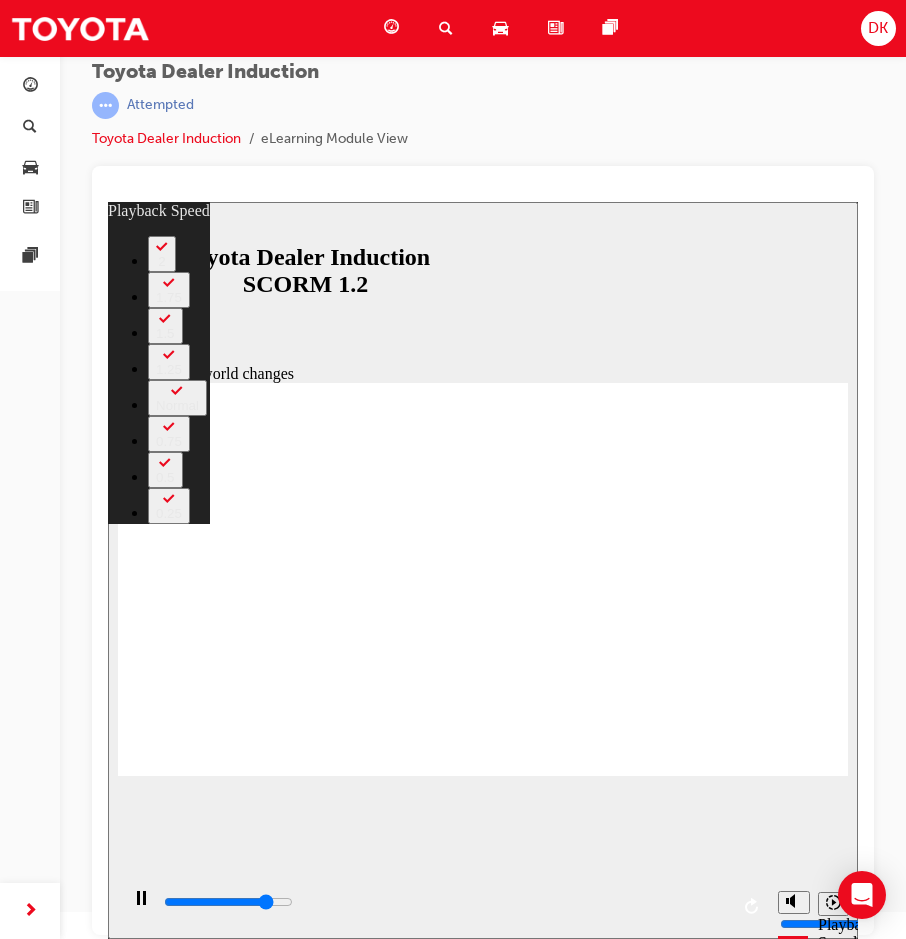 type on "7700" 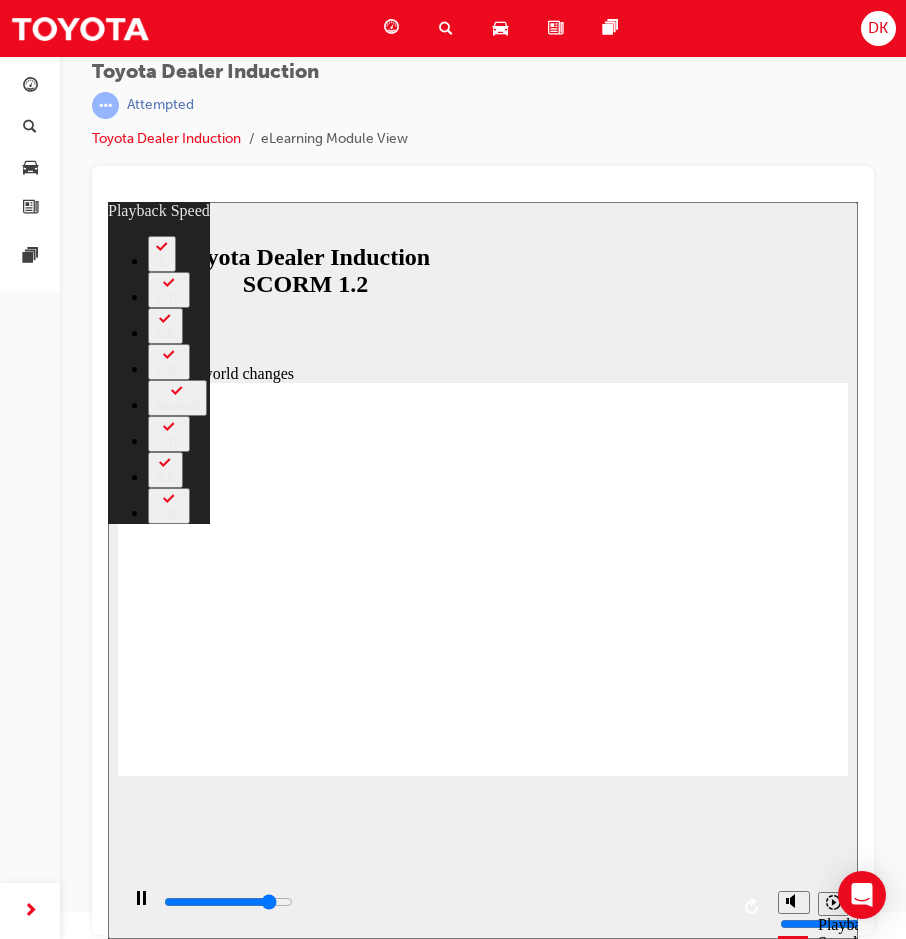 type on "8000" 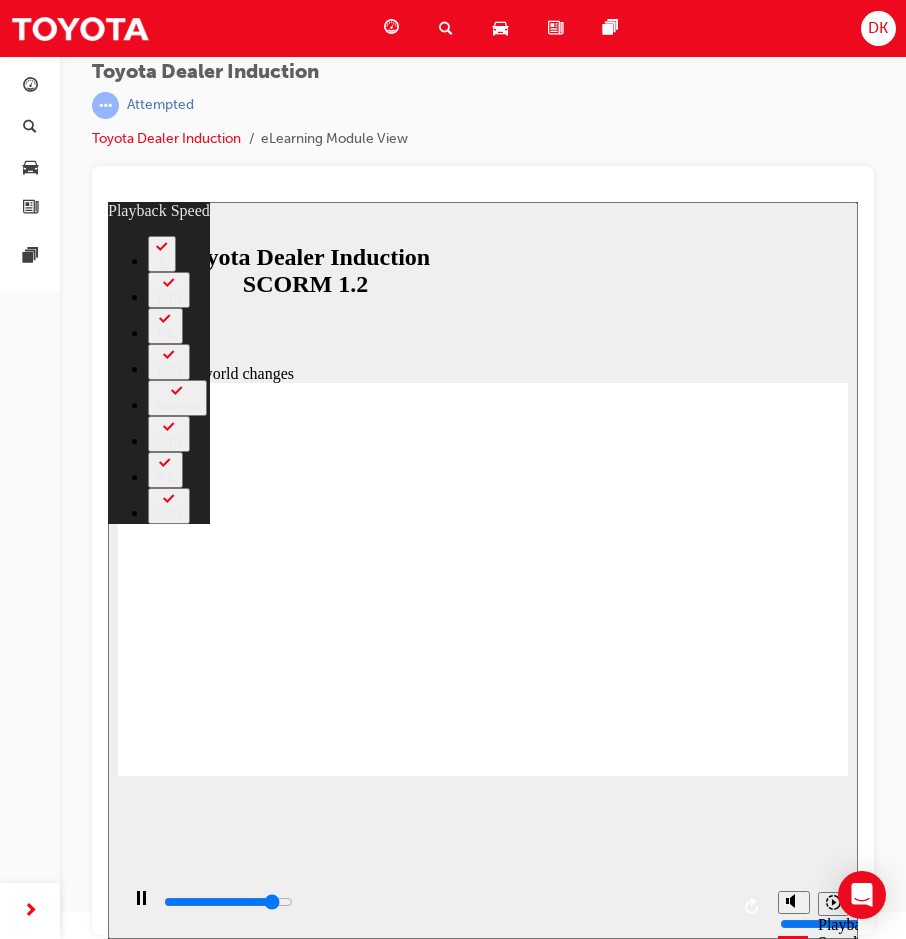 type on "8300" 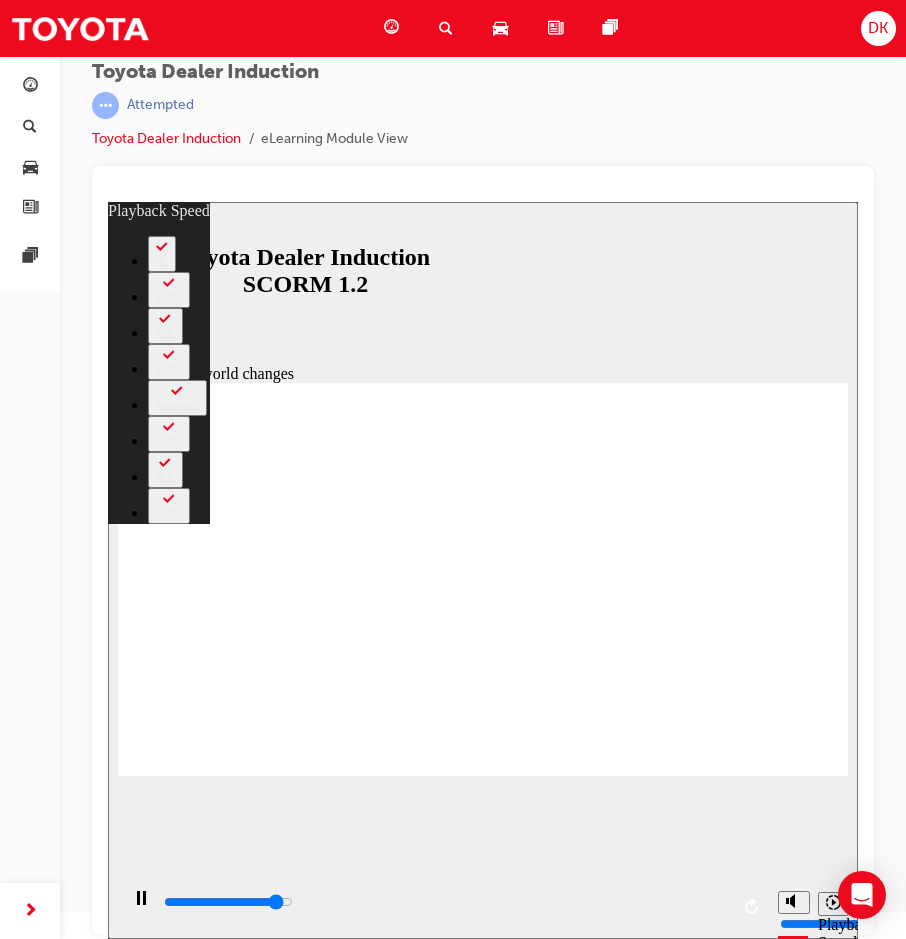 type on "8500" 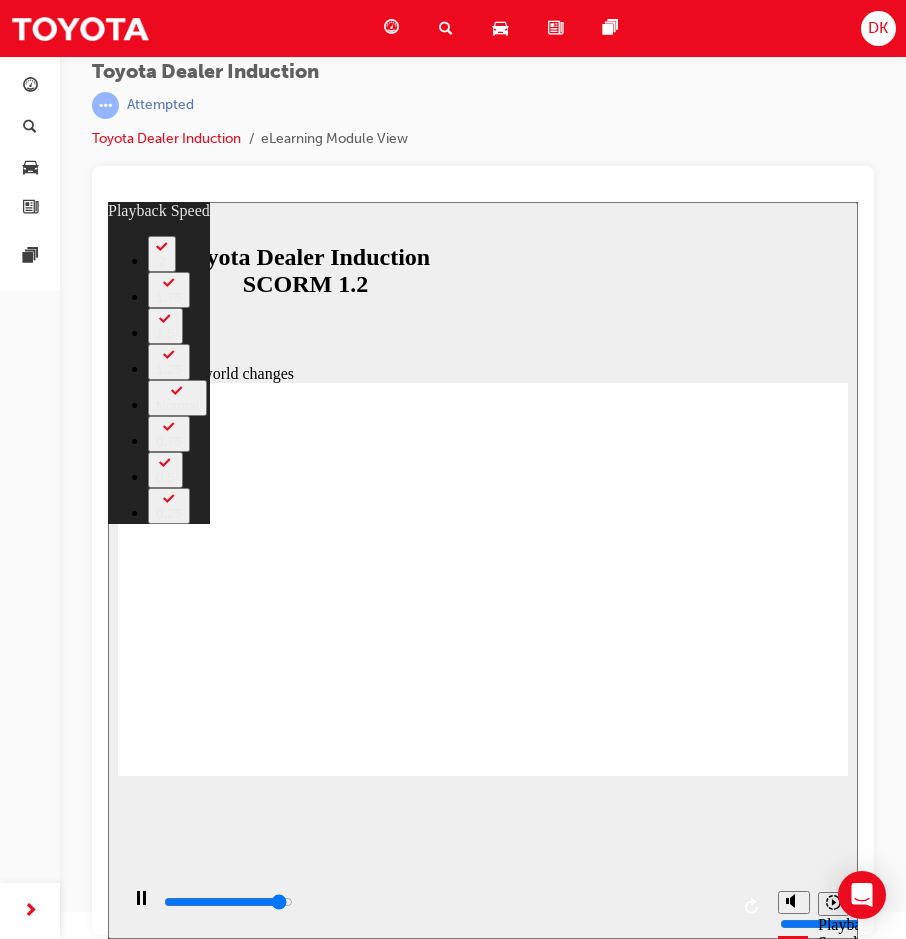 type on "8800" 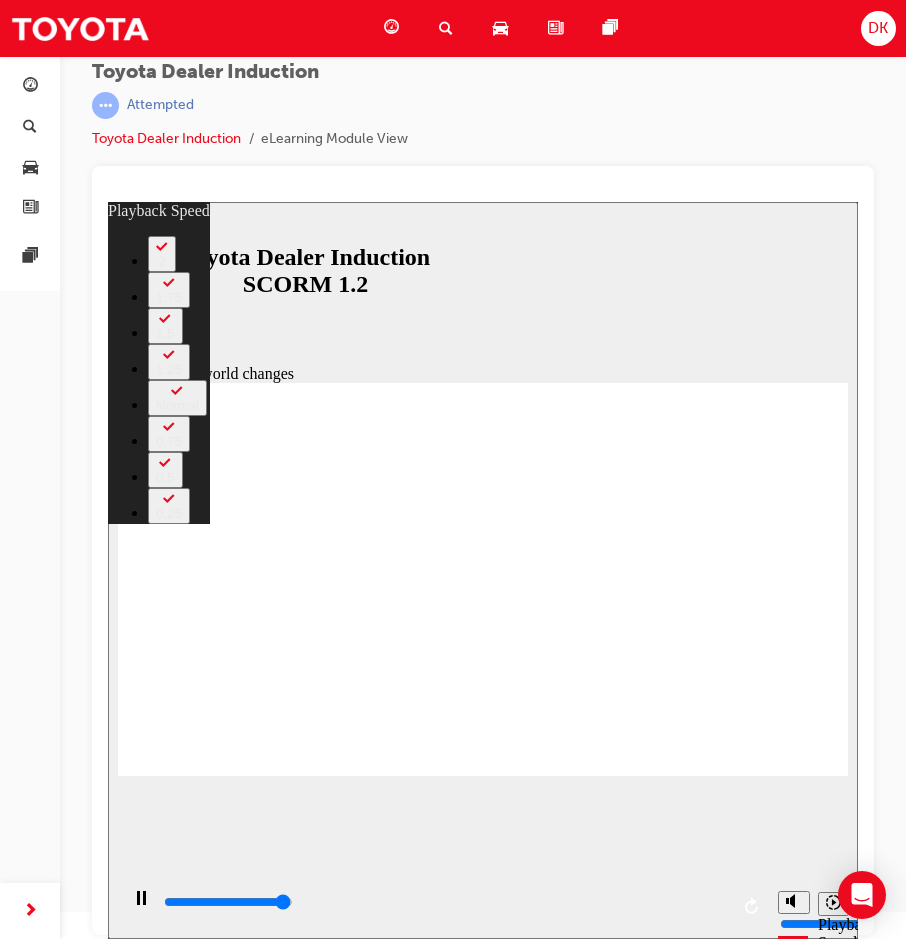 type on "9100" 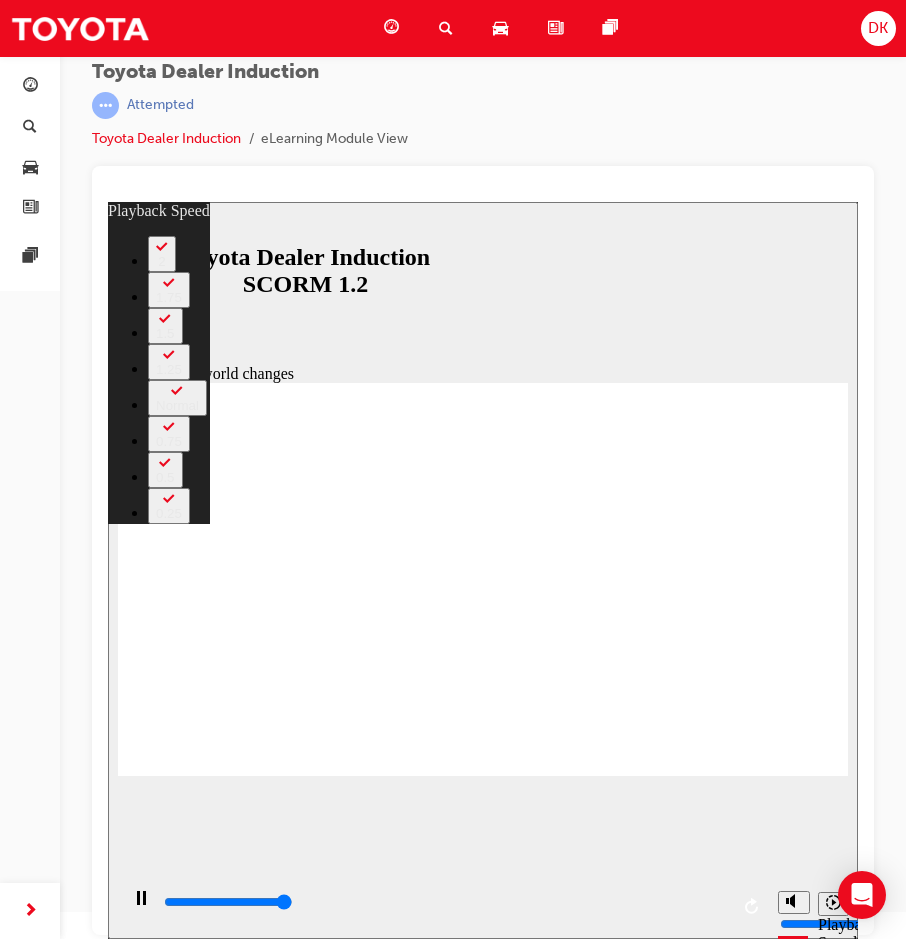 type on "9200" 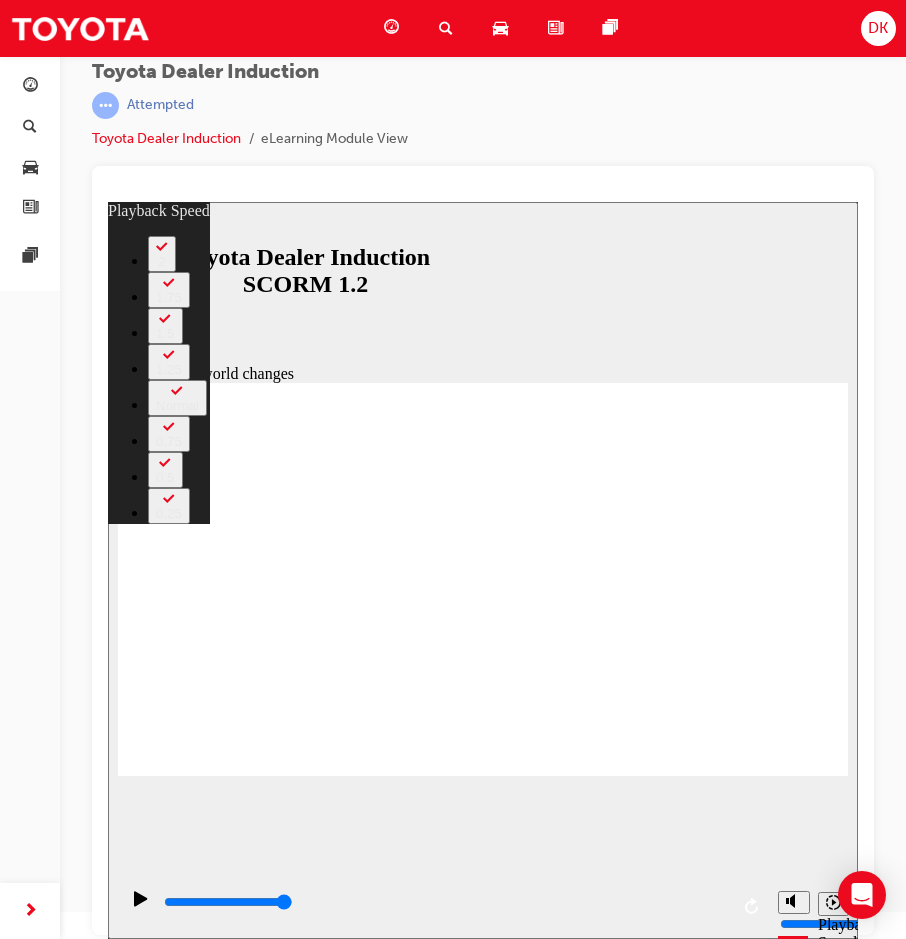 click 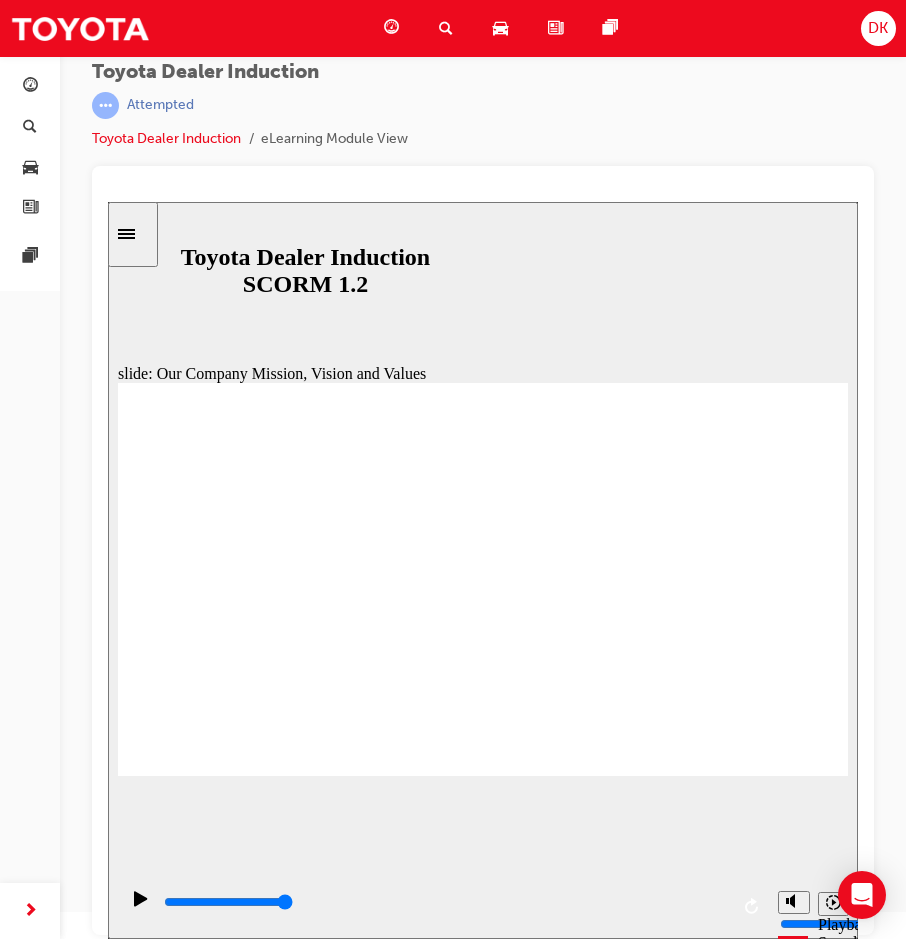 click 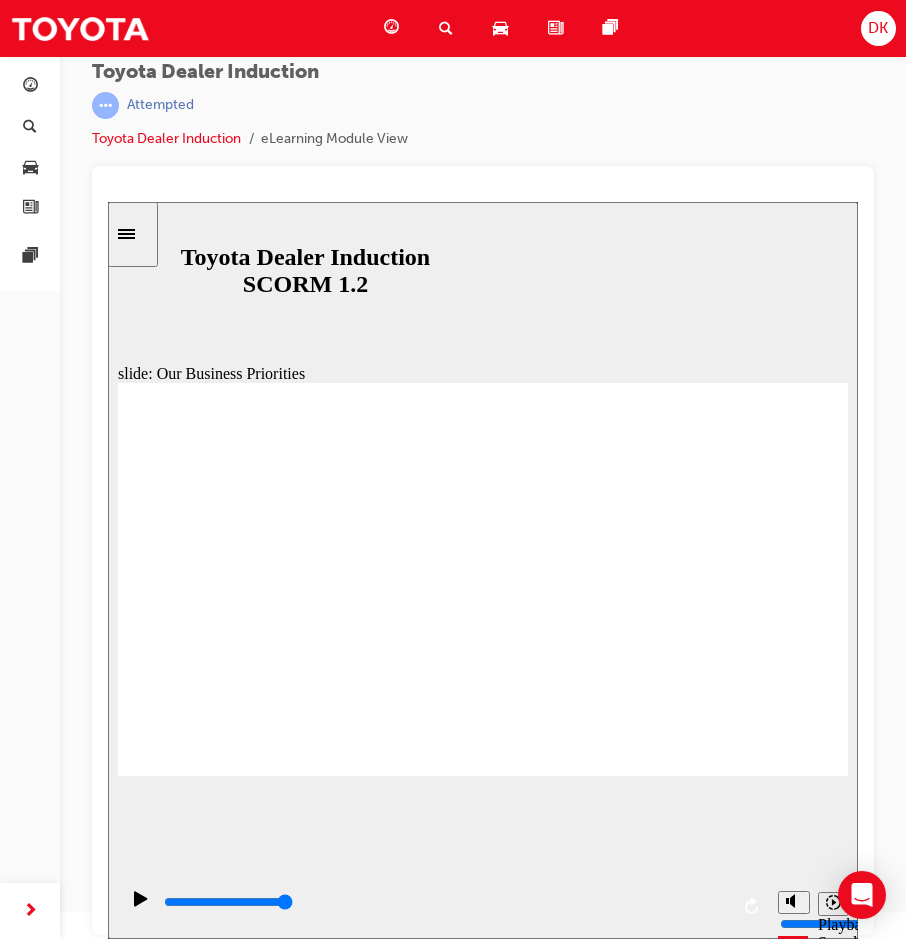 click 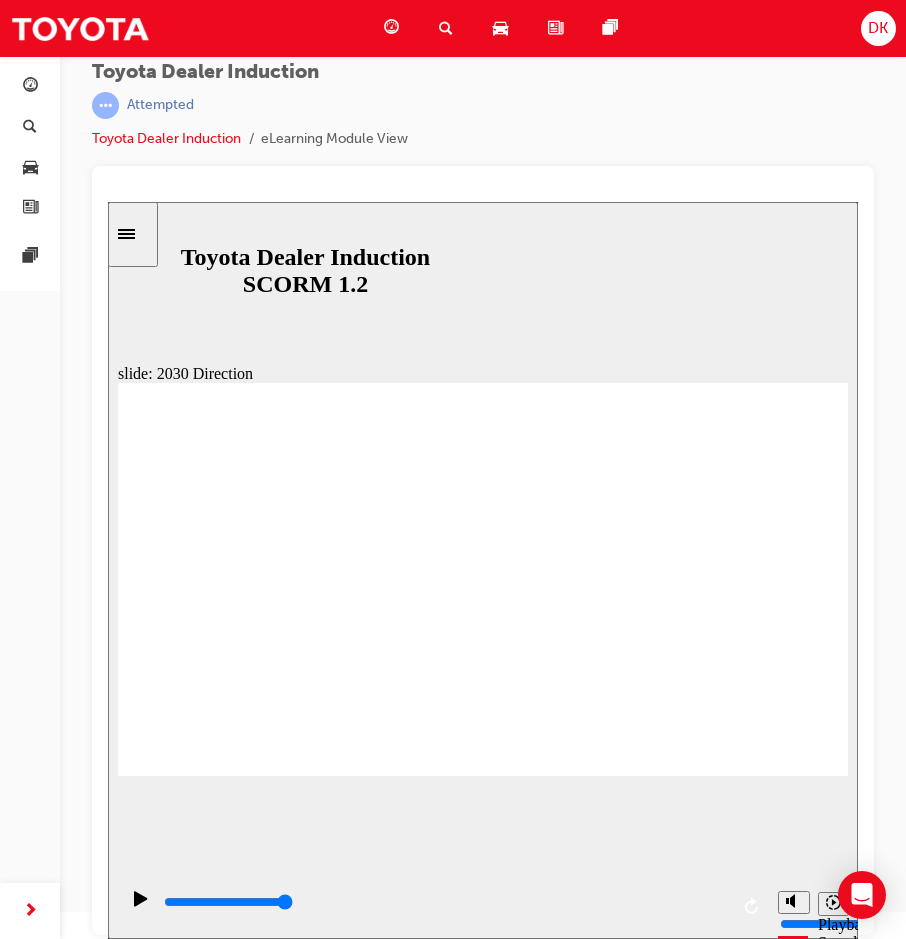 click 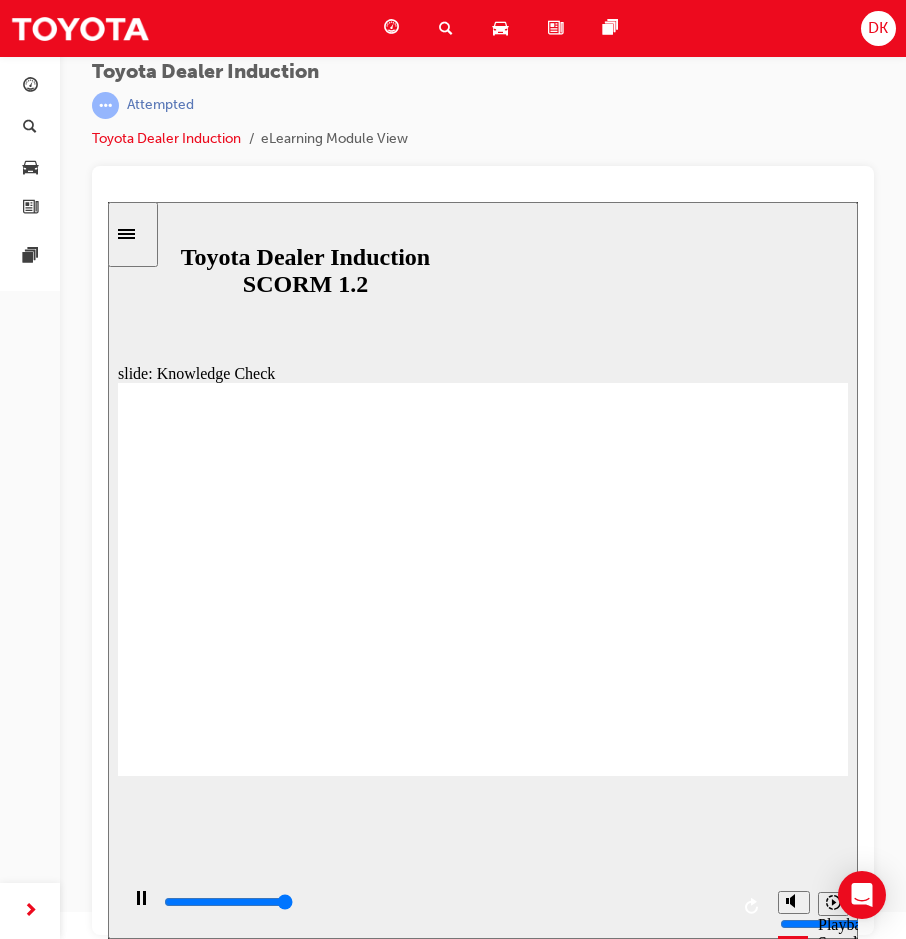 type on "5000" 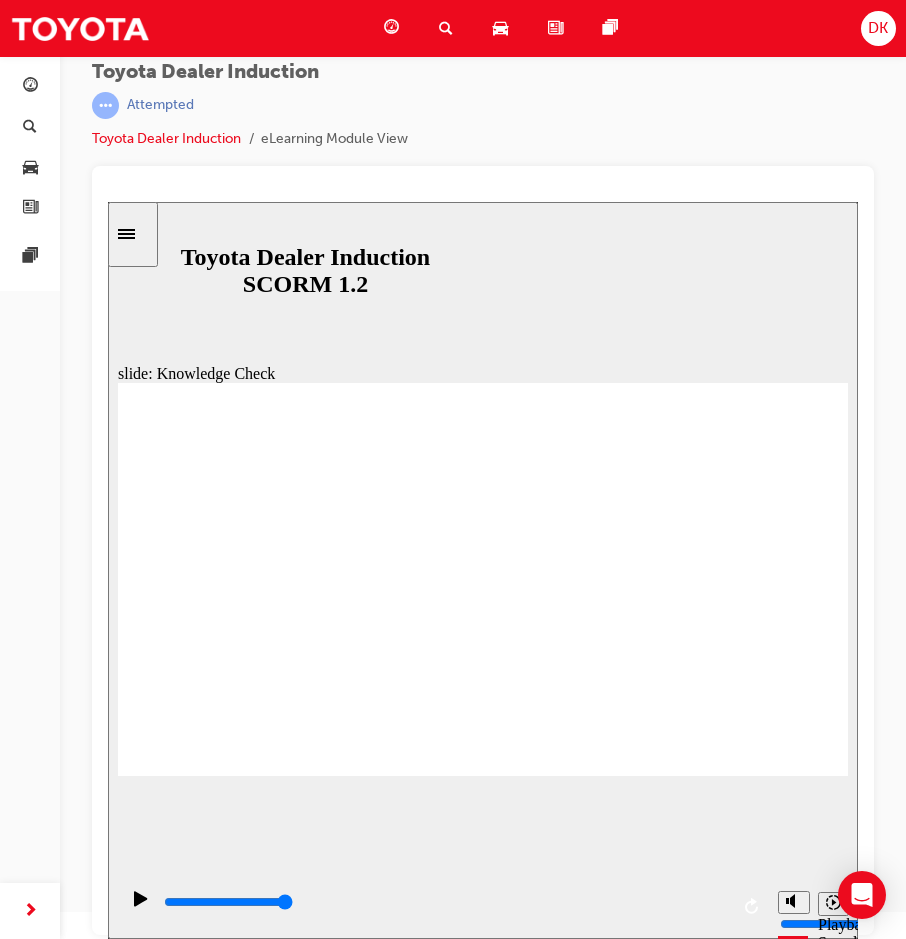 click at bounding box center (248, 1661) 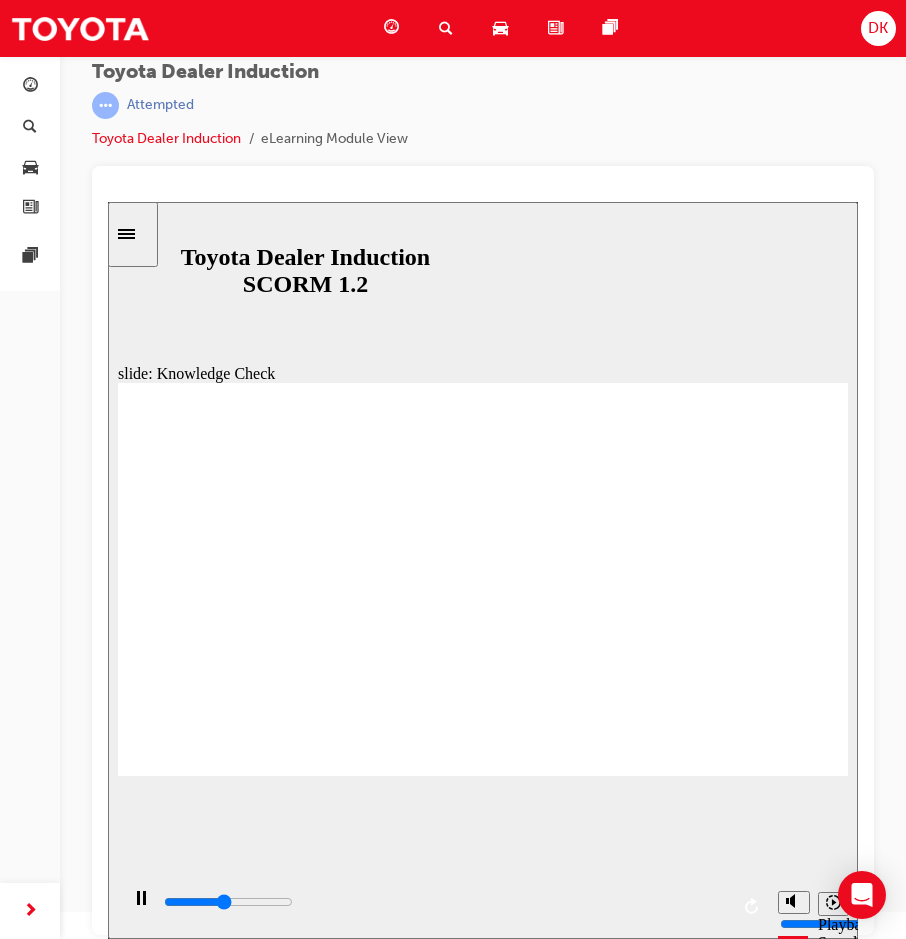 click at bounding box center (248, 1661) 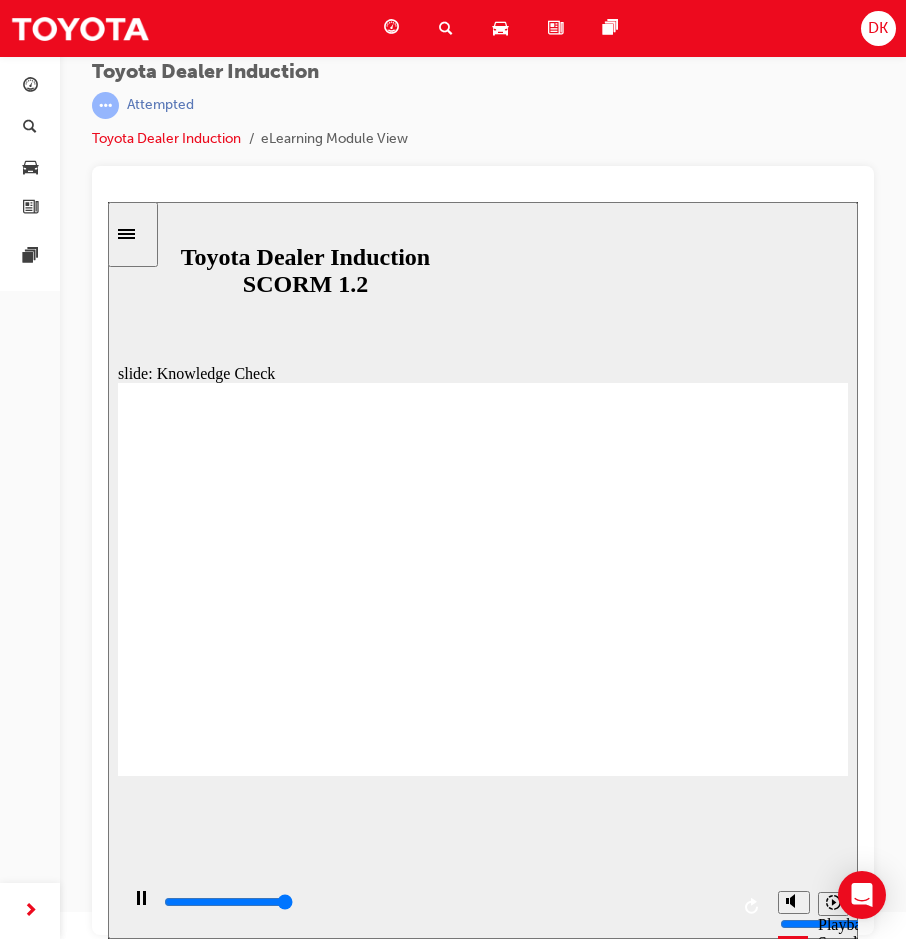 type on "5000" 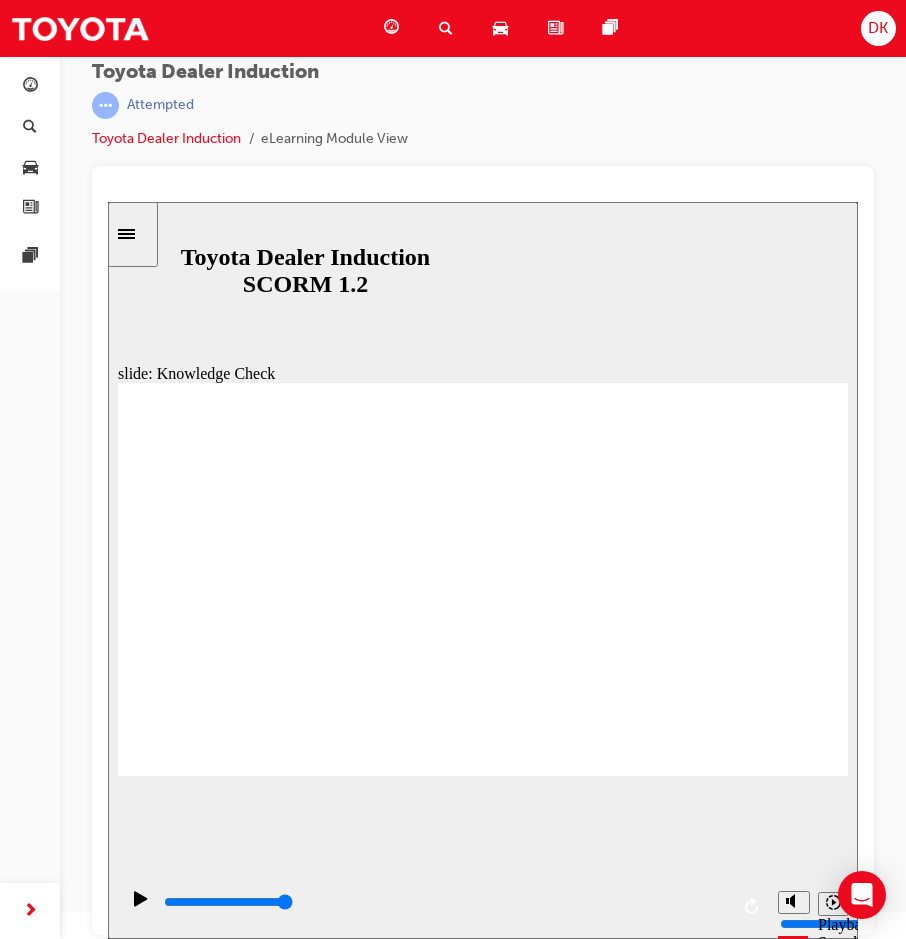 click at bounding box center (248, 1661) 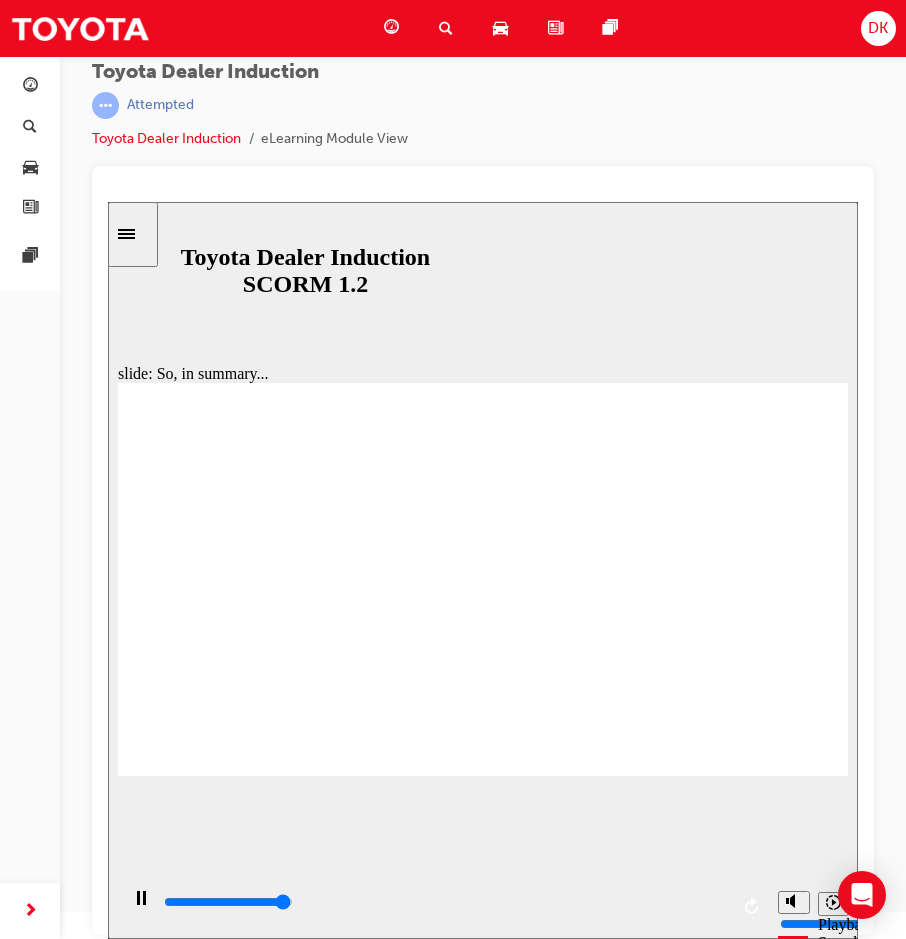 type on "6500" 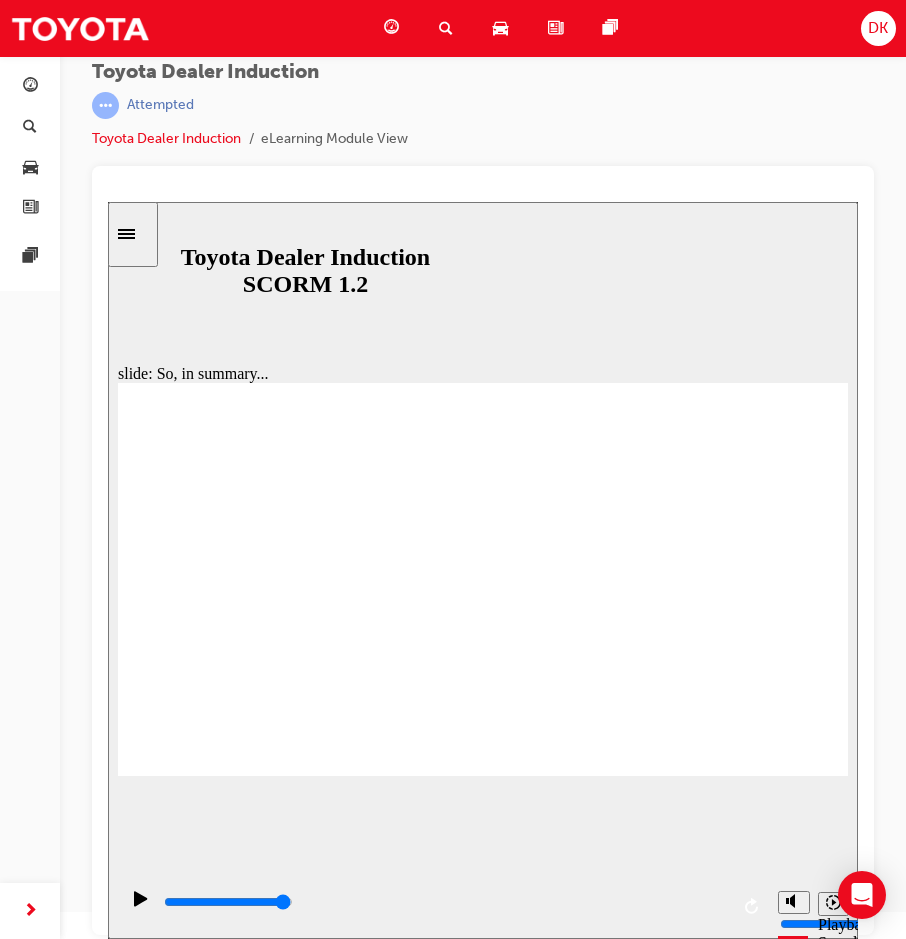 click 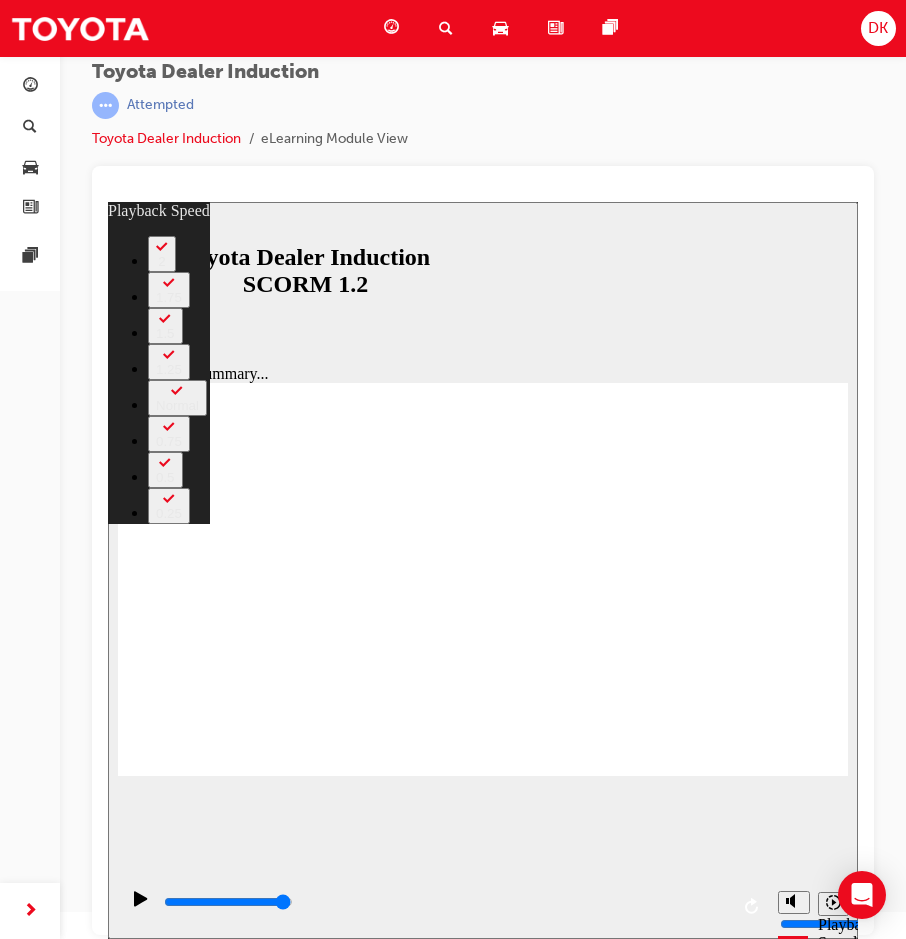 drag, startPoint x: 814, startPoint y: 379, endPoint x: 840, endPoint y: 358, distance: 33.42155 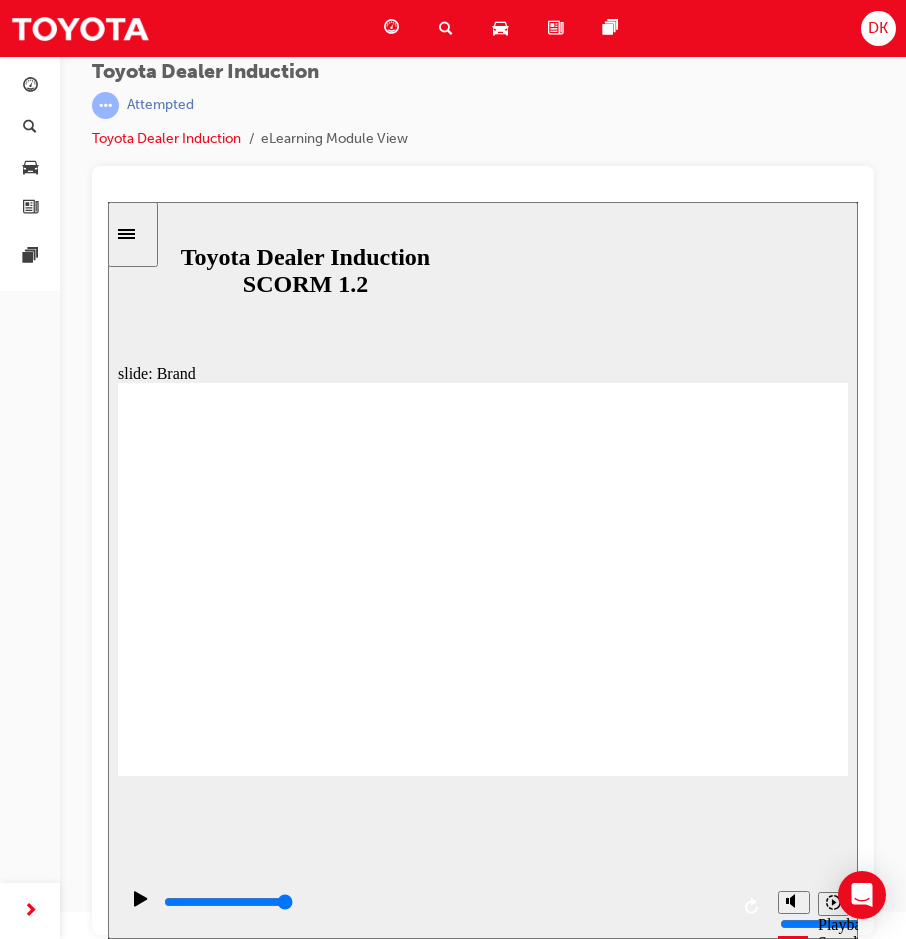 click 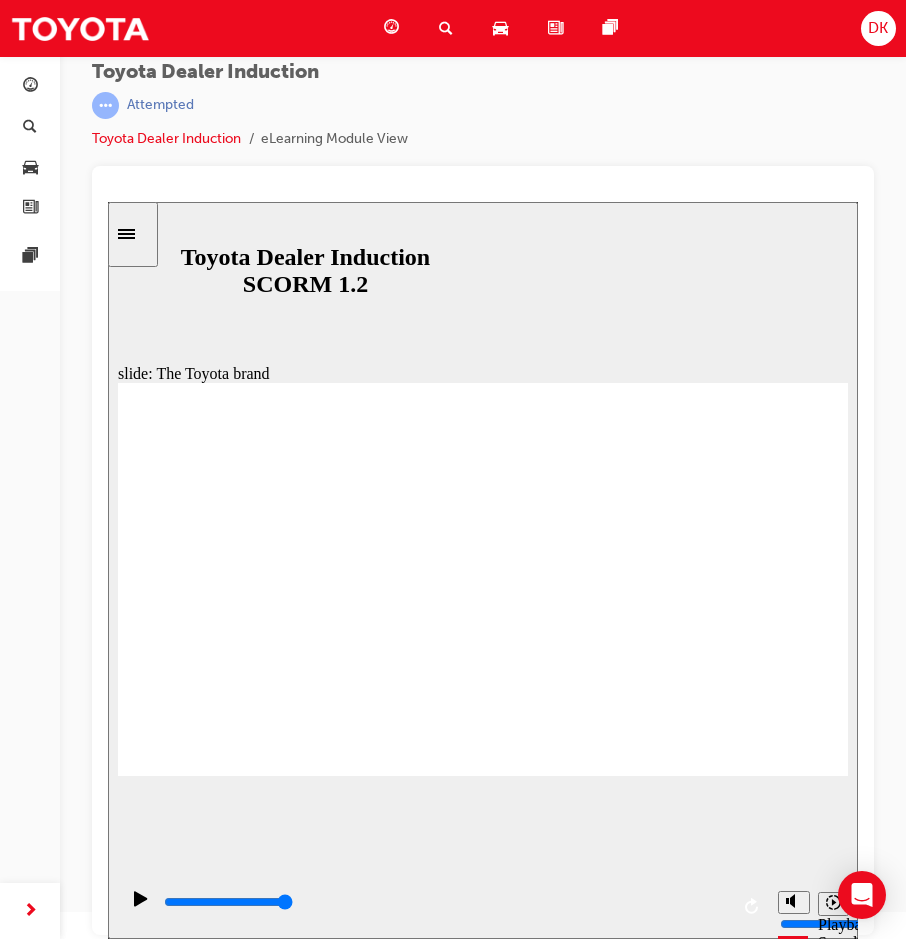 drag, startPoint x: 280, startPoint y: 545, endPoint x: 299, endPoint y: 529, distance: 24.839485 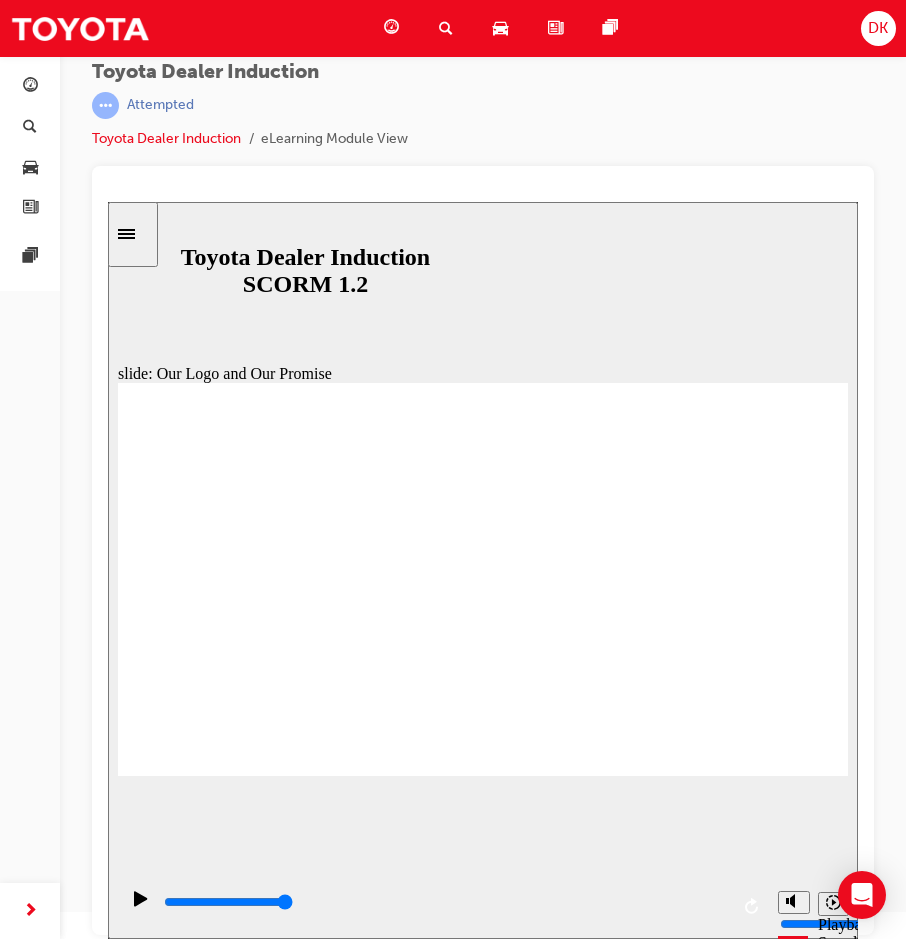 click 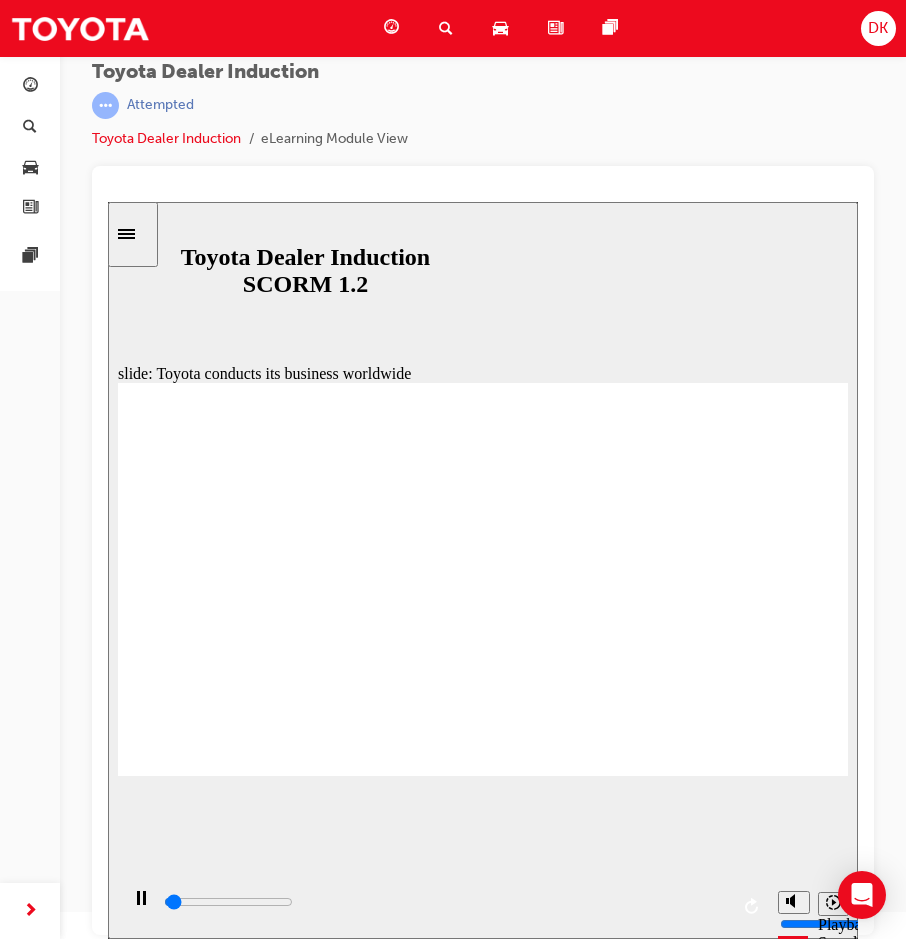 click at bounding box center (483, 1338) 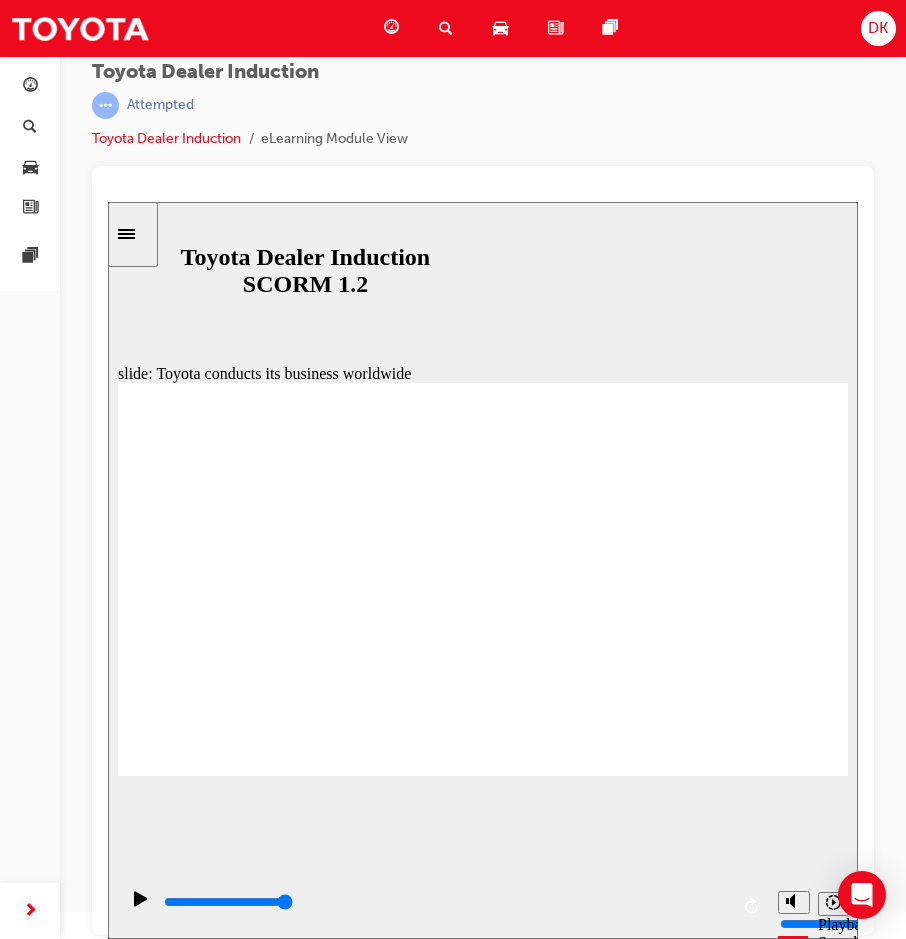 click at bounding box center [483, 1338] 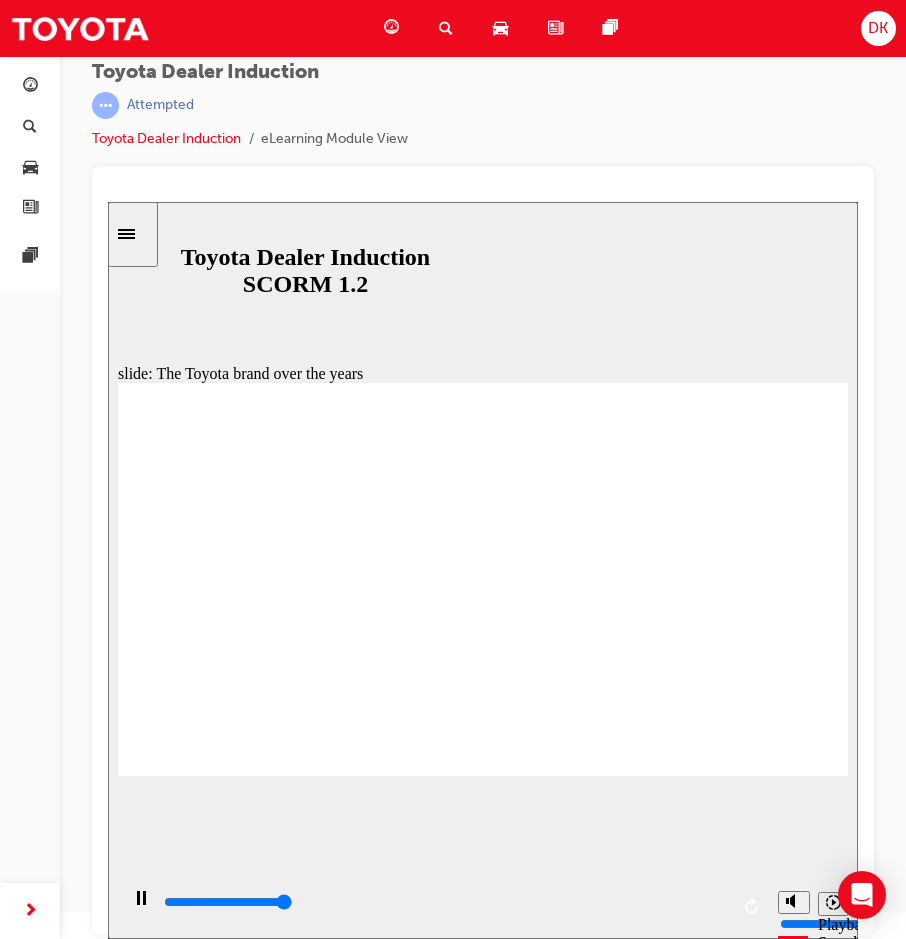 type on "8400" 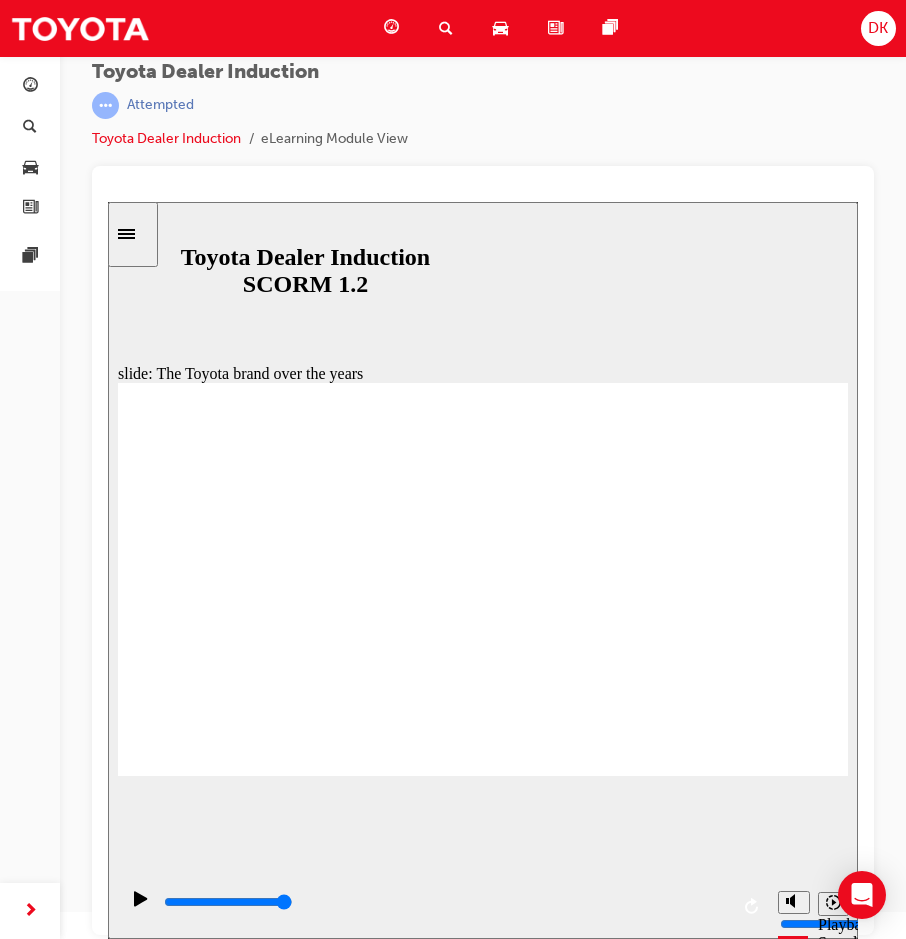 click 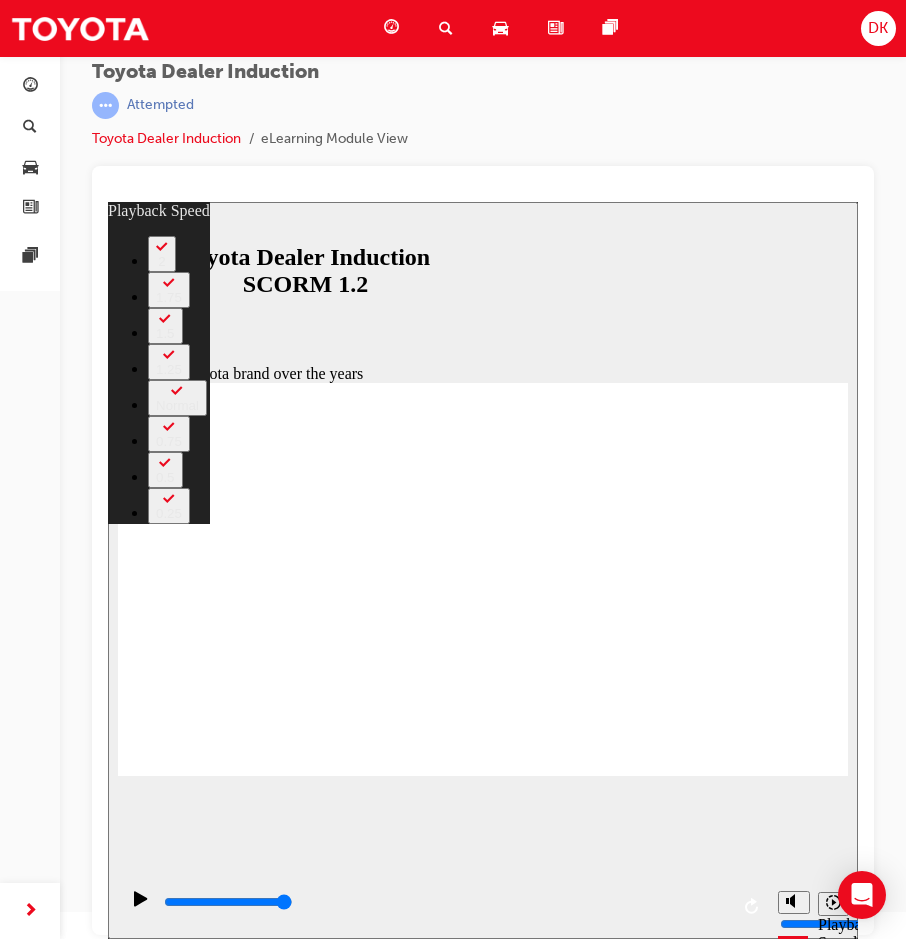 drag, startPoint x: 406, startPoint y: 386, endPoint x: 441, endPoint y: 371, distance: 38.078865 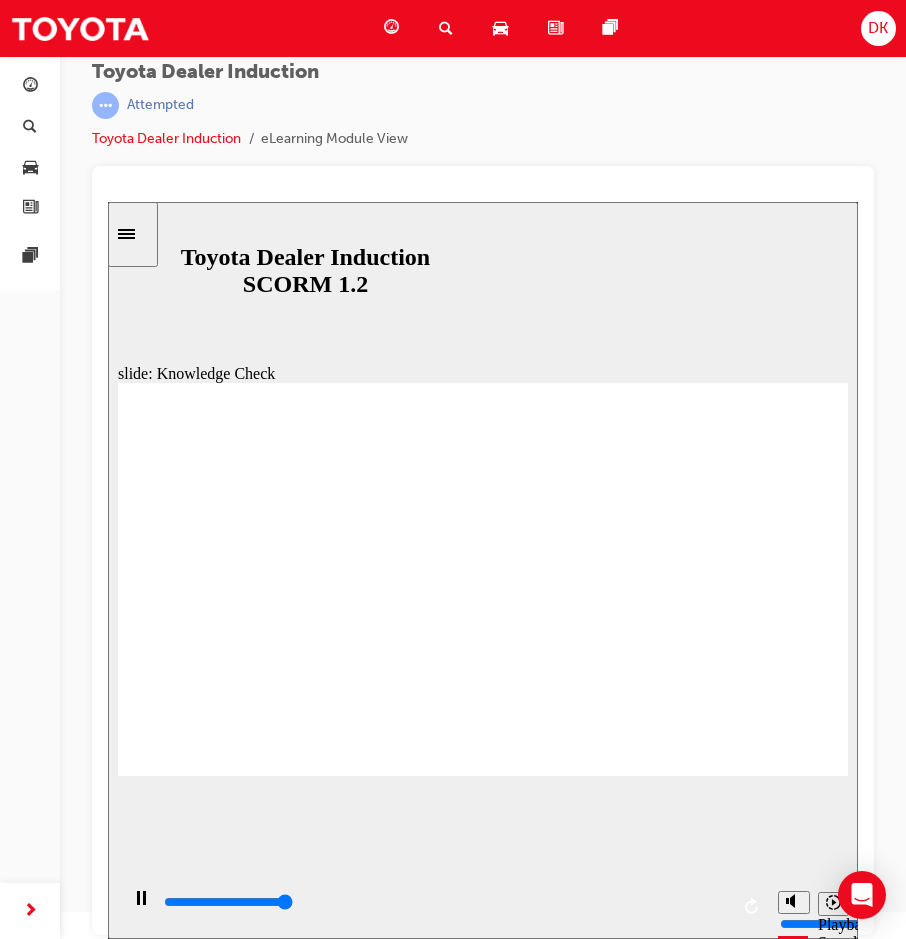 type on "5000" 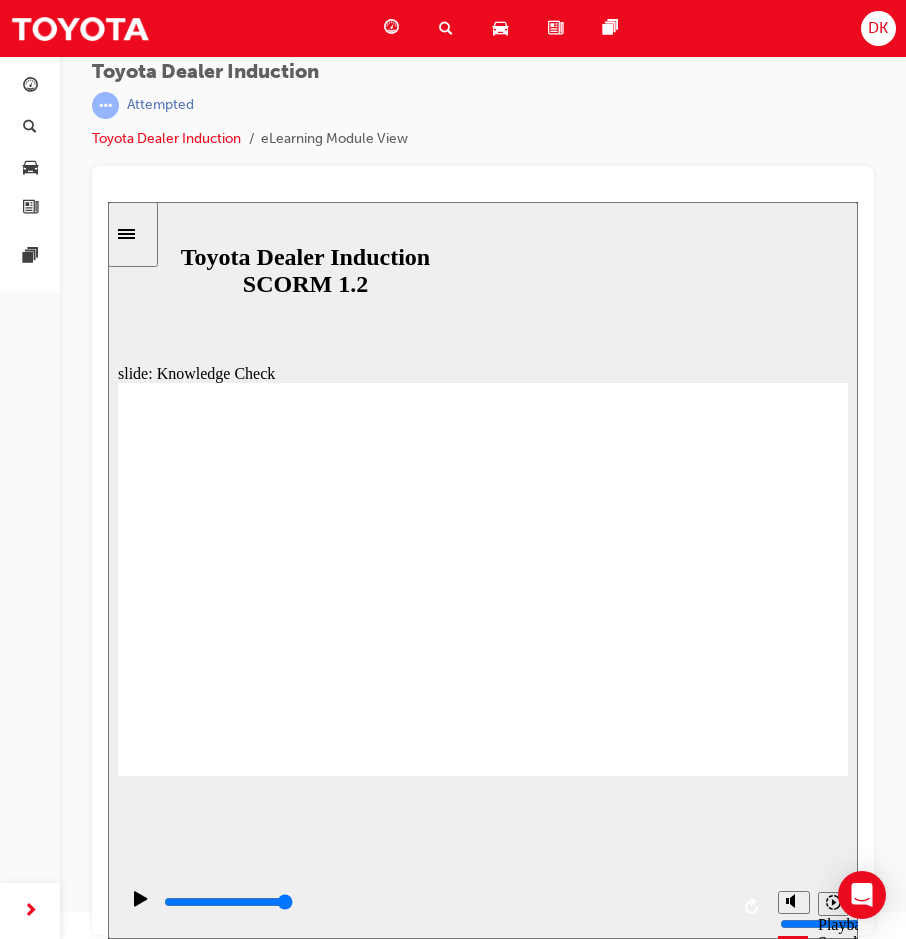 radio on "true" 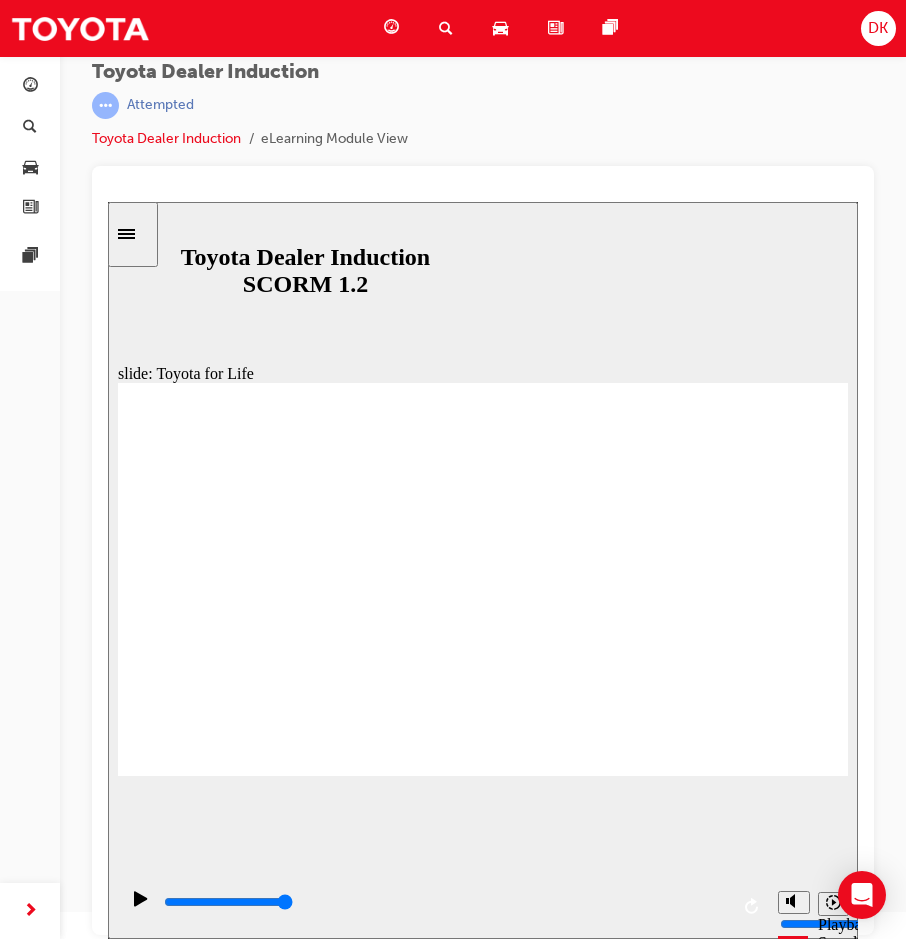 click 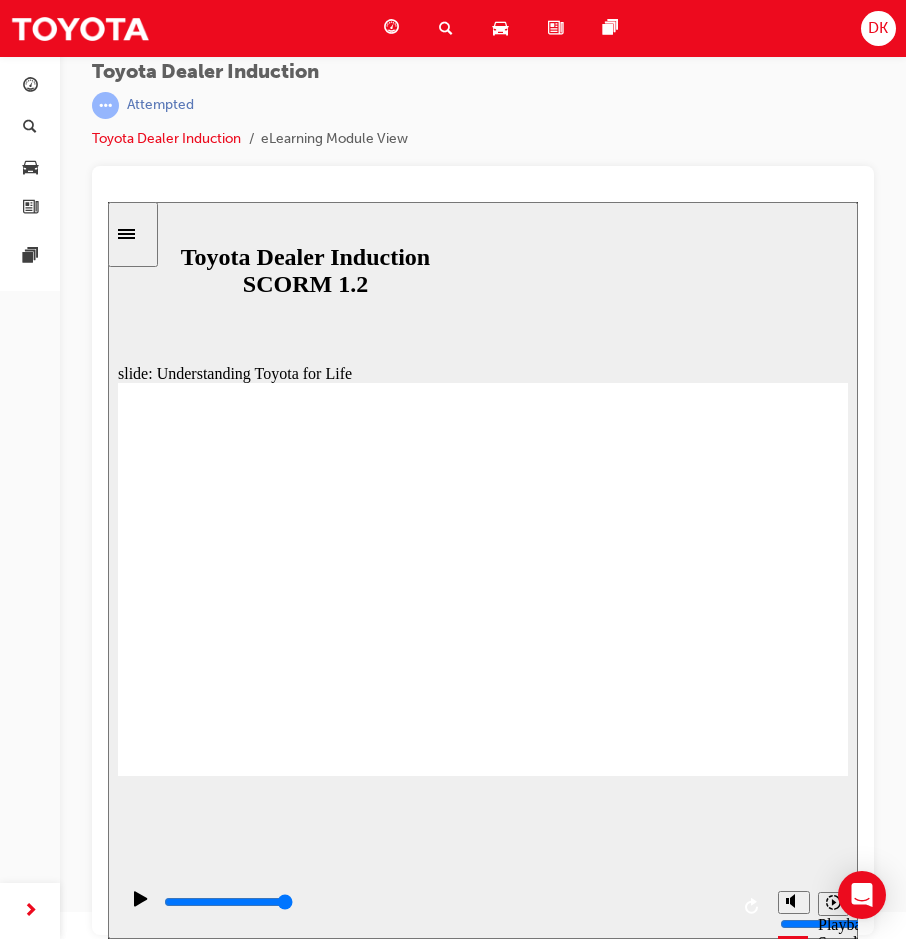 click on "NEXT NEXT" at bounding box center (782, 4746) 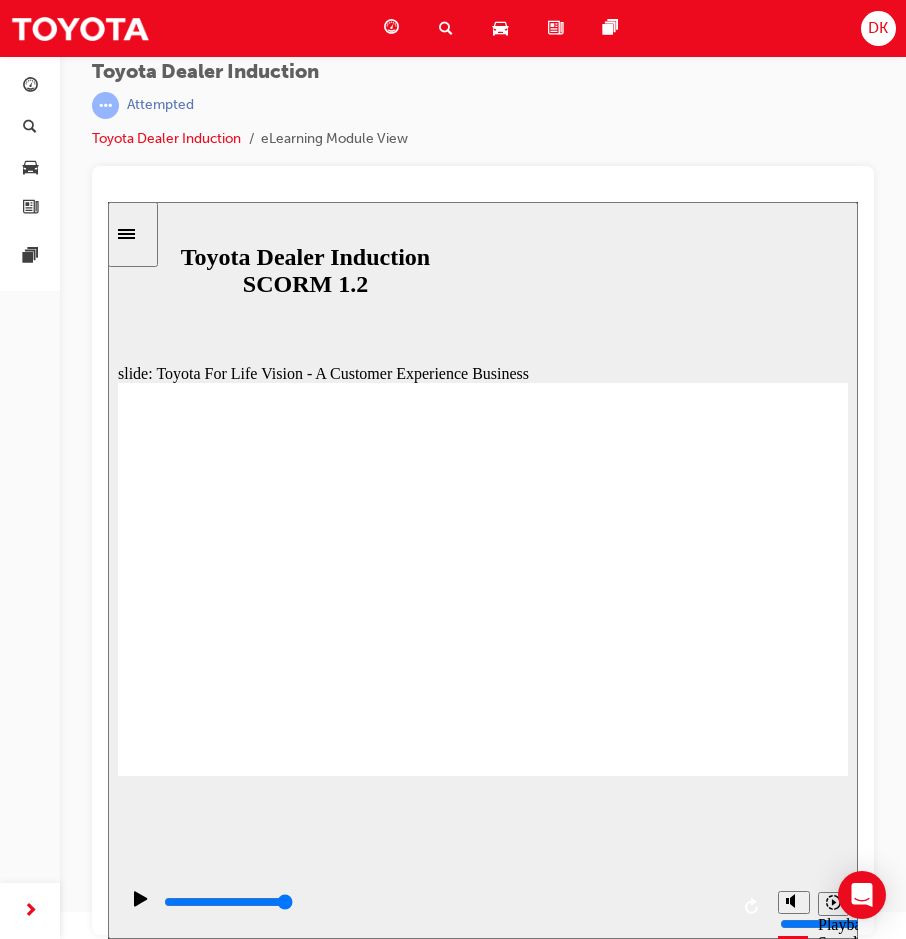 click 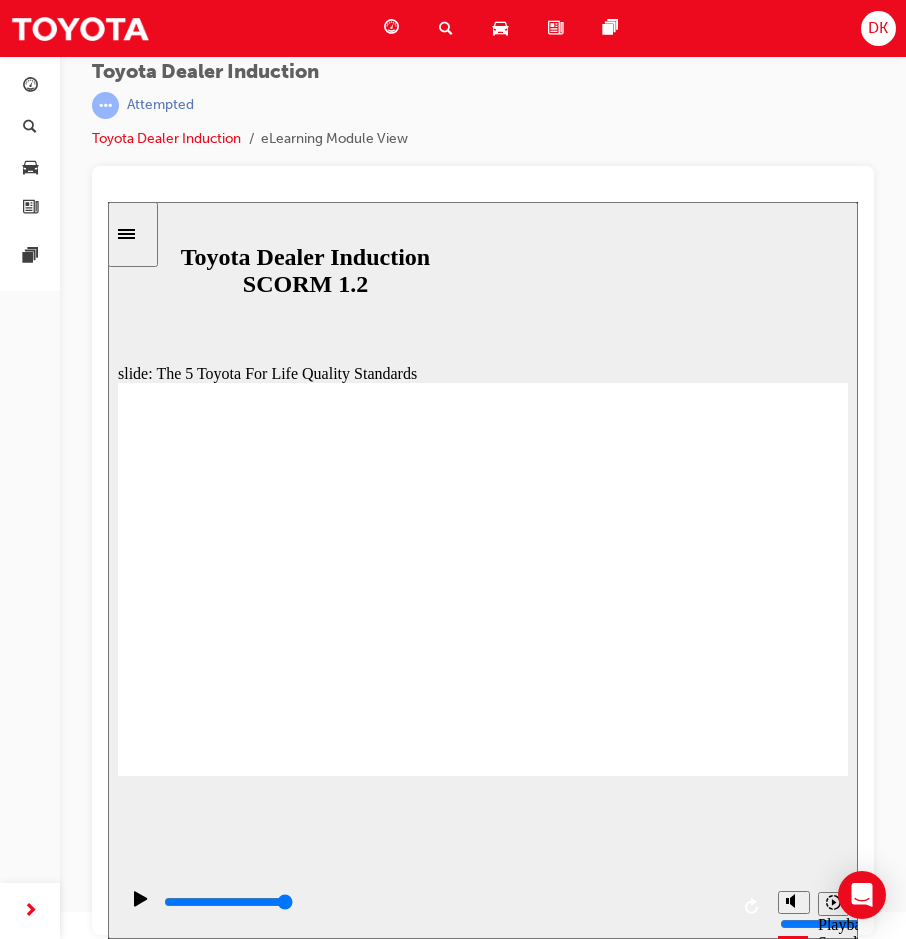 click 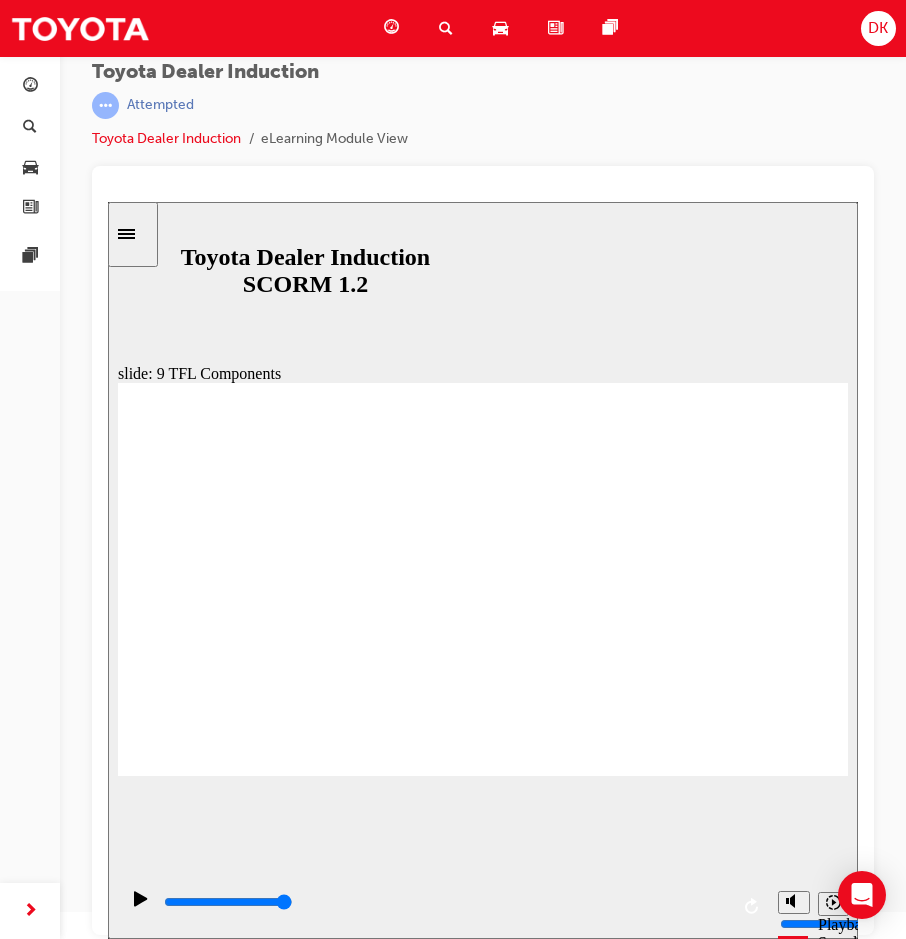 click 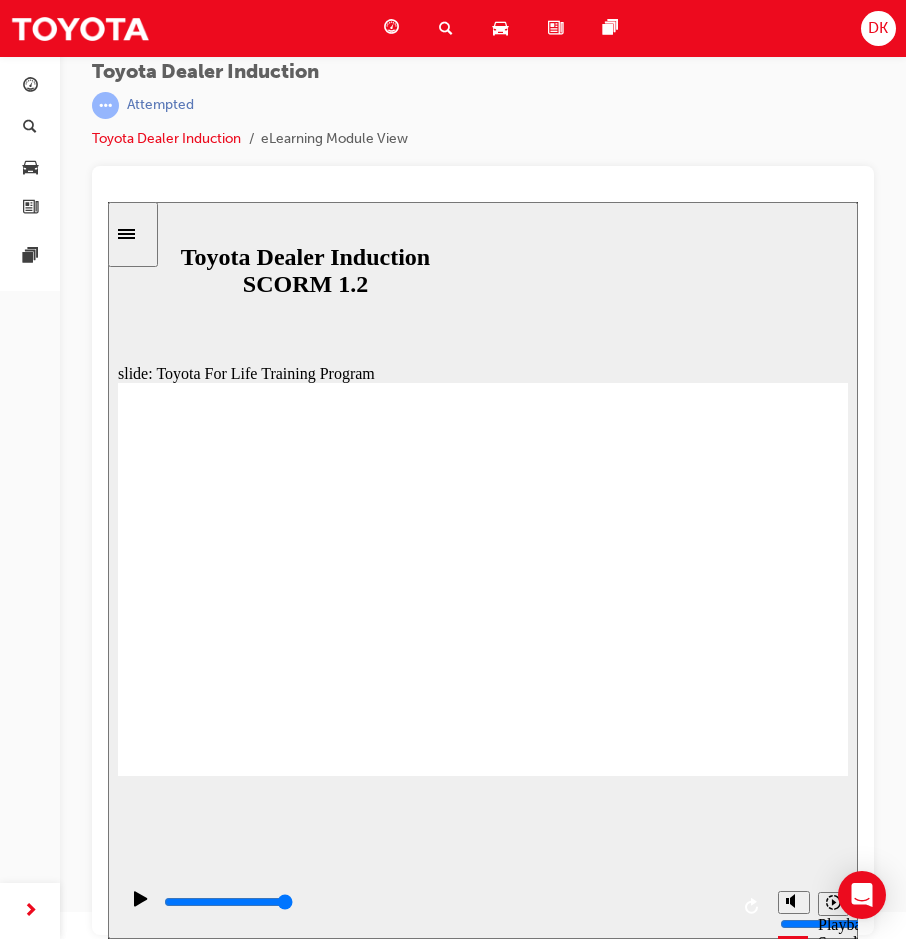 click 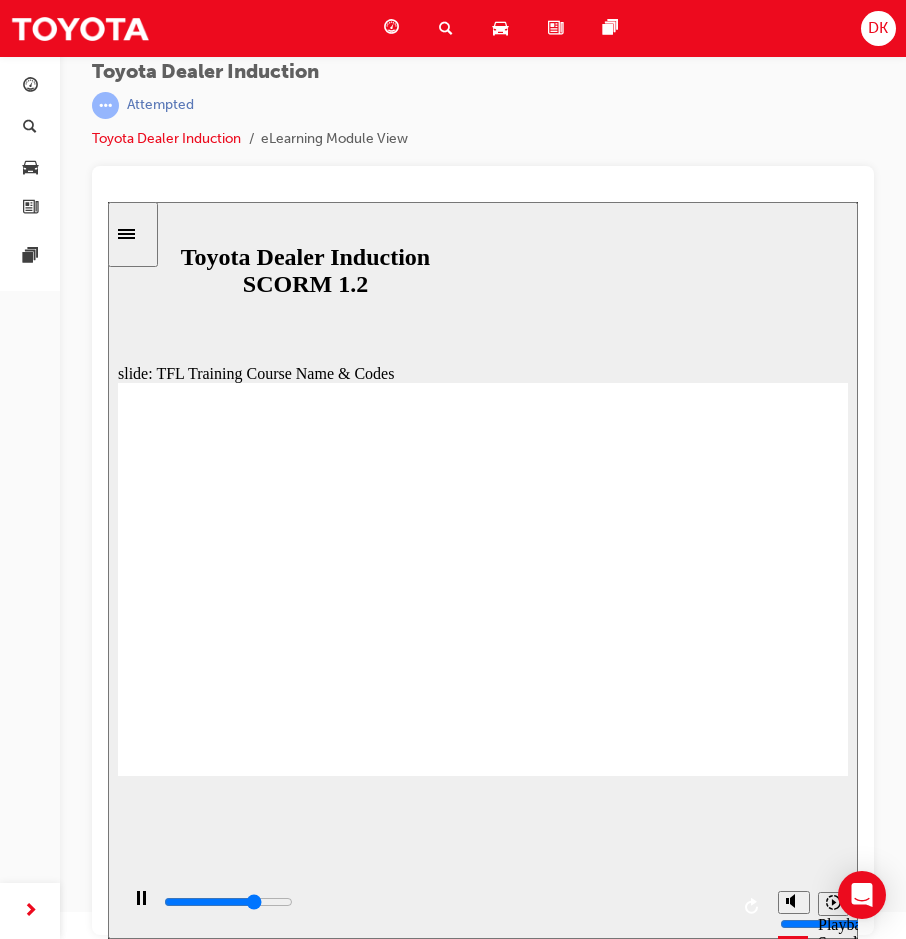 click 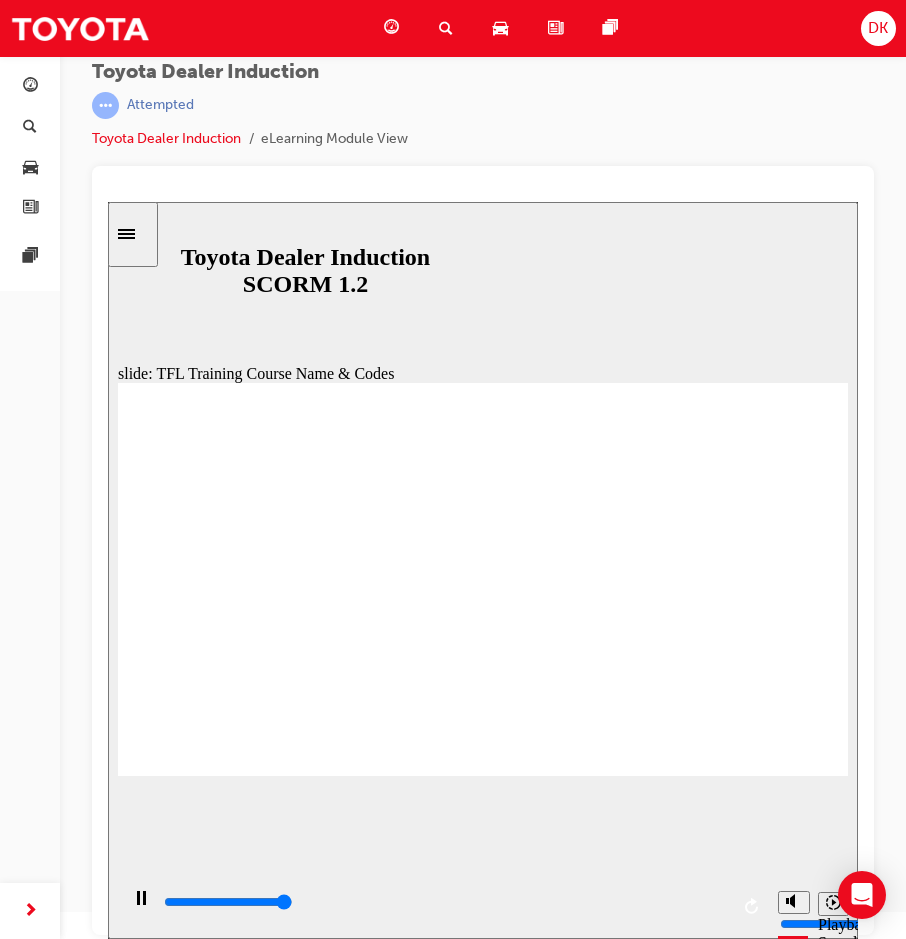 click at bounding box center [479, 2529] 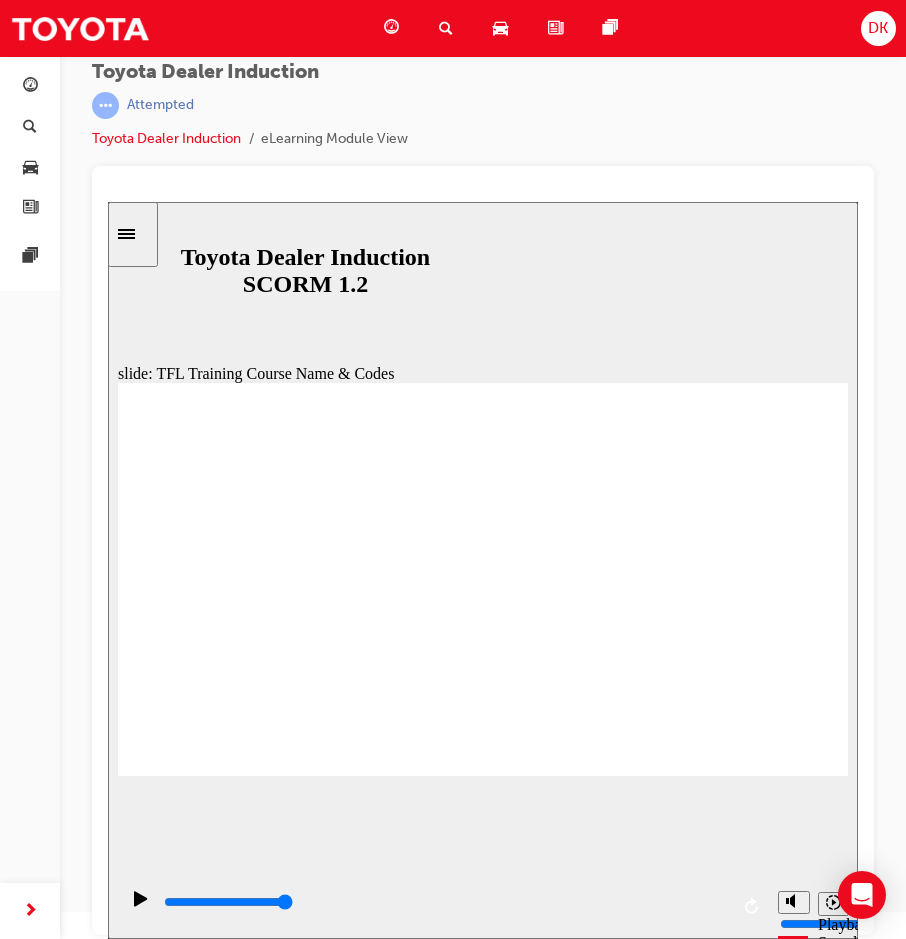 click at bounding box center (10482, 1483) 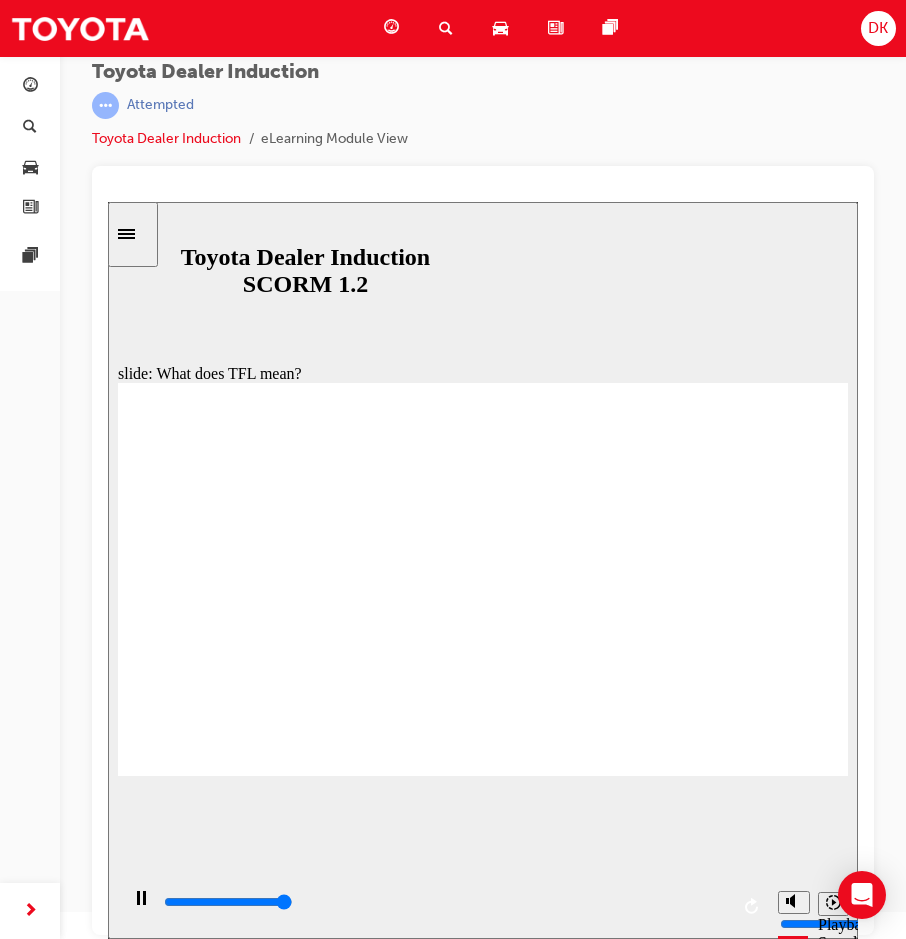 type on "10800" 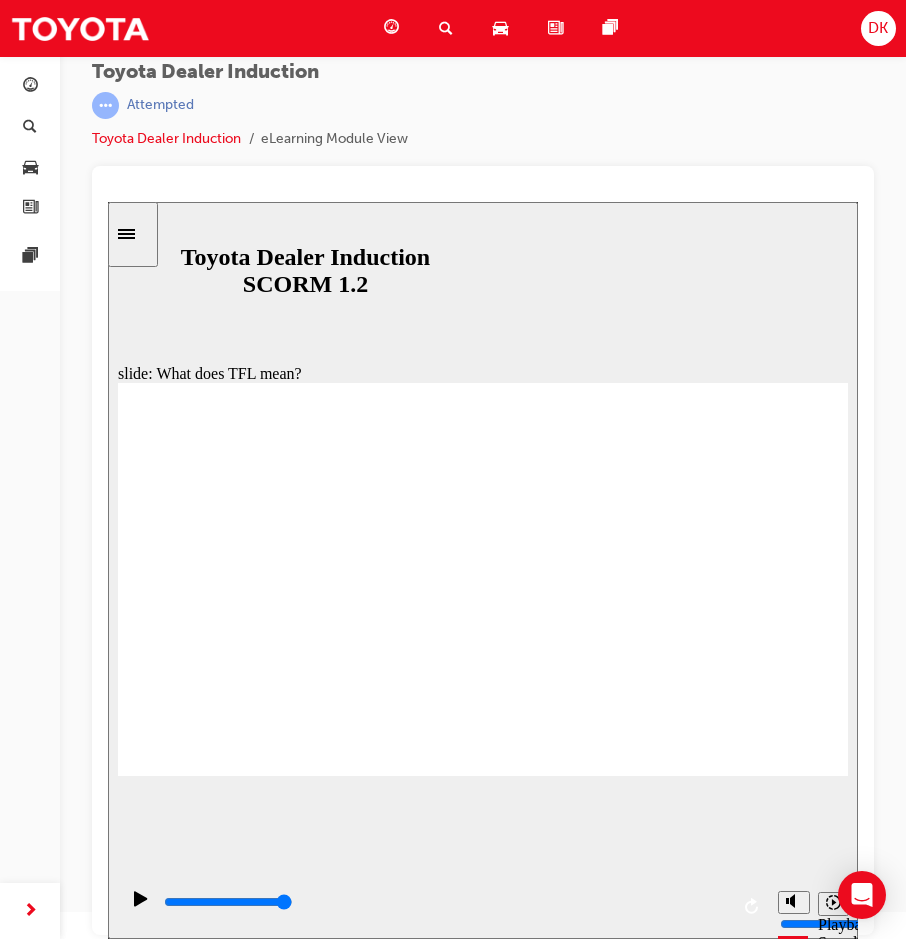 click 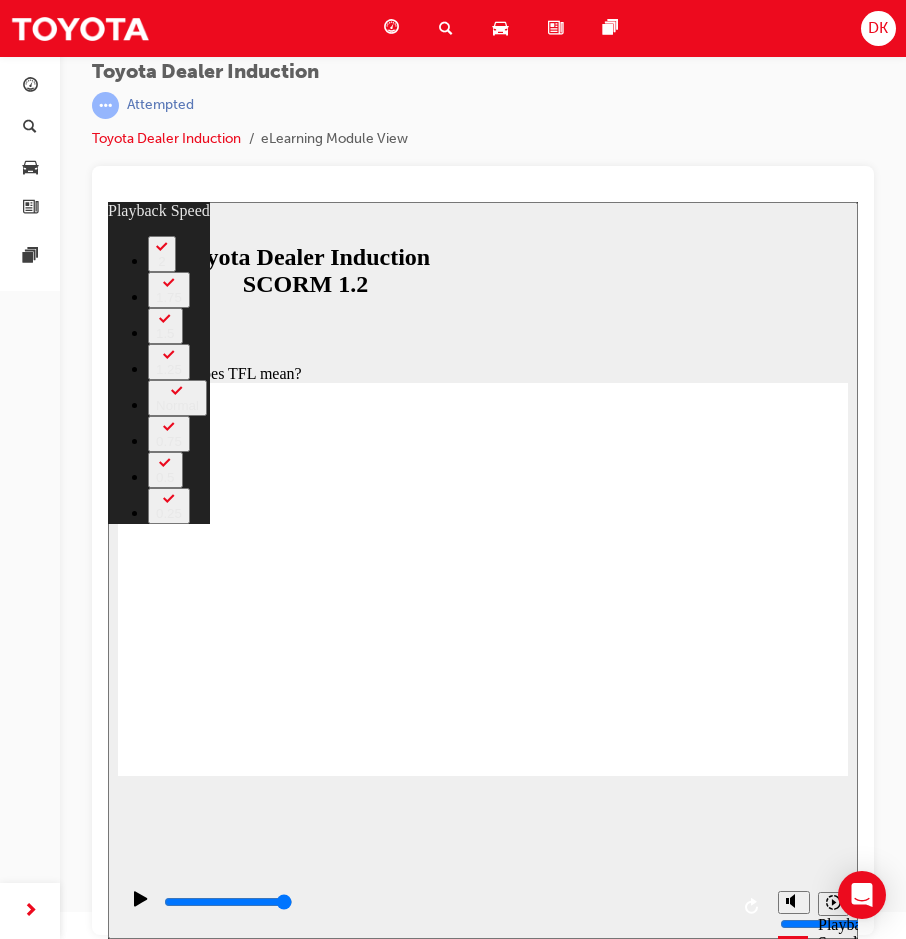 click on "slide: What does TFL mean?
Rectangle 2 playback speed 2 1.75 1.5 1.25 Normal 0.75 0.5 0.25 Rectangle 1 Multiply 1 Close What does Toyota For Life mean? Group Oval 35 2 Oval 33 1 Check out what Toyota For Life means to both Toyota Management and Toyota Employees Group 1 Rectangle 3 *Note: video produced in 2023; some positions have changed since the time of filming. BACK BACK NEXT NEXT What does Toyota For Lie mean? Check out what  Toyota For Lie means  to both Toyota  Management and  Toyota Employees BACK BACK NEXT NEXT *Note: video produced in 2023;  some positions have changed  since the time o lming. 01:37 02:18 / 02:18 Playback Speed 2 1.75 1.5 1.25 Normal 0.75 0.5 0.25 Close Back to top" at bounding box center [483, 570] 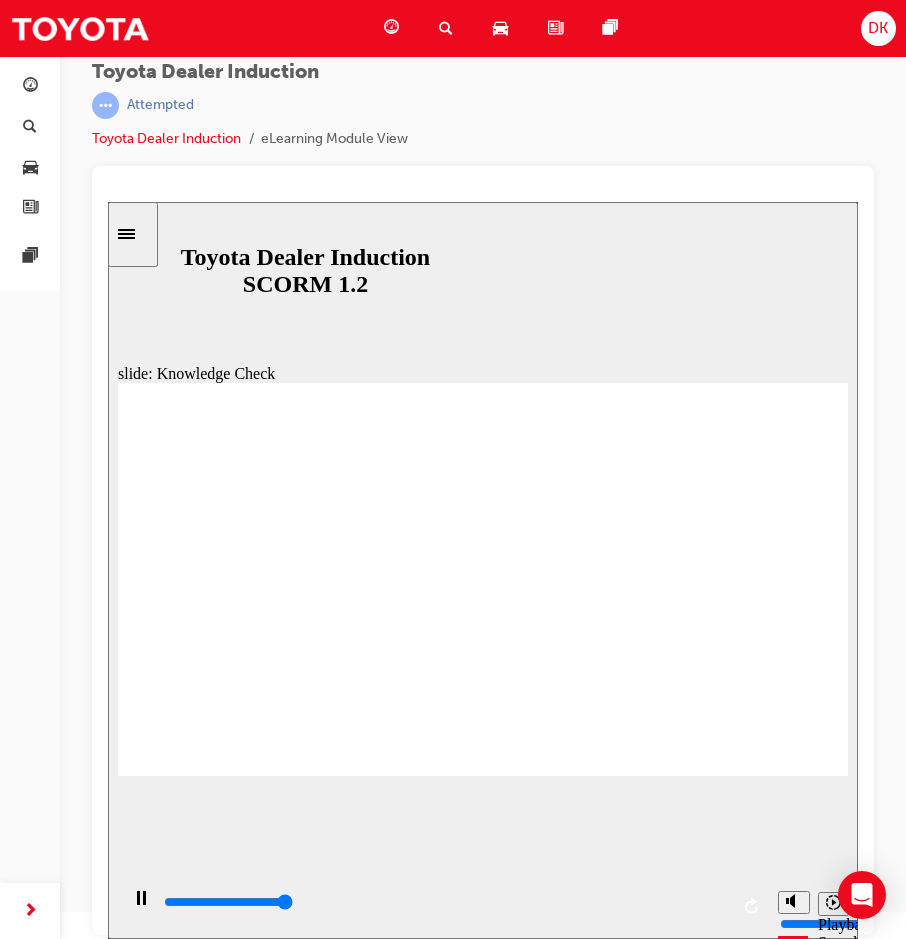 type on "5000" 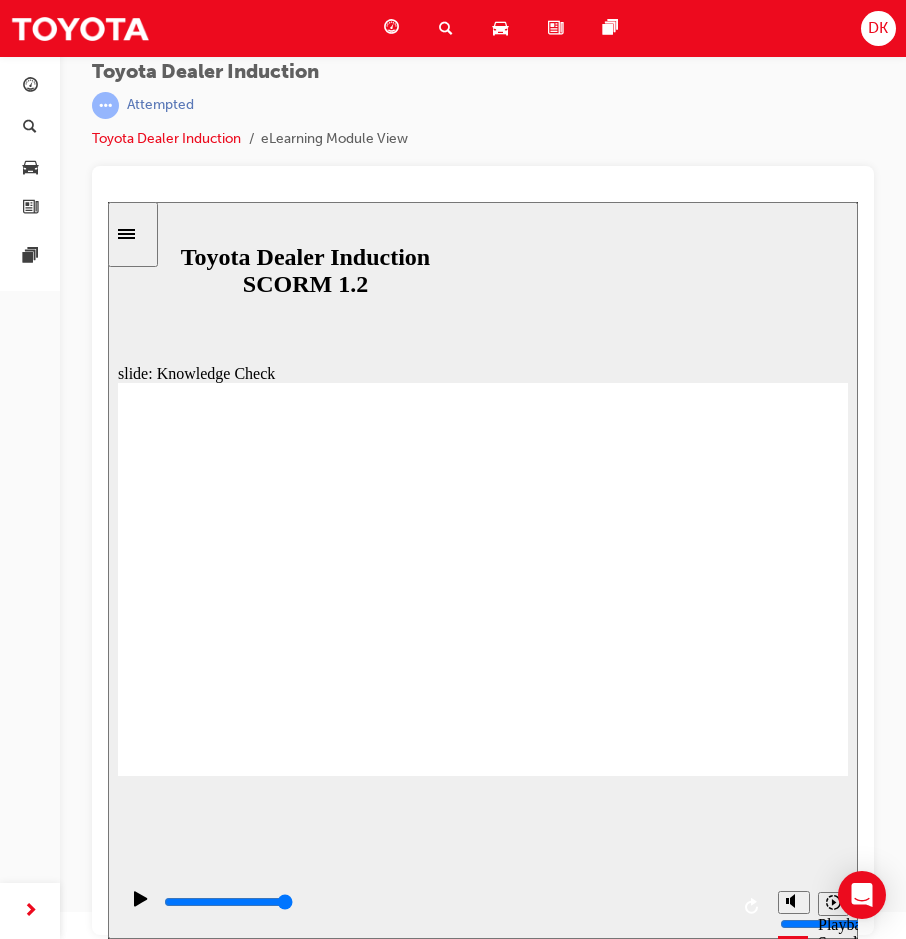radio on "true" 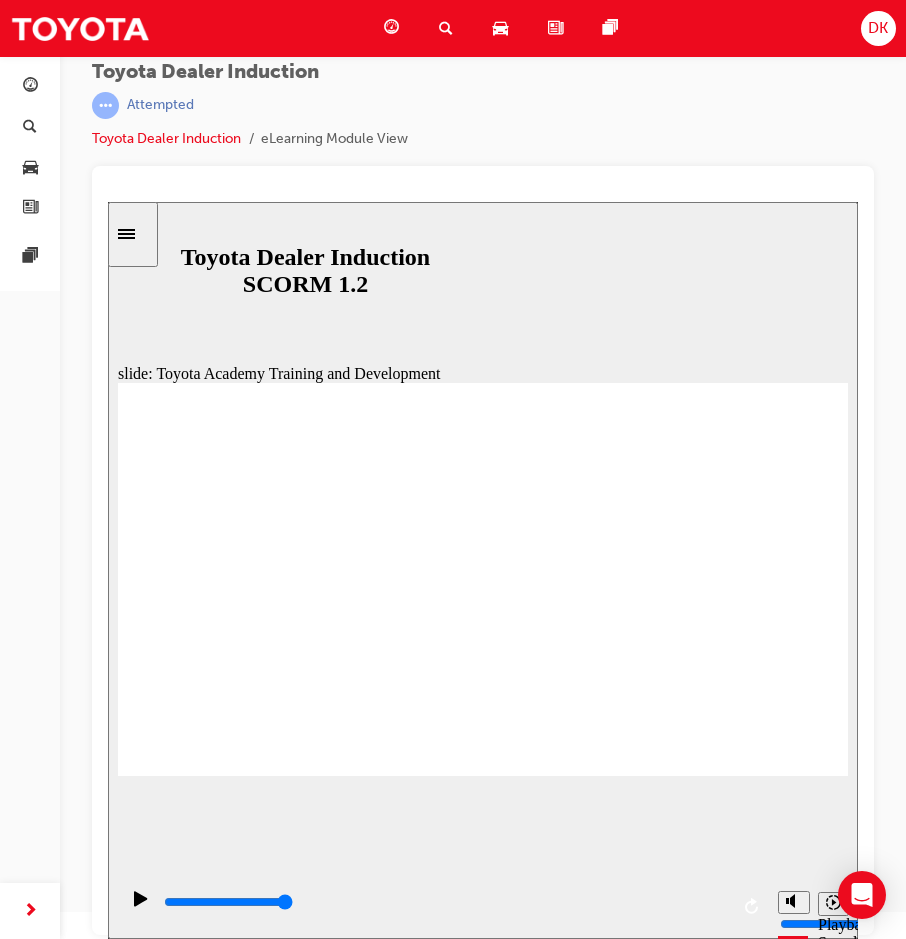 click on "slide: Toyota Academy Training and Development
Toyota Academy Training and Development BACK BACK NEXT NEXT Toyota Academy Training  and Development BACK BACK NEXT NEXT Back to top
Playback Speed
2
1.75
1.5" at bounding box center (483, 570) 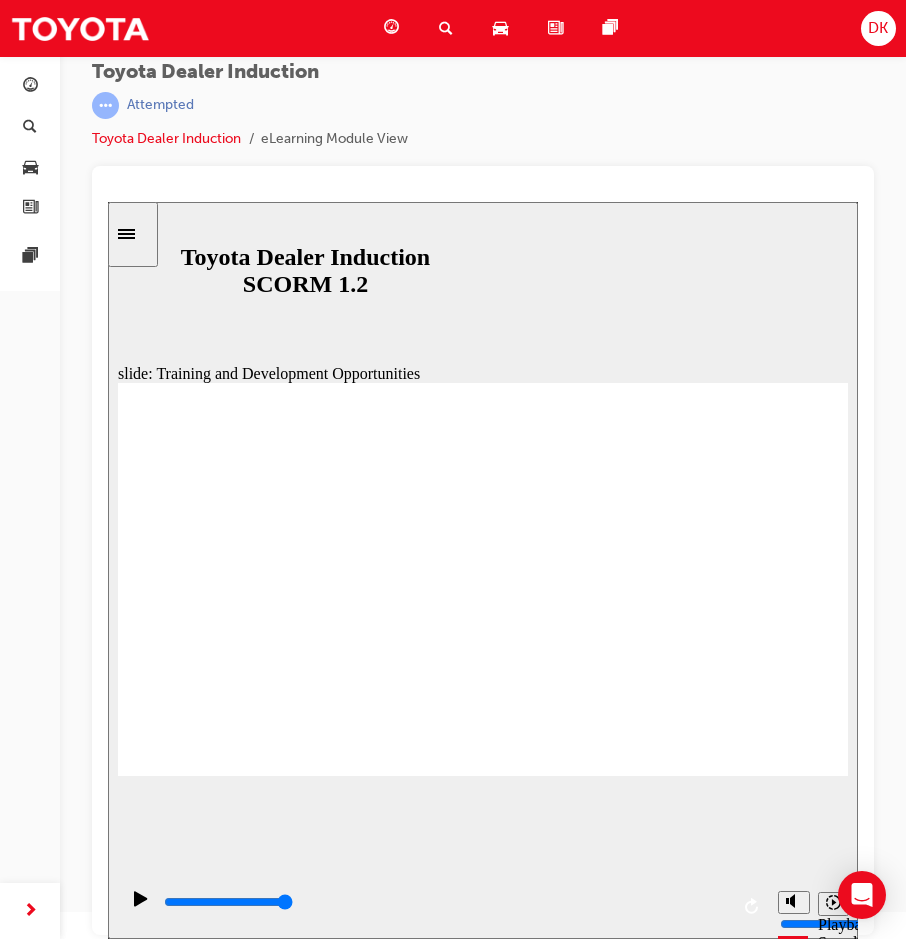 drag, startPoint x: 664, startPoint y: 776, endPoint x: 664, endPoint y: 764, distance: 12 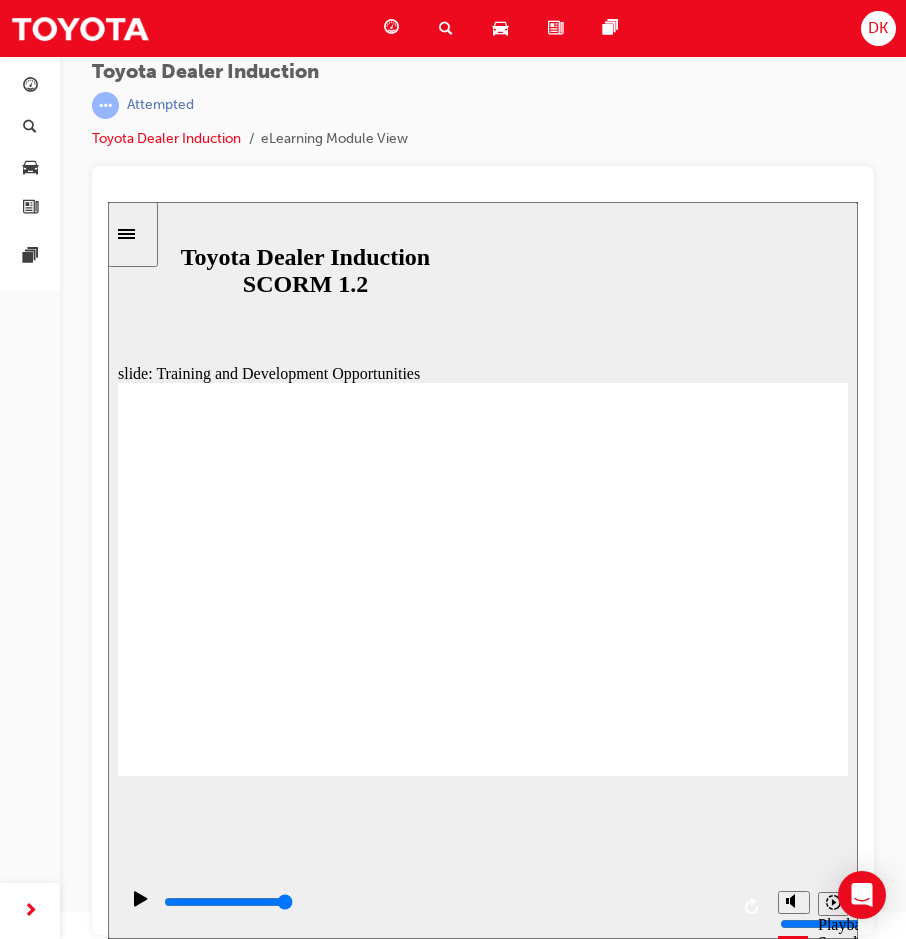 click 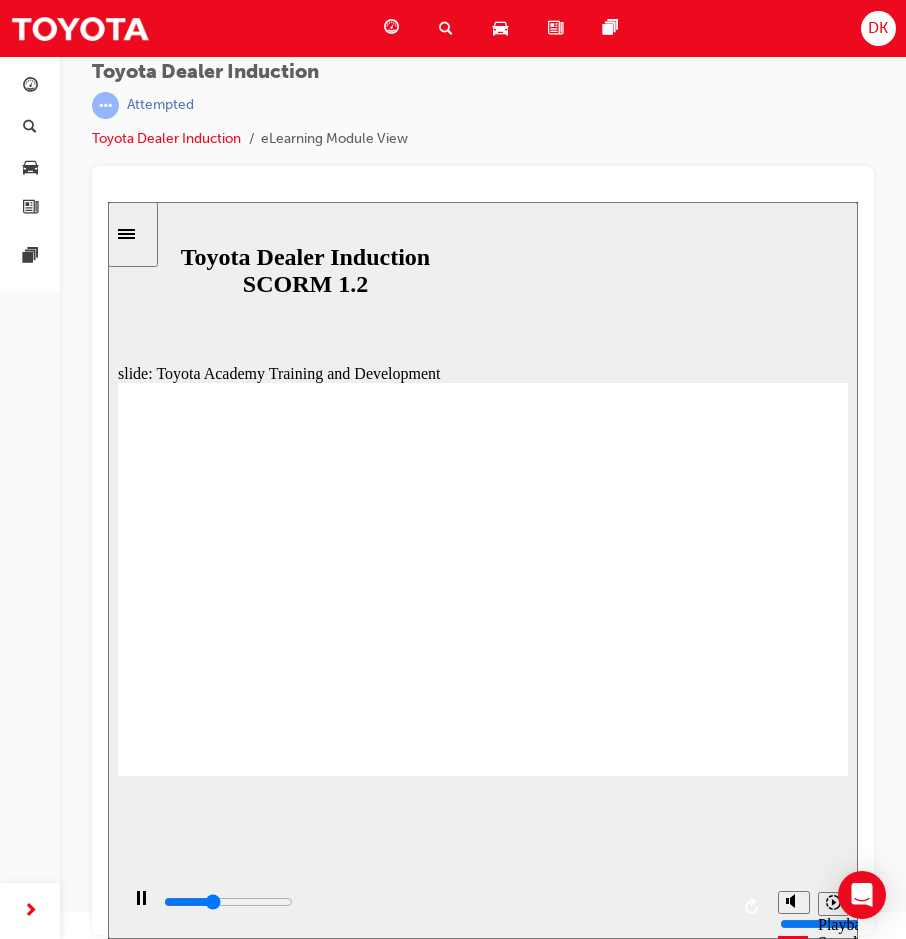 click 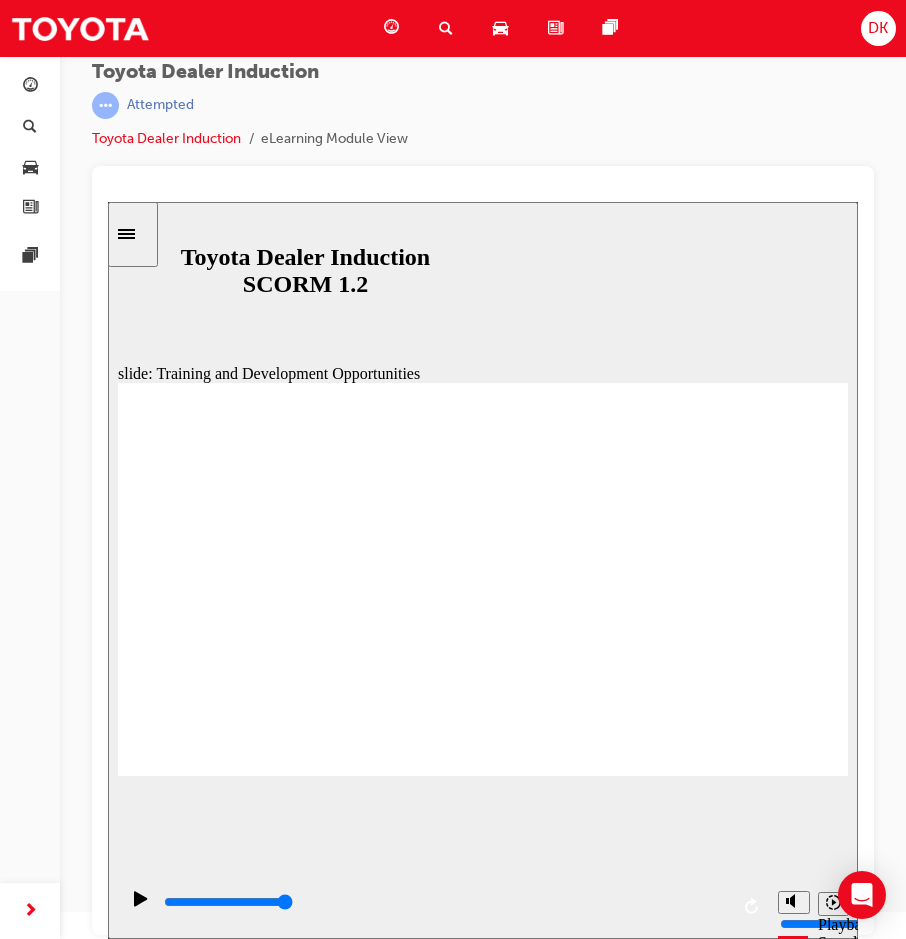 click at bounding box center [483, 1354] 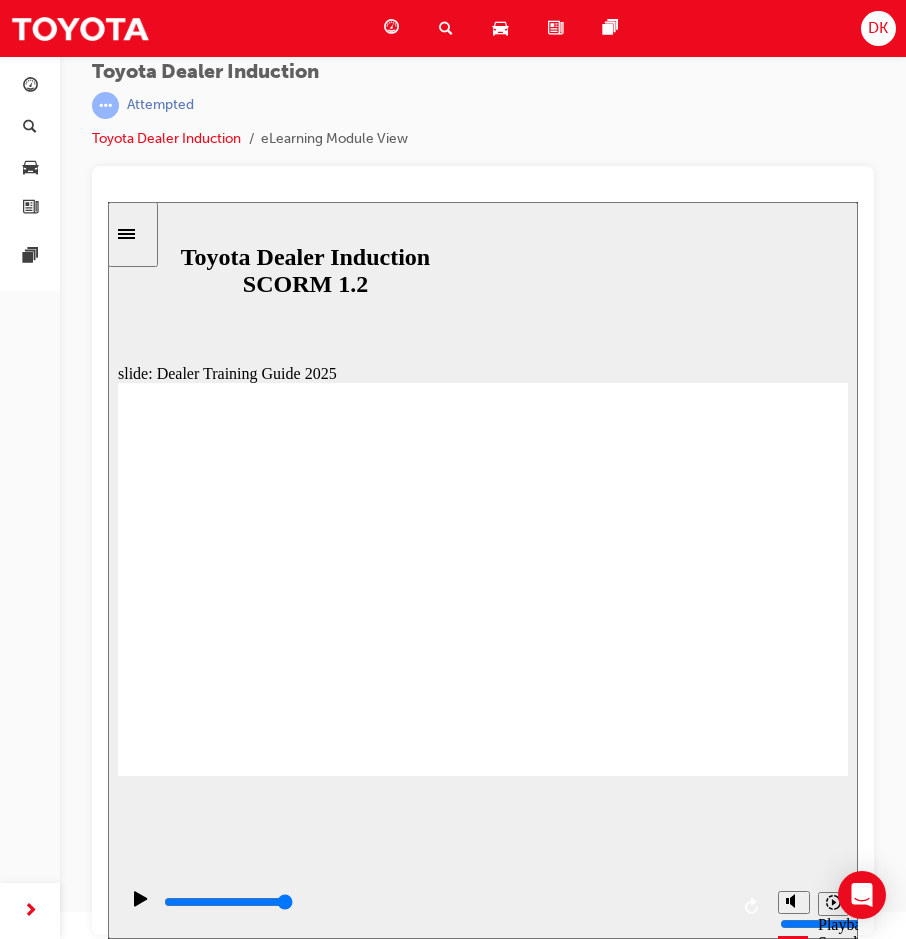 click 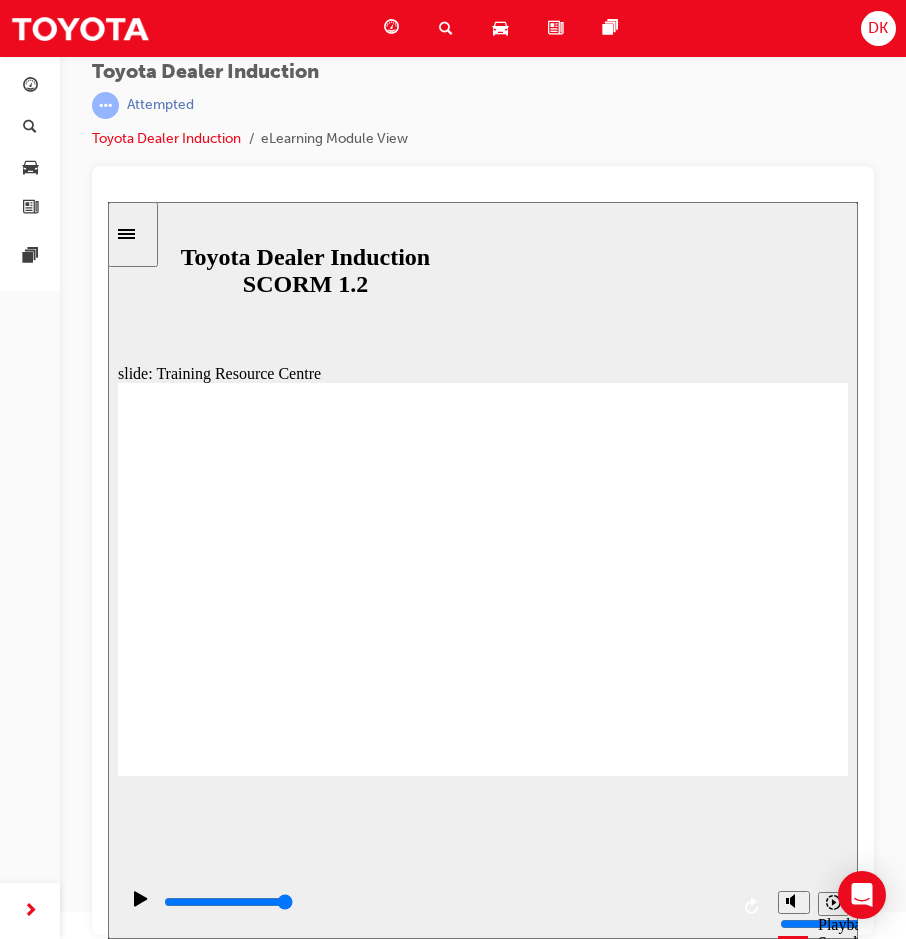 click 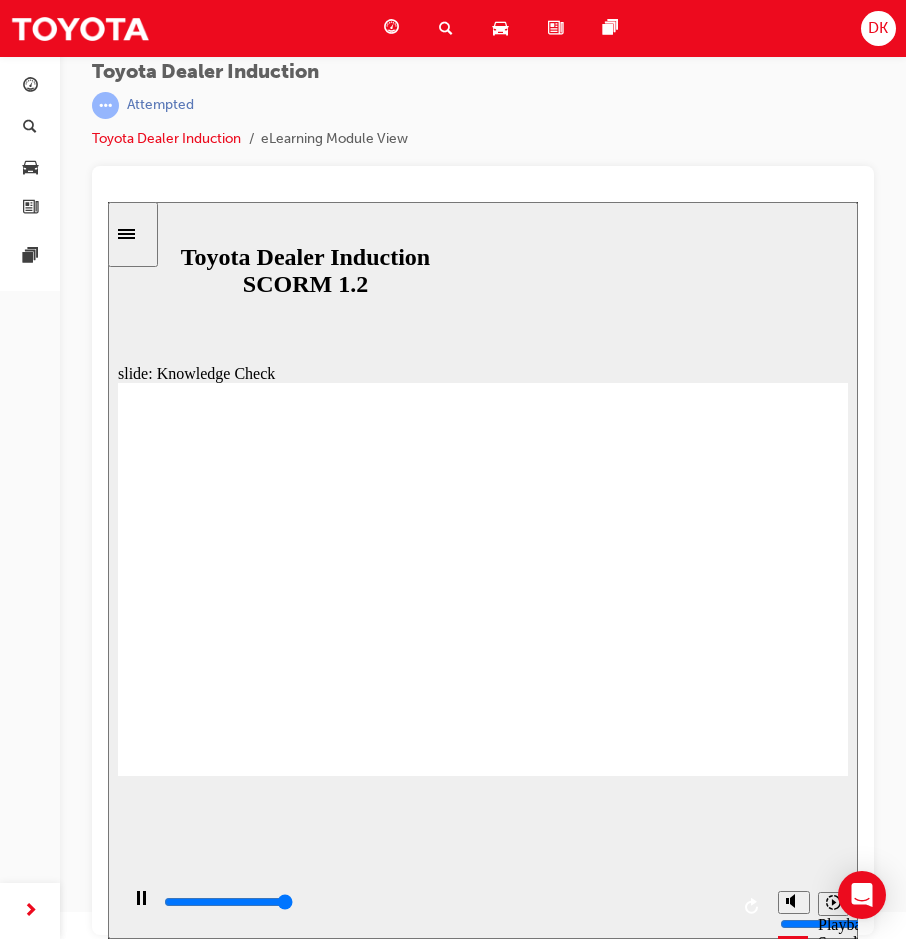 type on "5000" 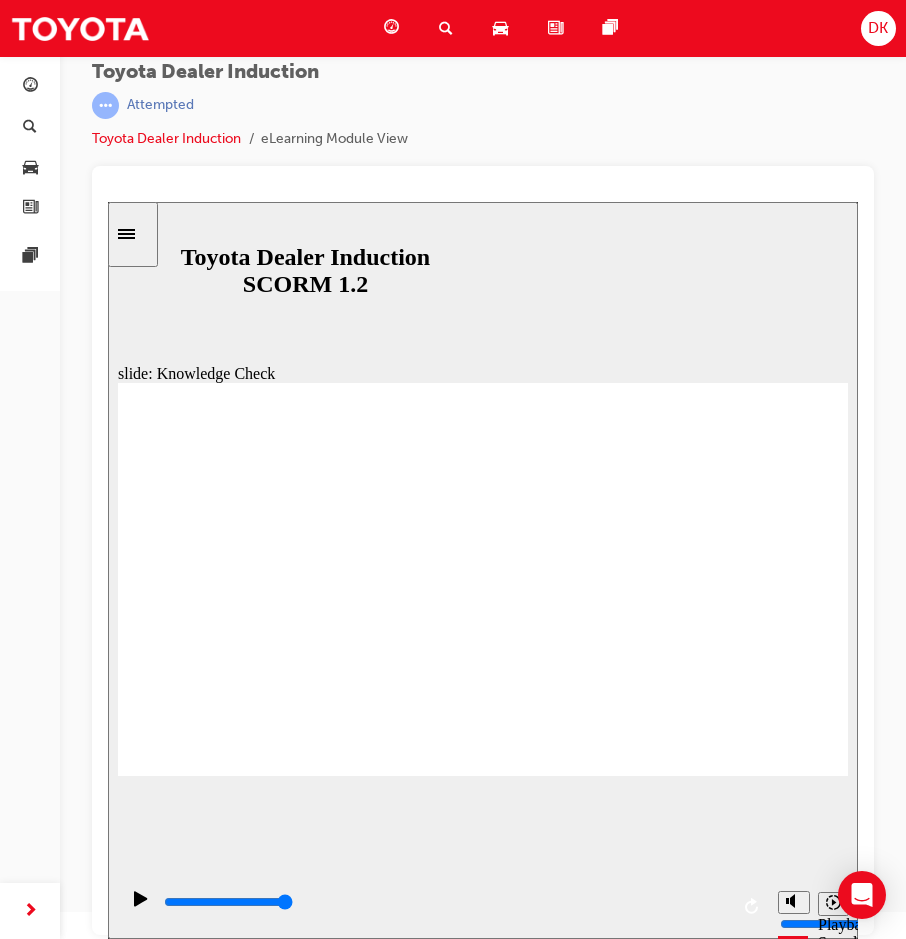 radio on "true" 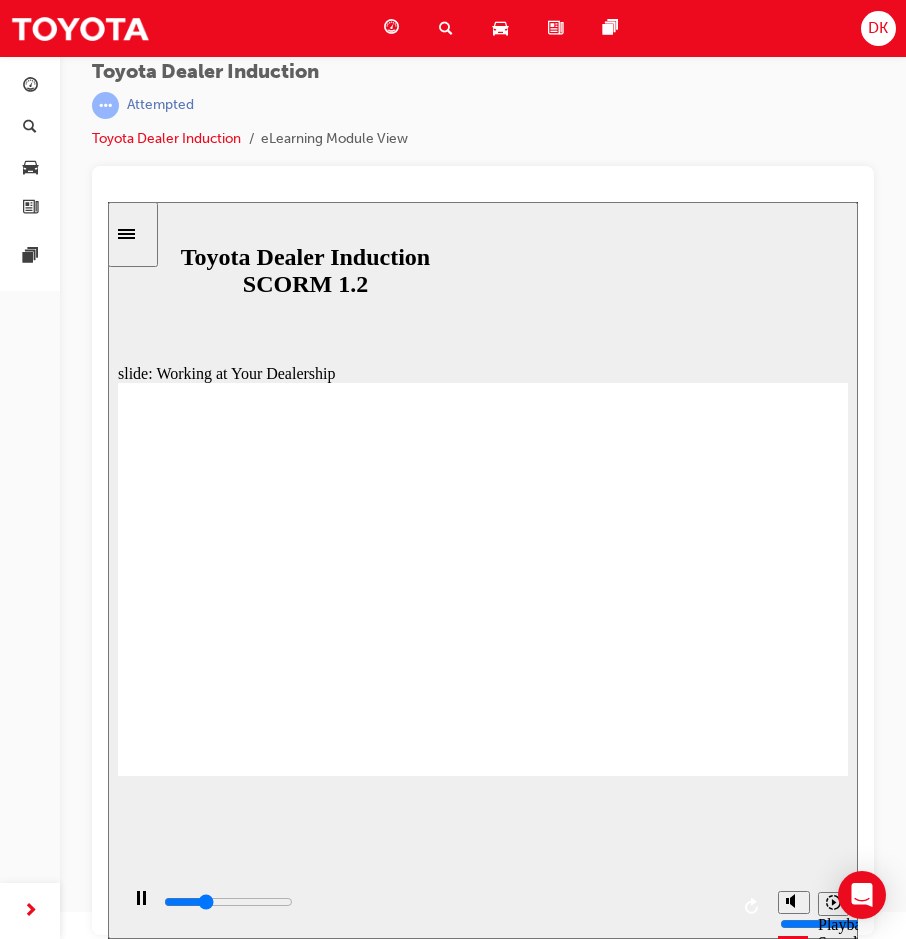 click 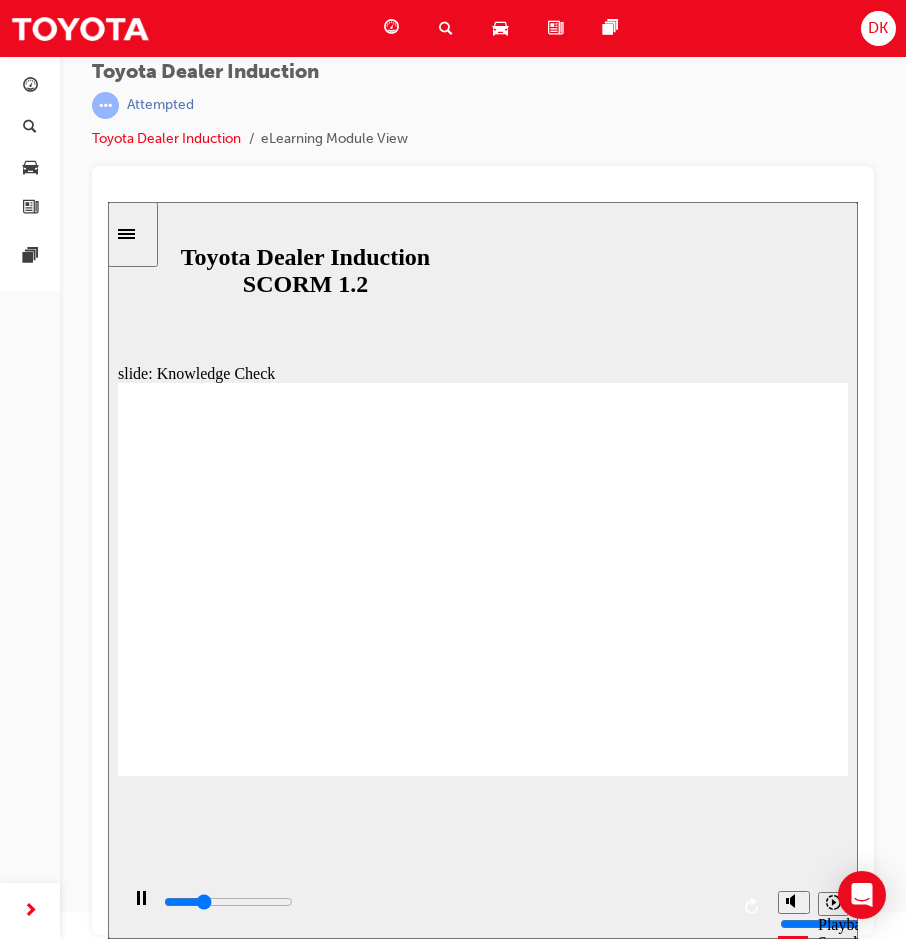 type on "1400" 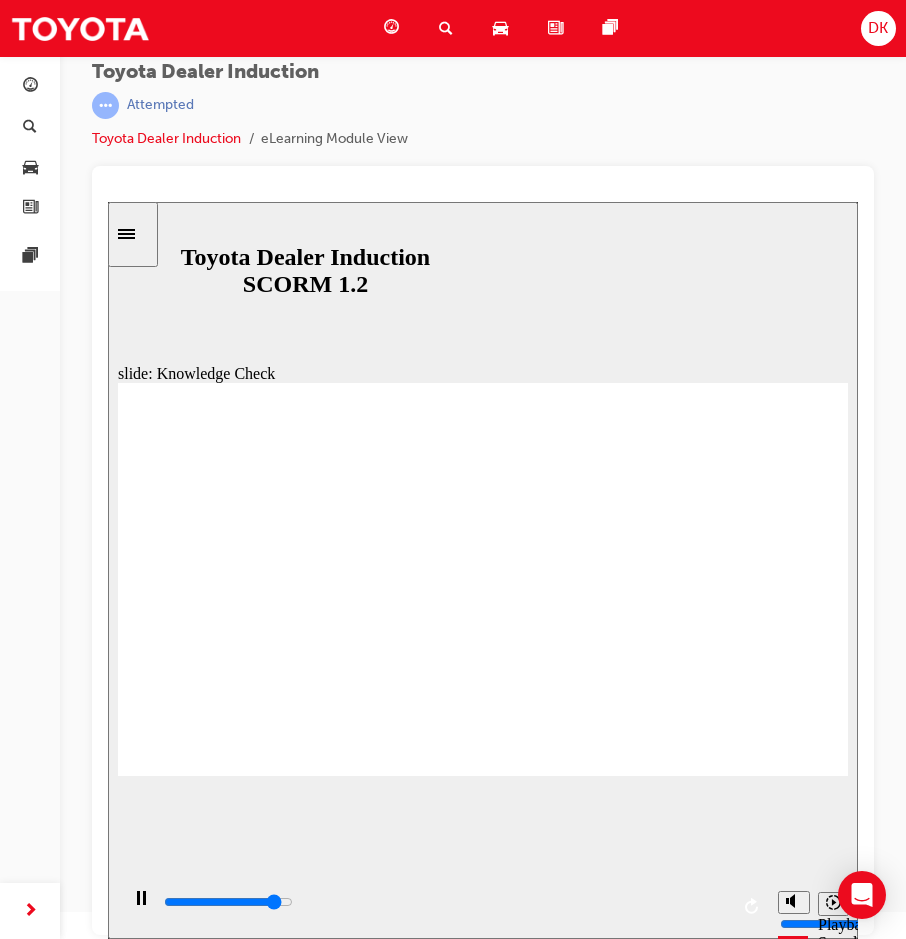 click 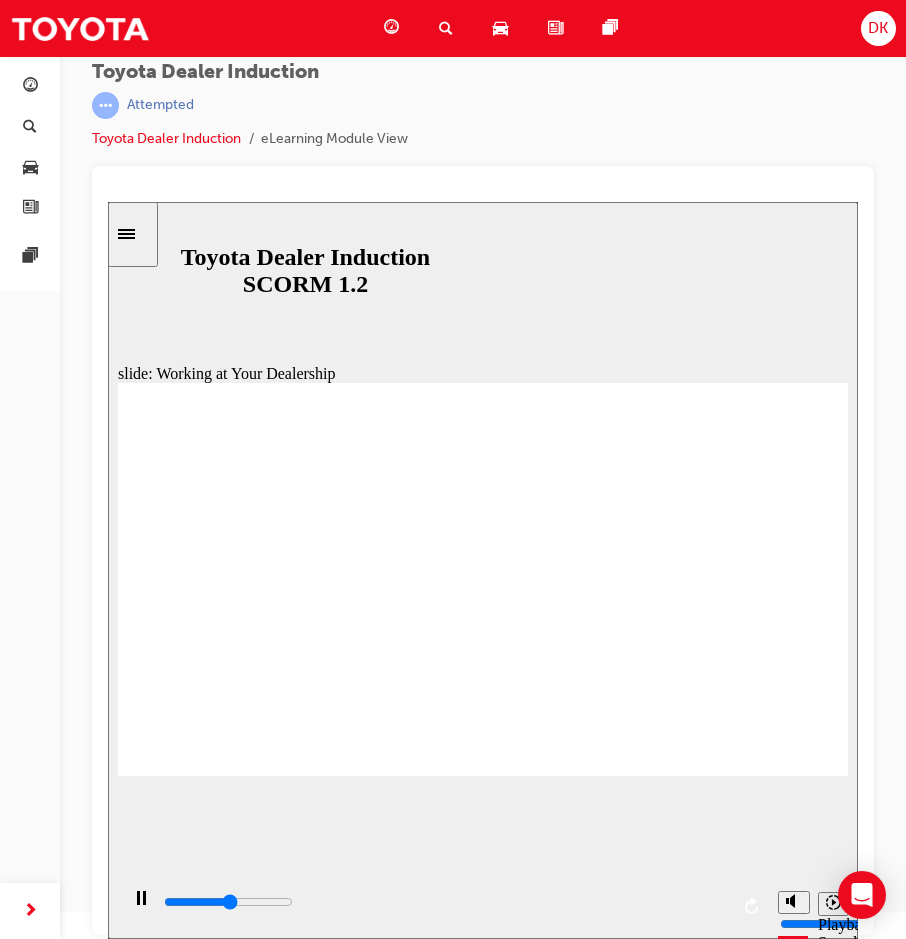 click 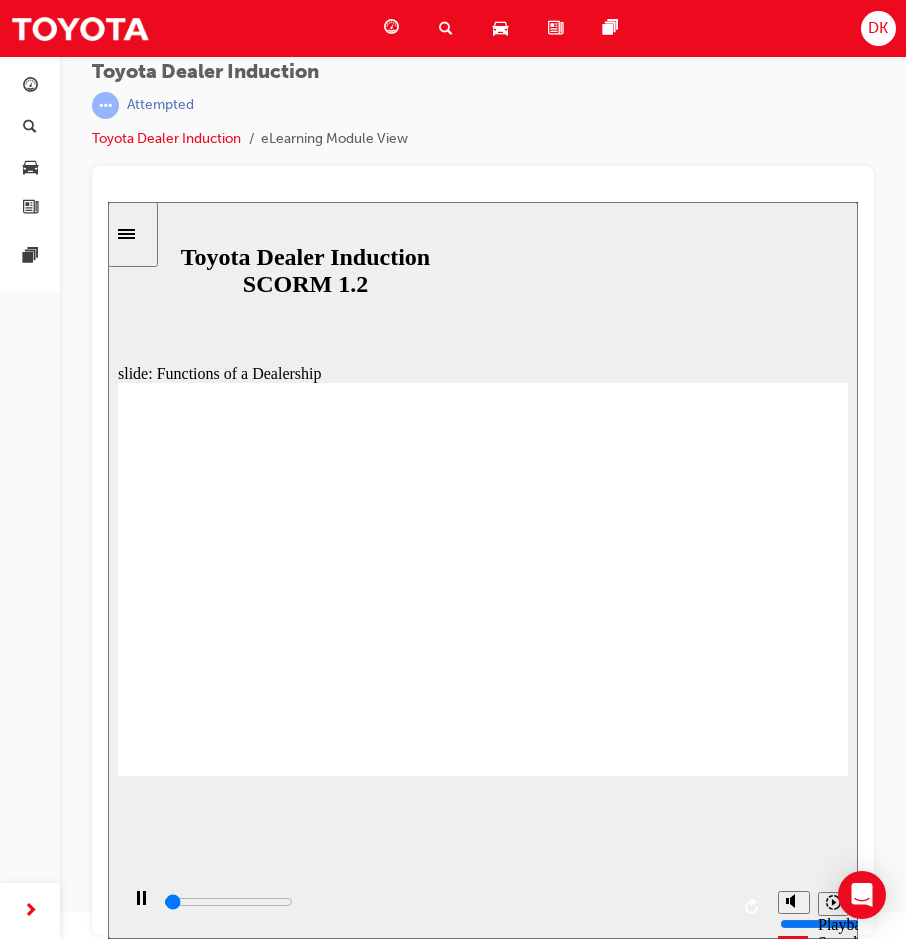 type on "600" 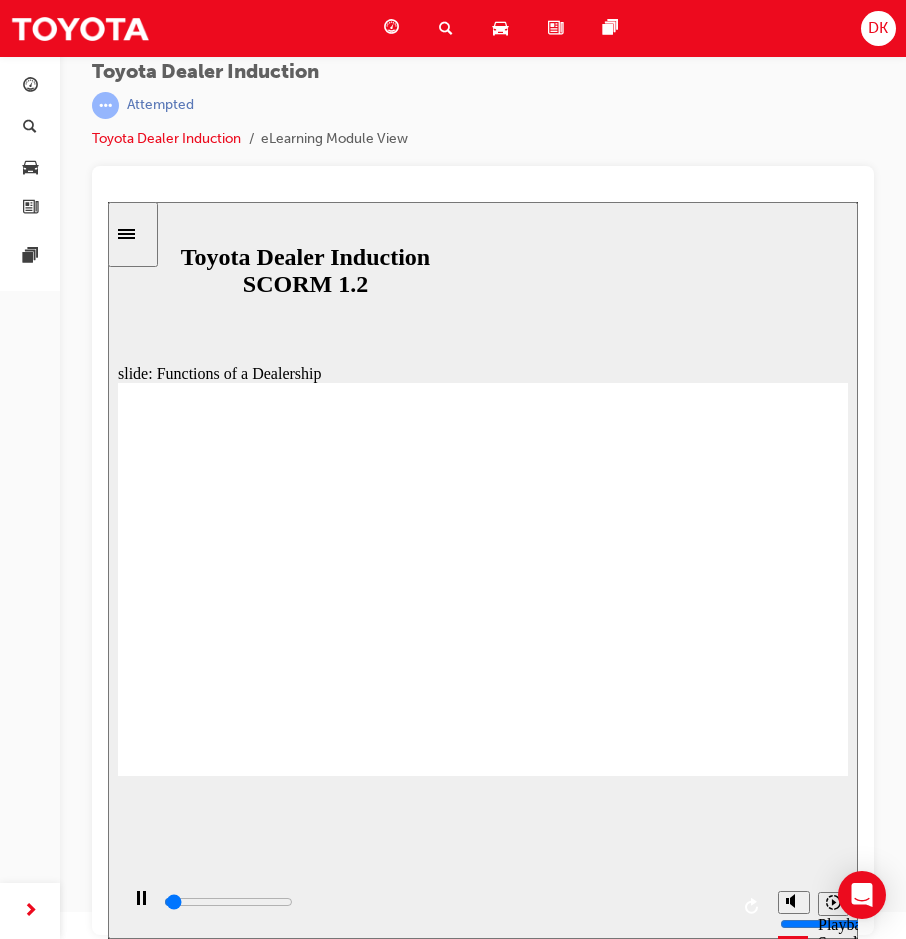 scroll, scrollTop: 0, scrollLeft: 0, axis: both 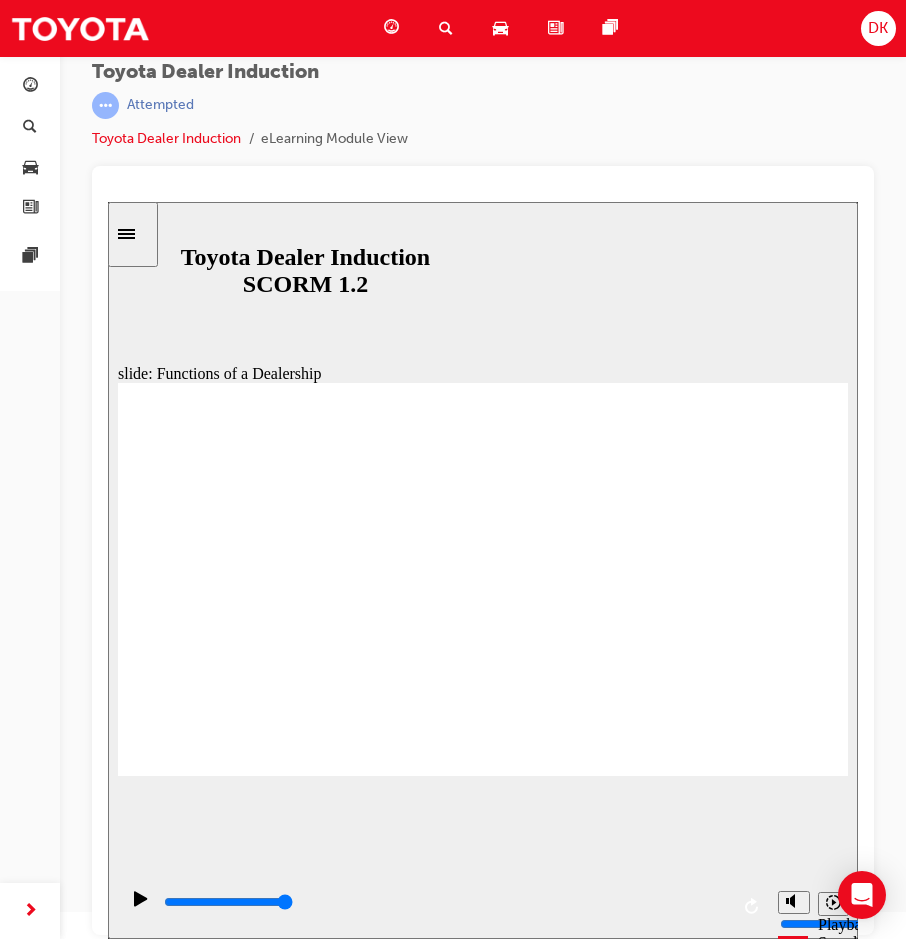 drag, startPoint x: 108, startPoint y: 202, endPoint x: 782, endPoint y: 736, distance: 859.90234 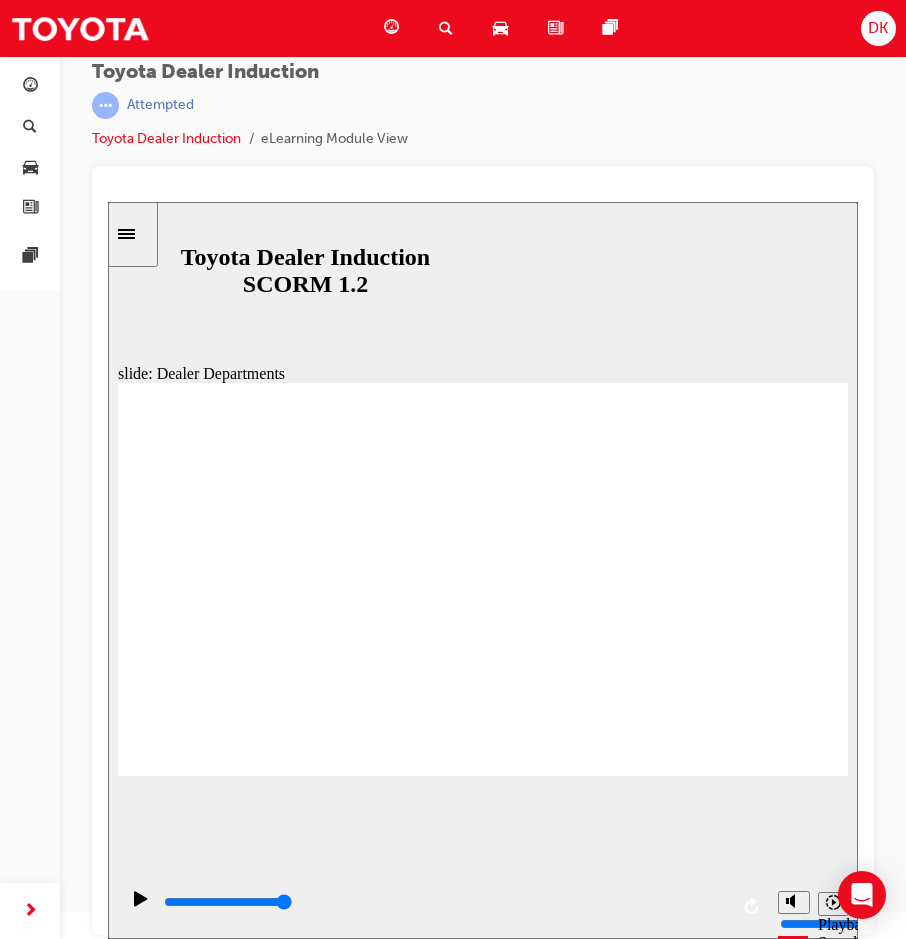 click 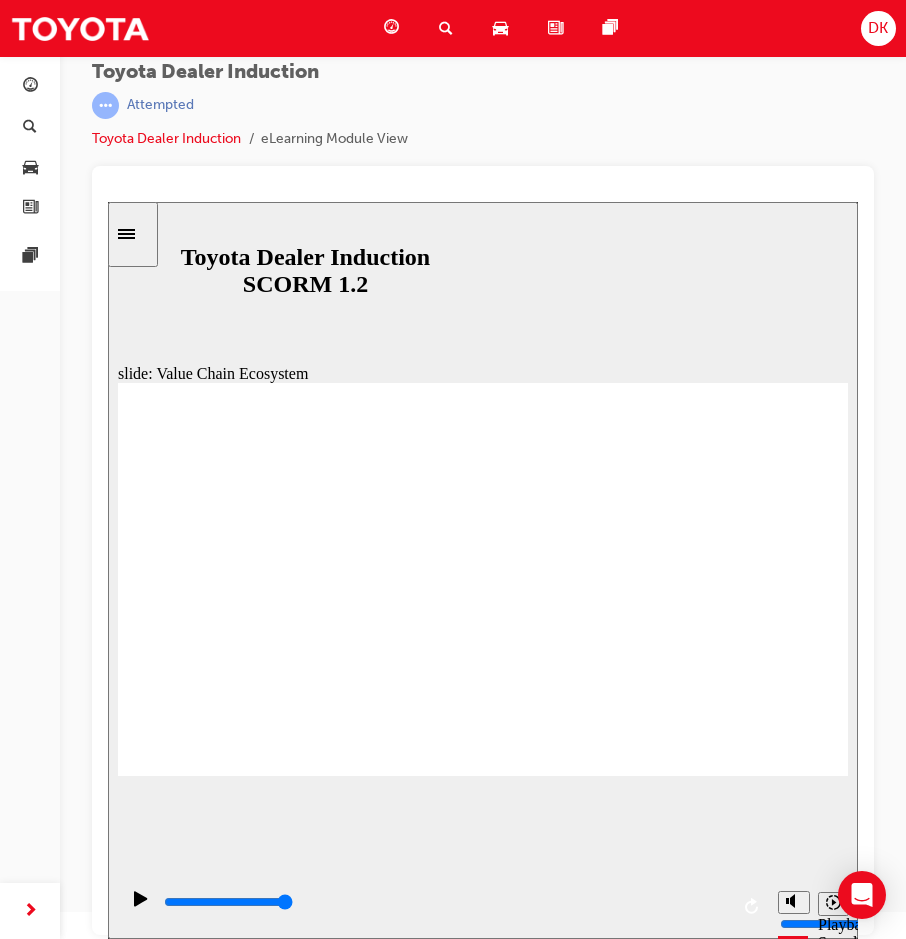 click 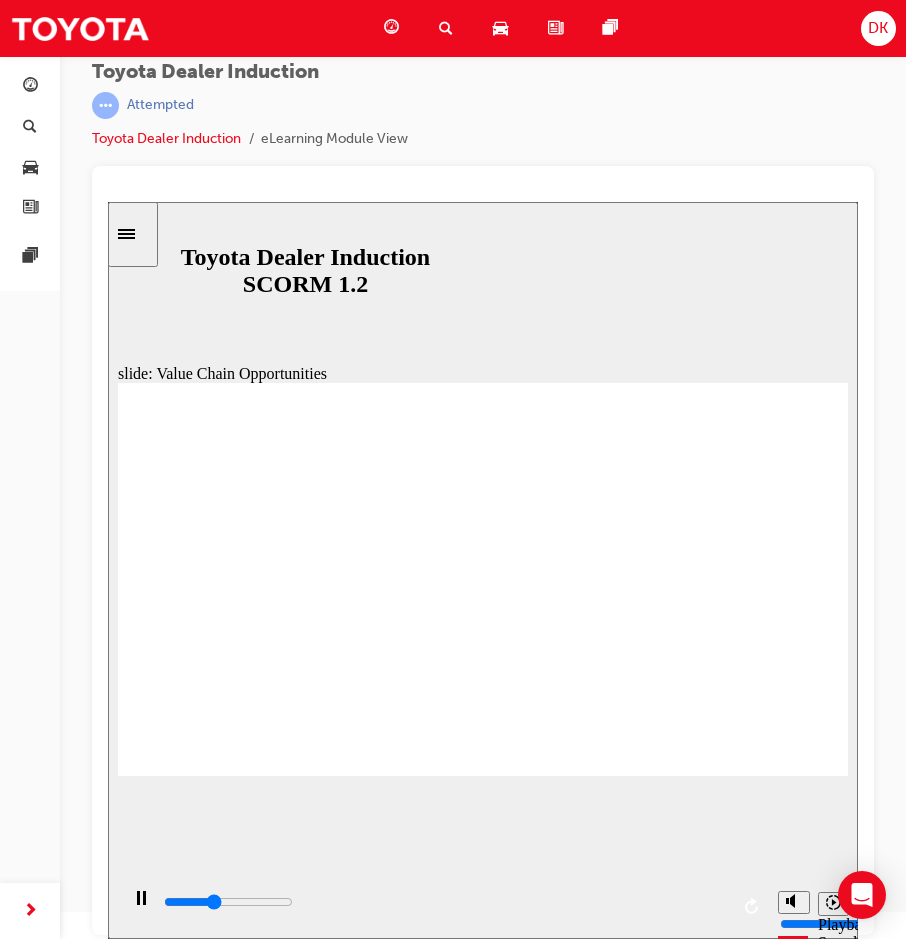 click 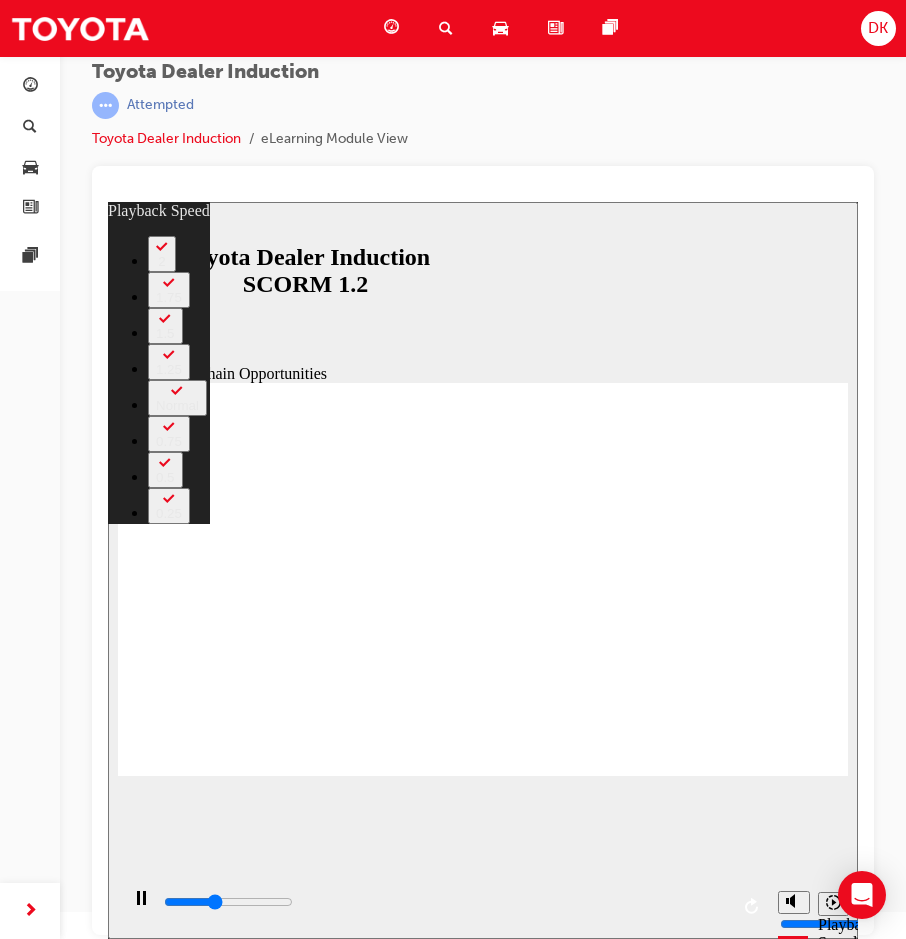type on "4300" 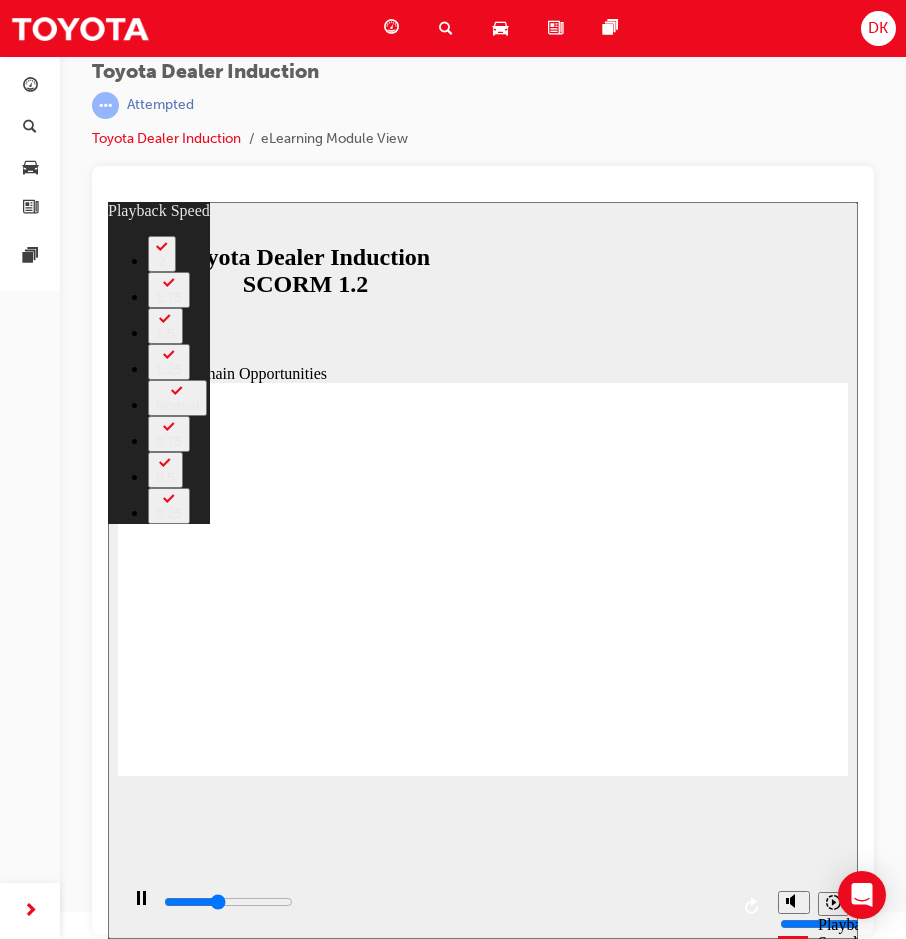 type on "4600" 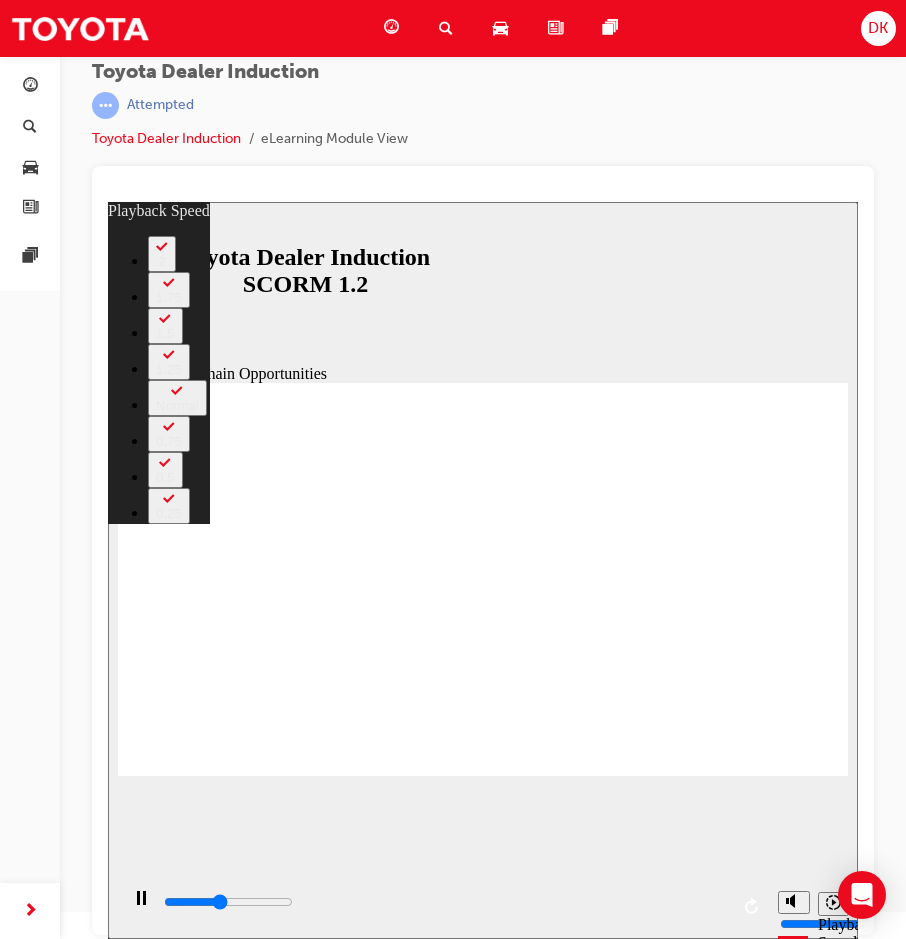 type on "4800" 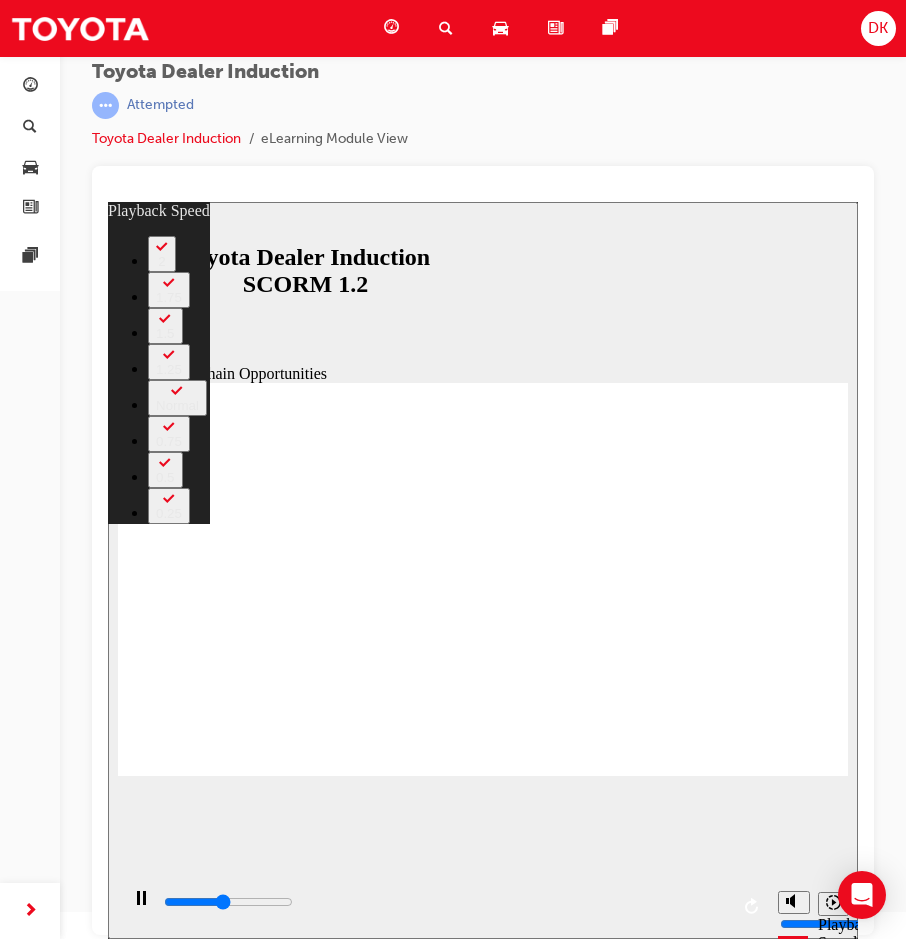 type on "5100" 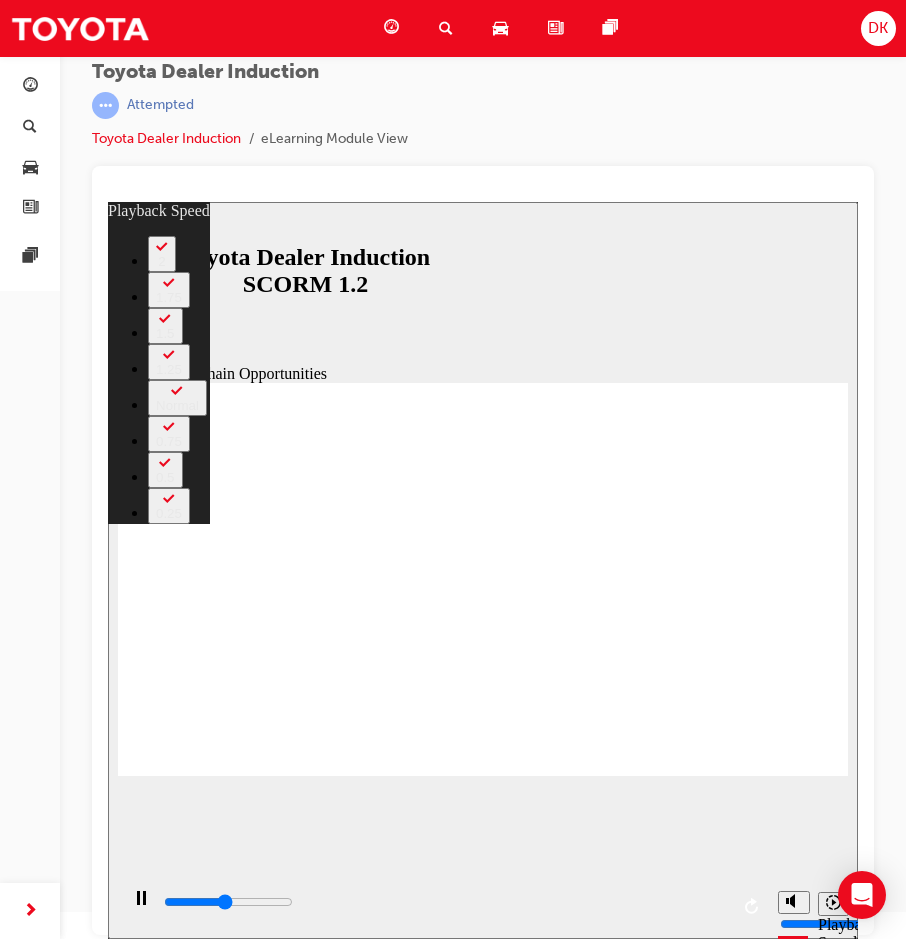 type on "5400" 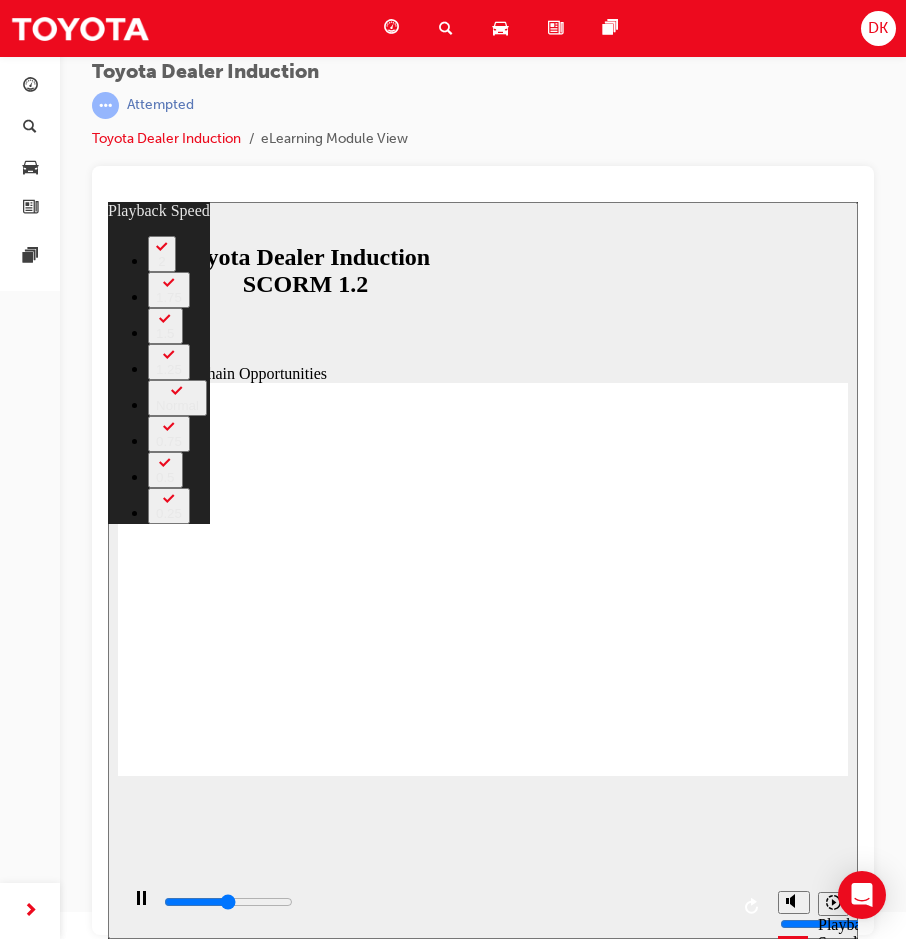type on "5600" 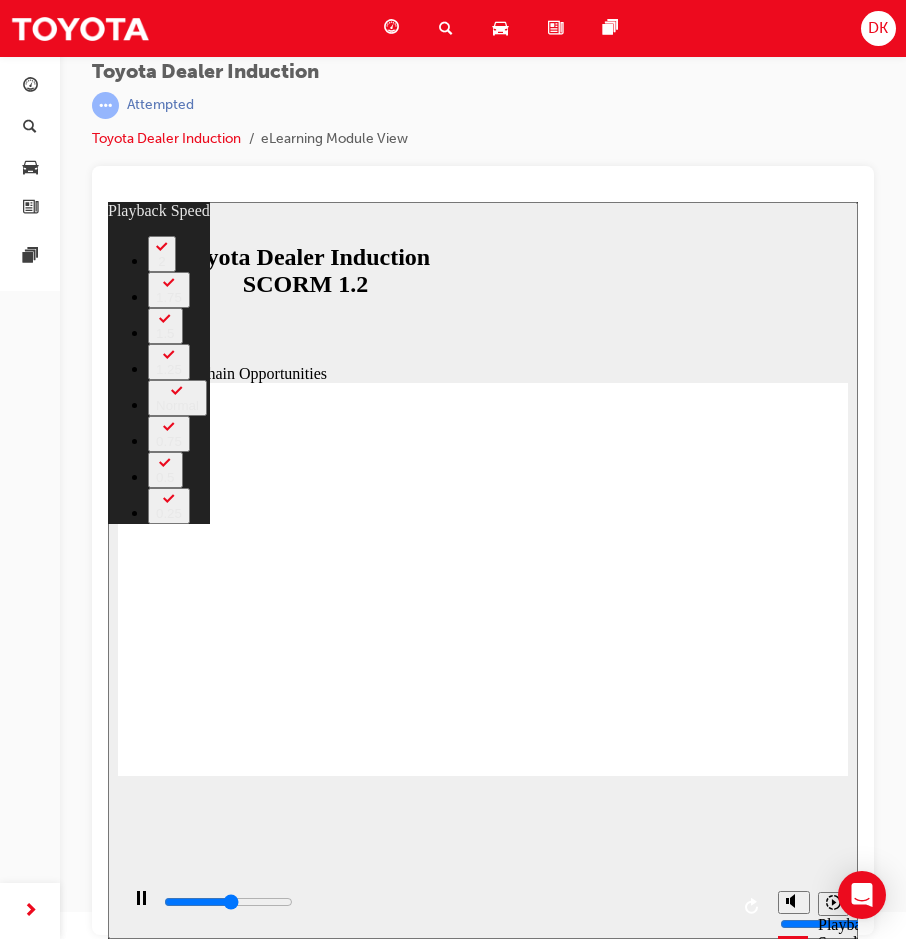 type on "5900" 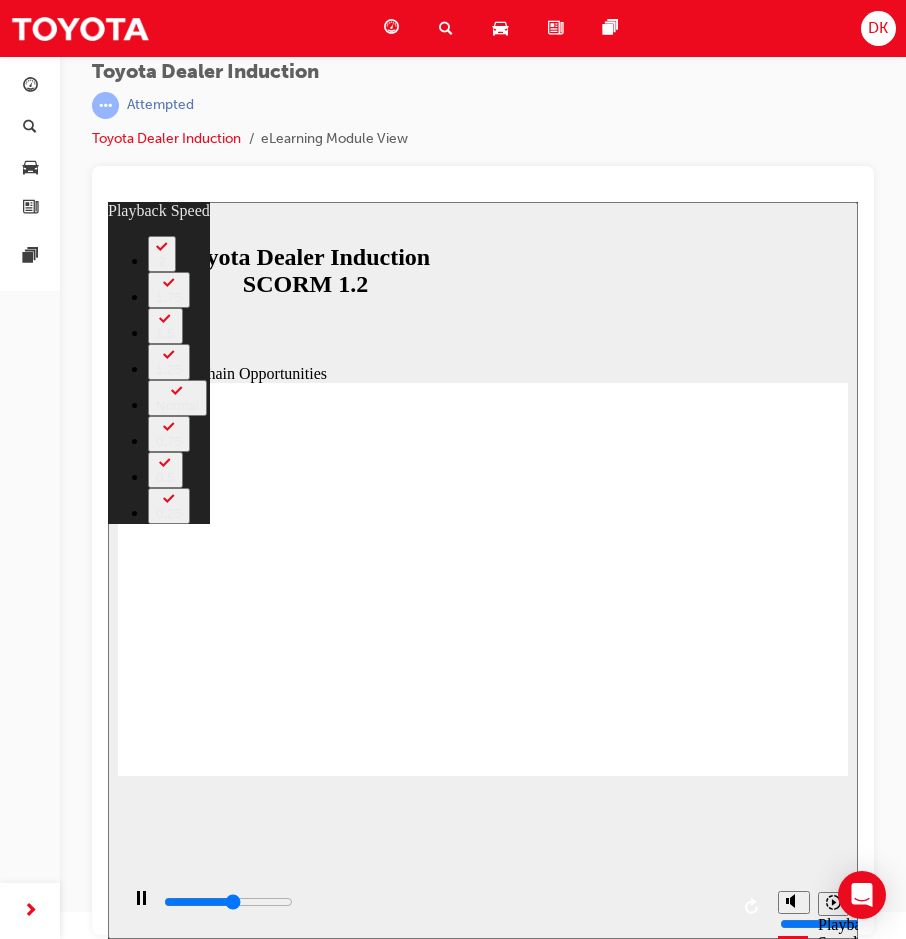 type on "6200" 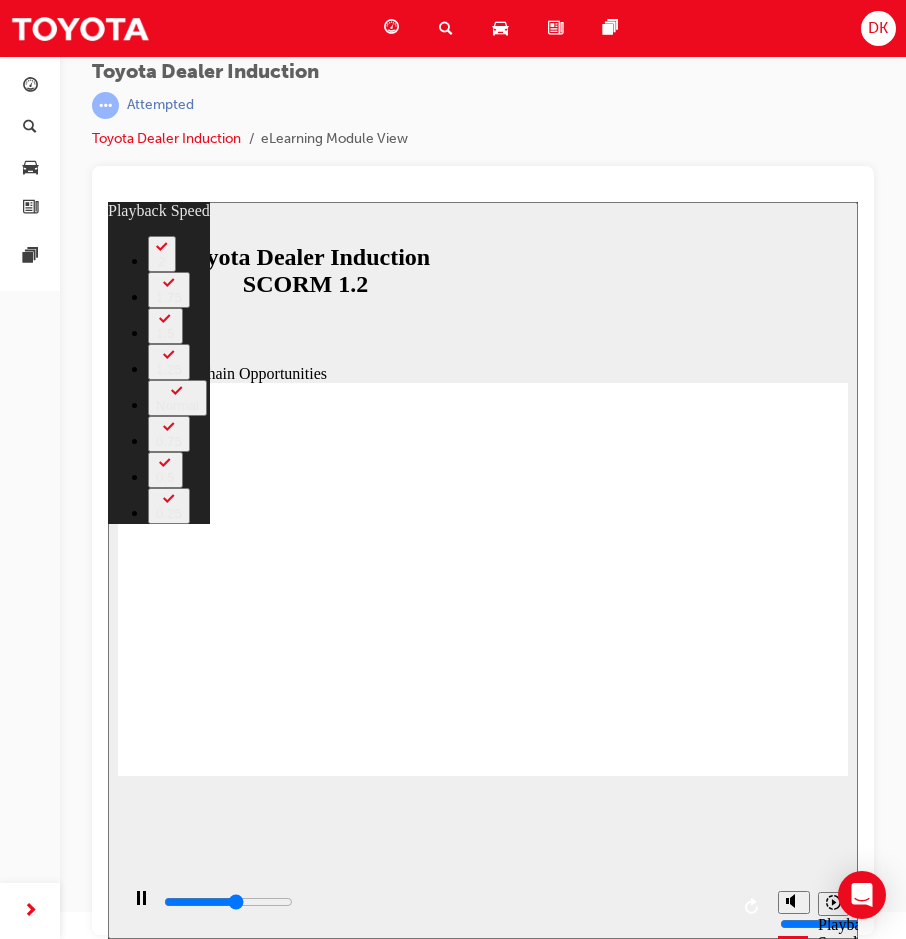 type on "6400" 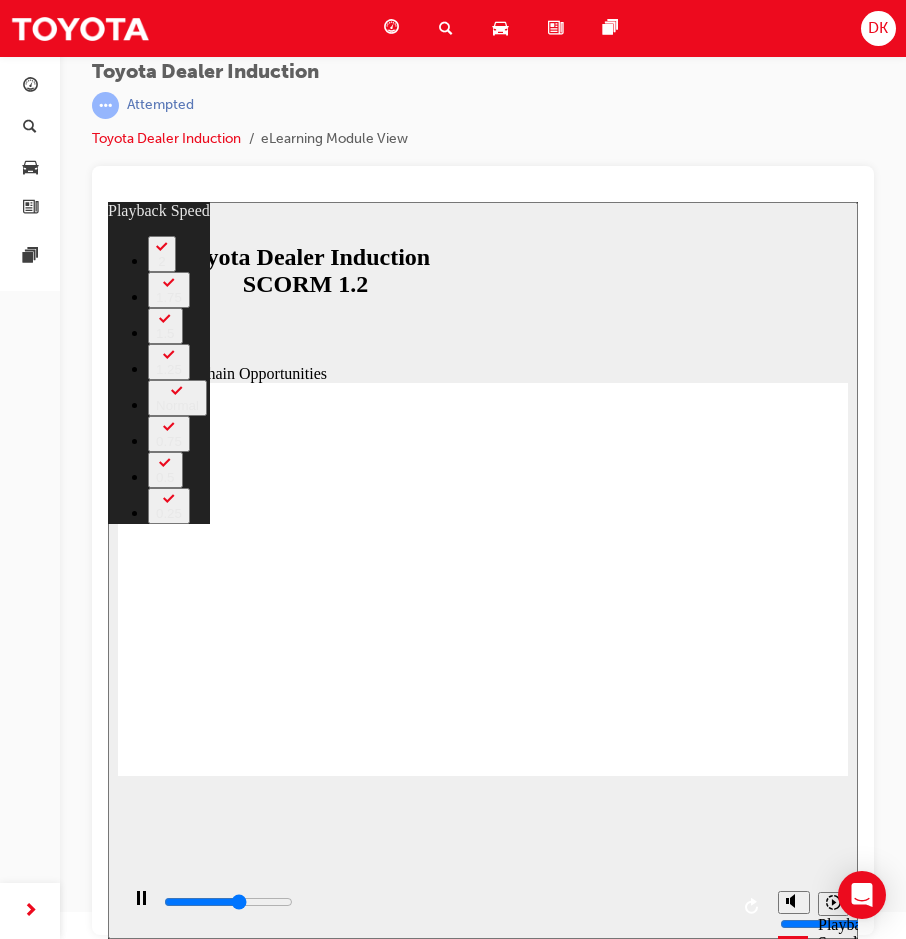 type on "6700" 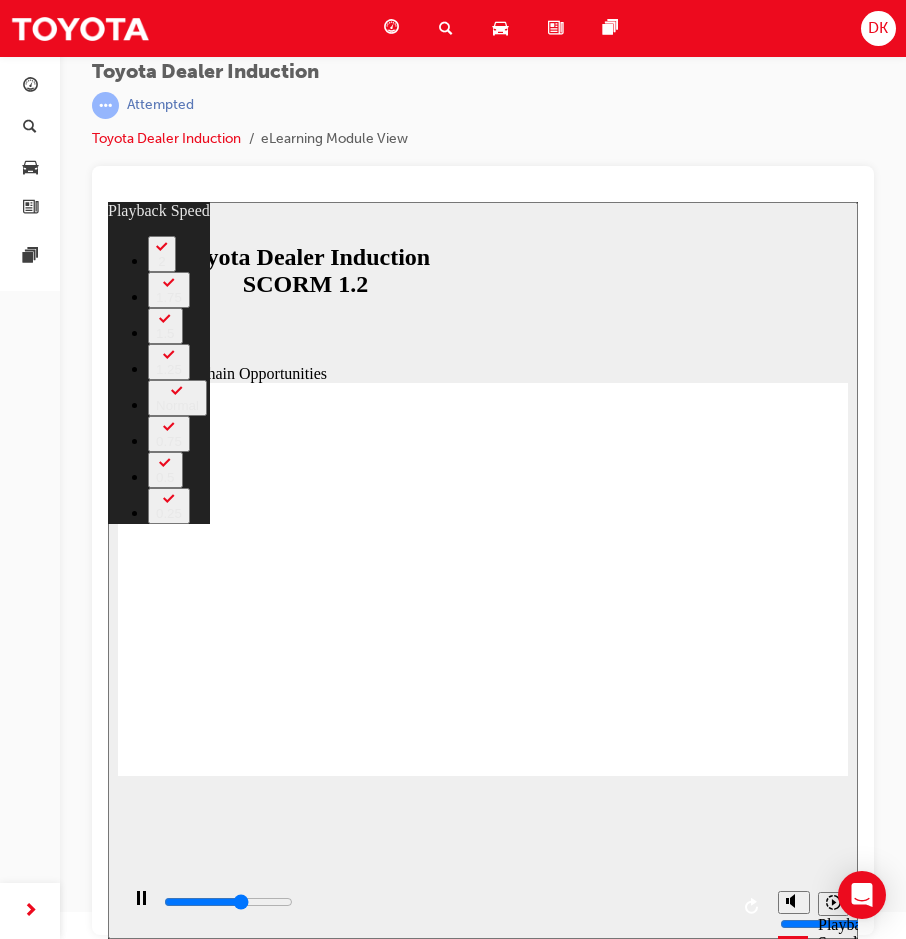 type on "6900" 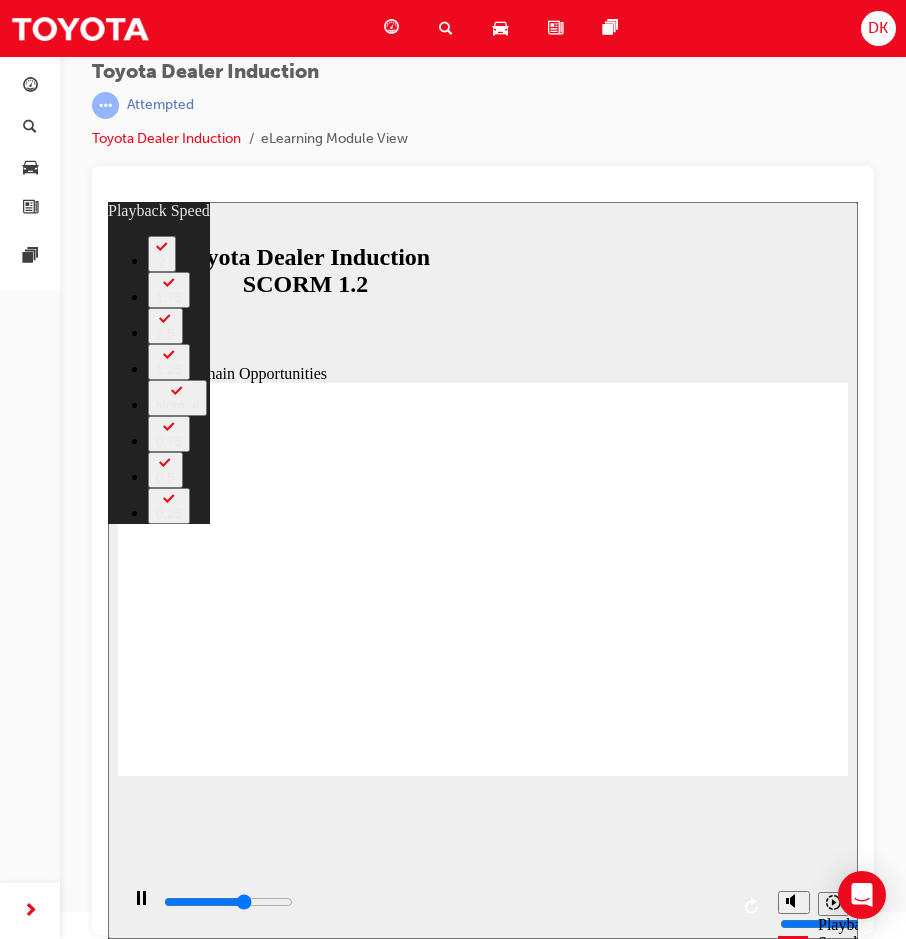 type on "7200" 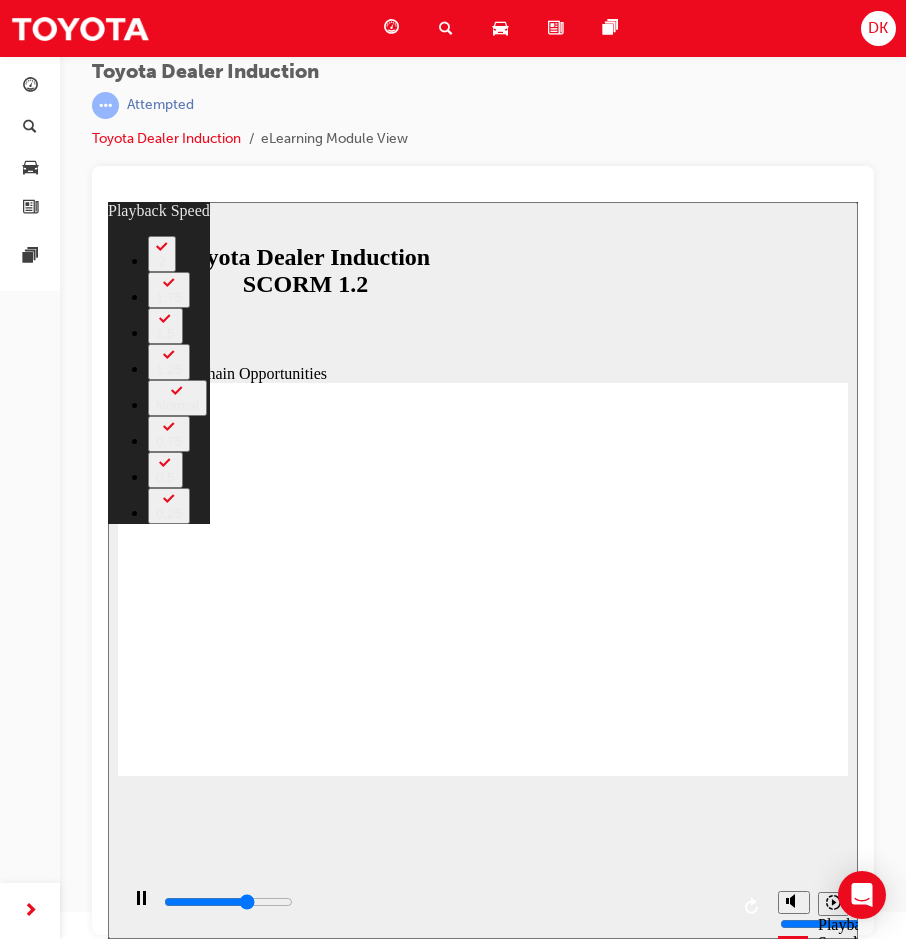 type on "7500" 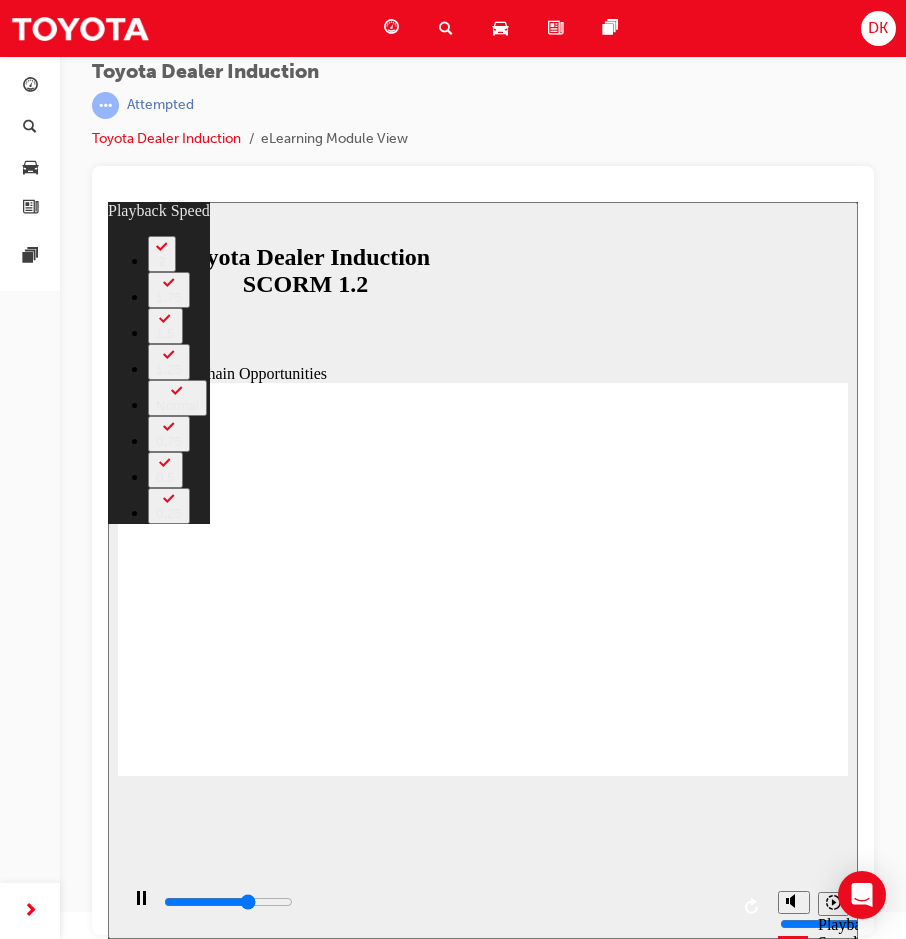 type on "7600" 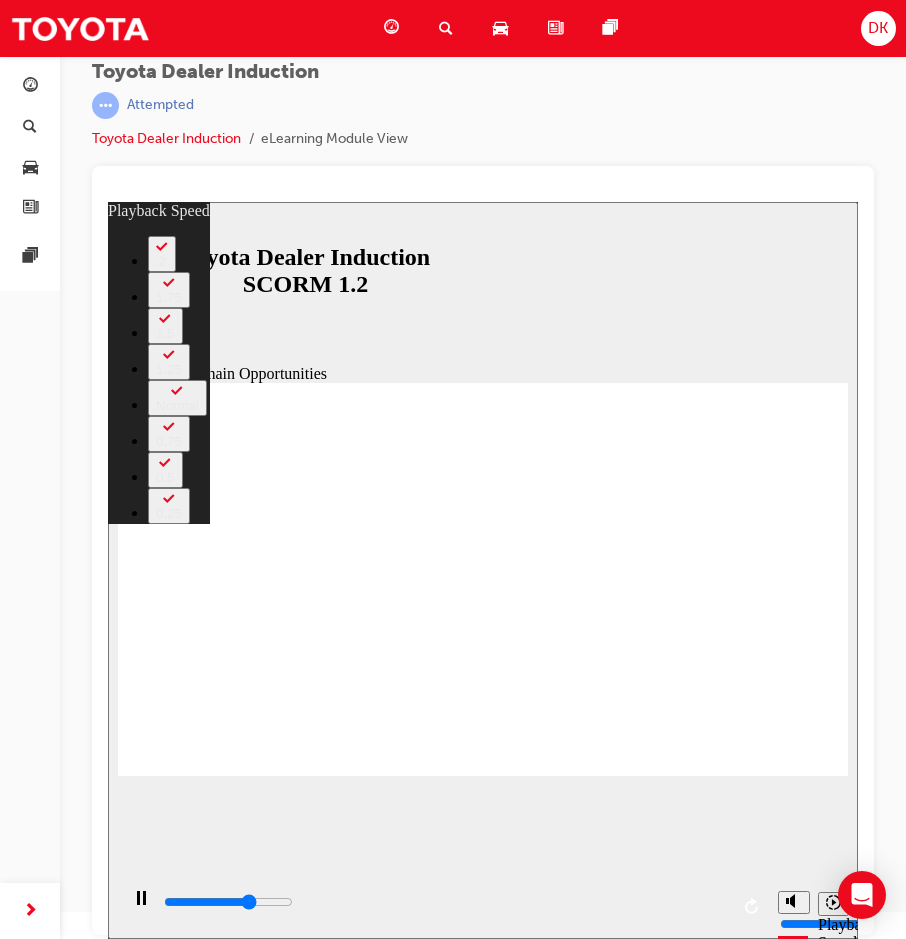 type on "7800" 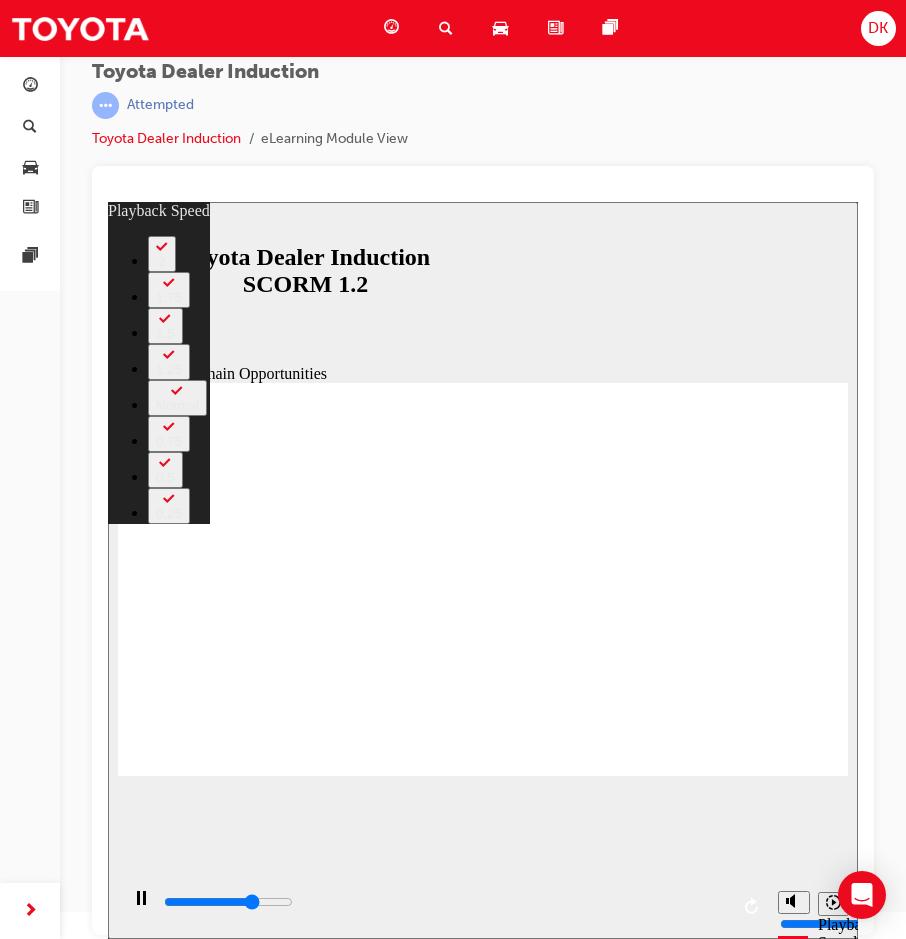type on "8000" 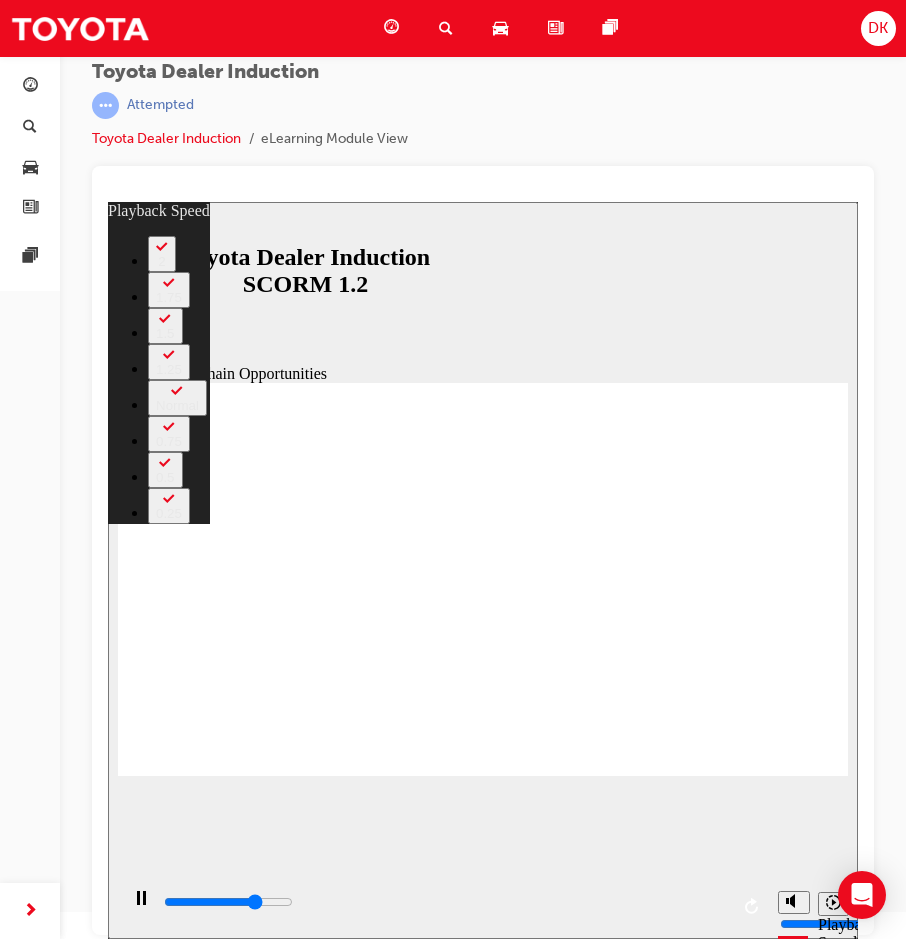 type on "8300" 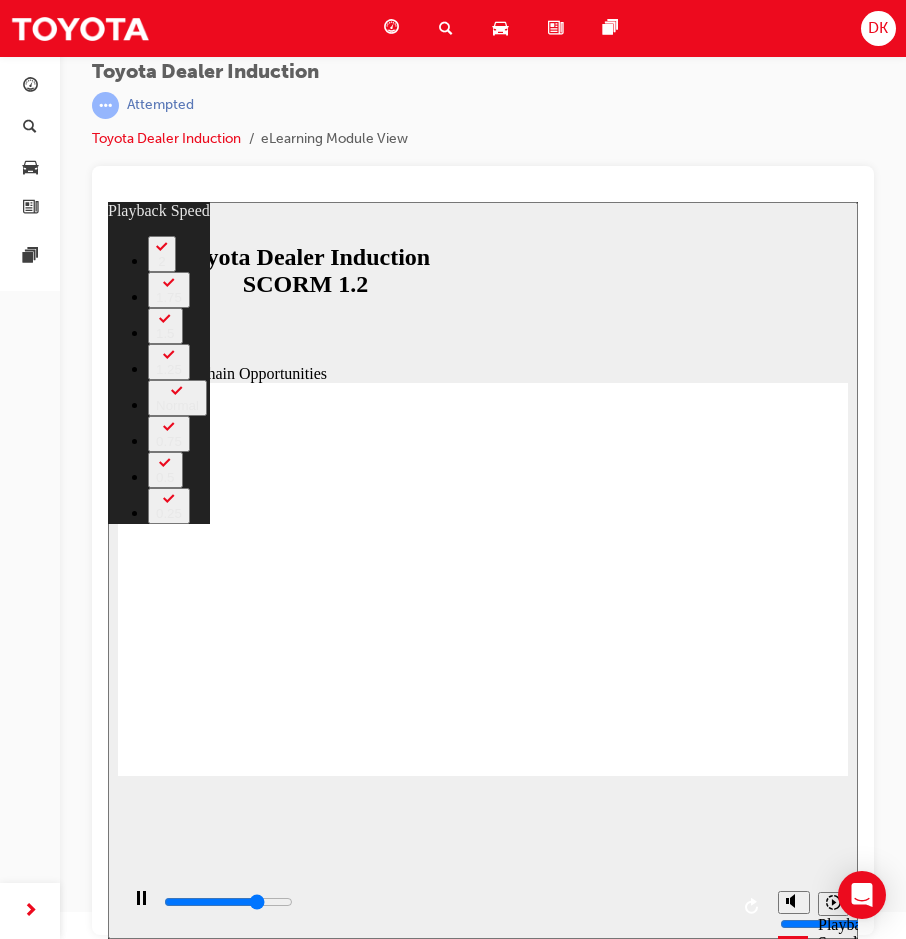 type on "8600" 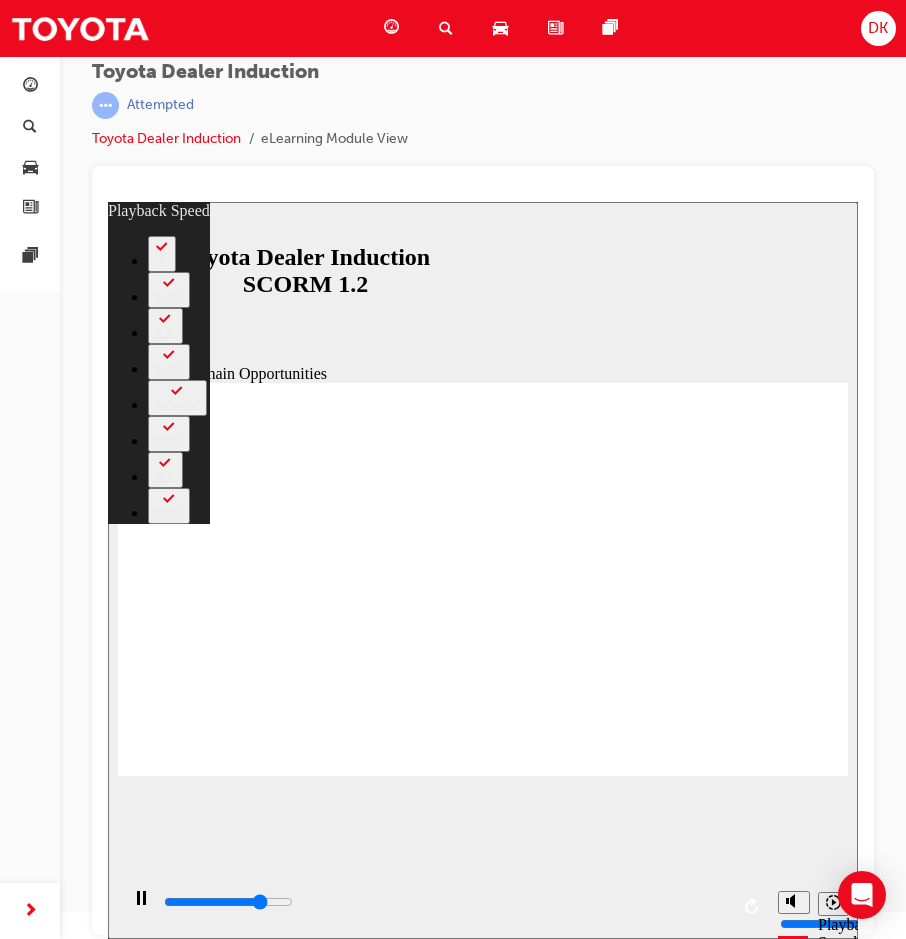type on "8800" 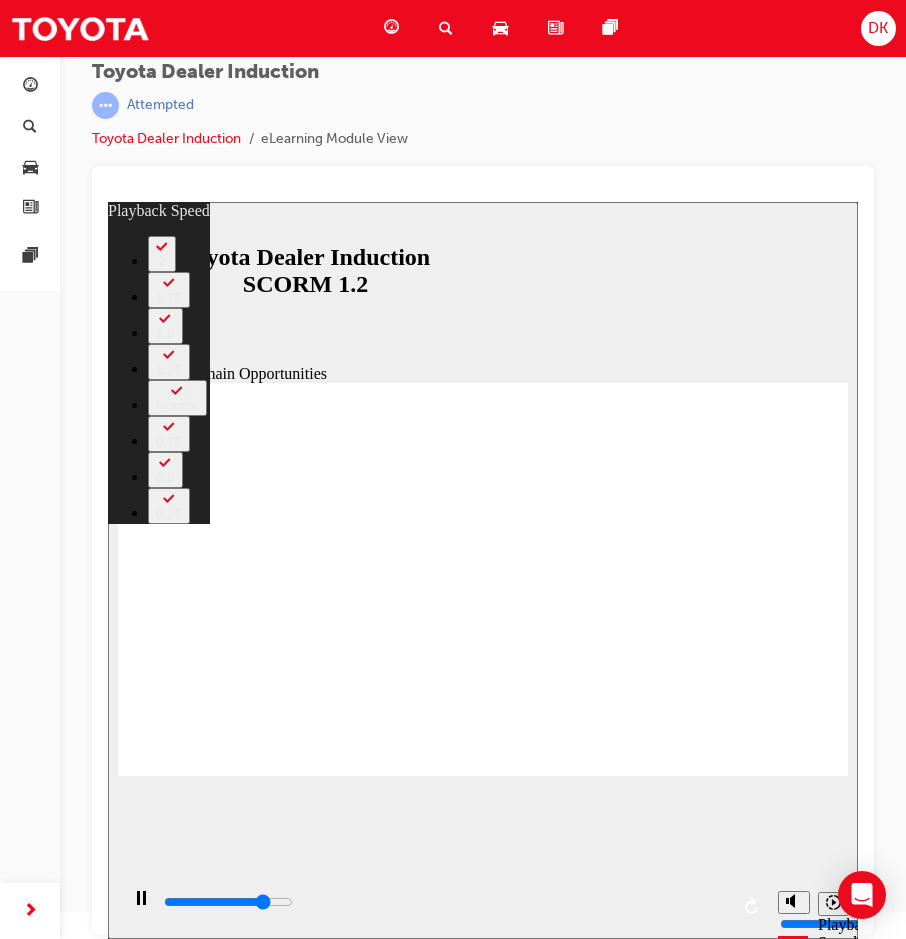 type on "9100" 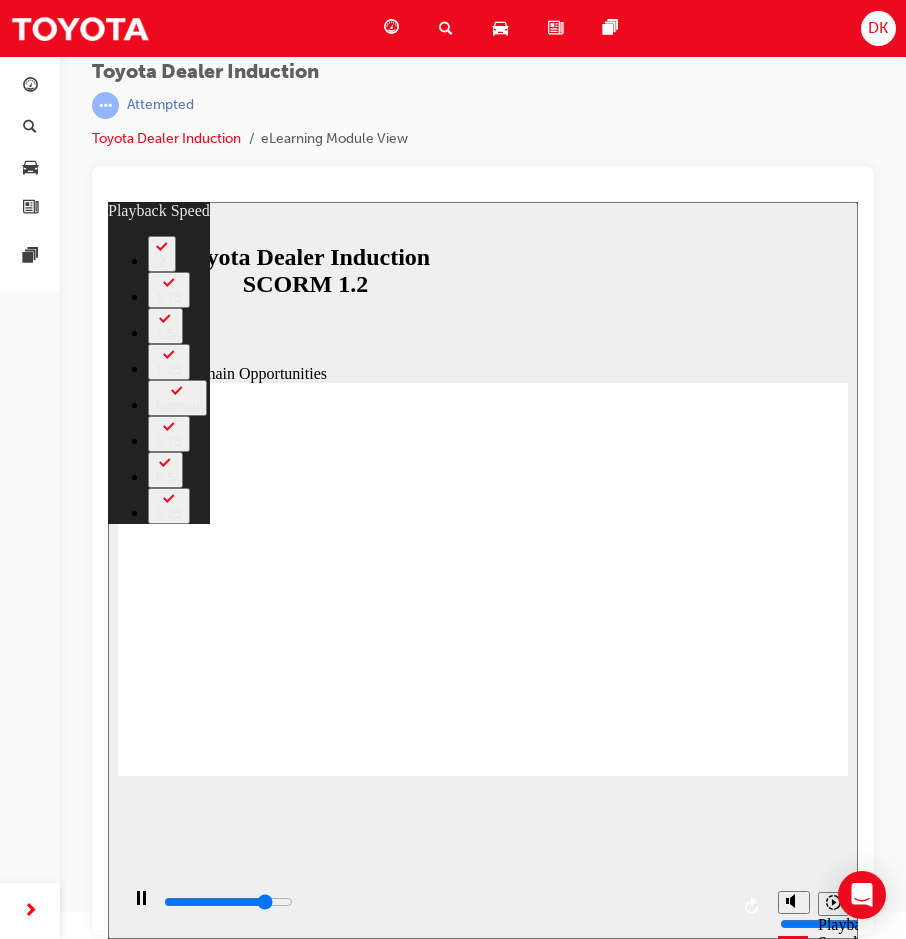 type on "9300" 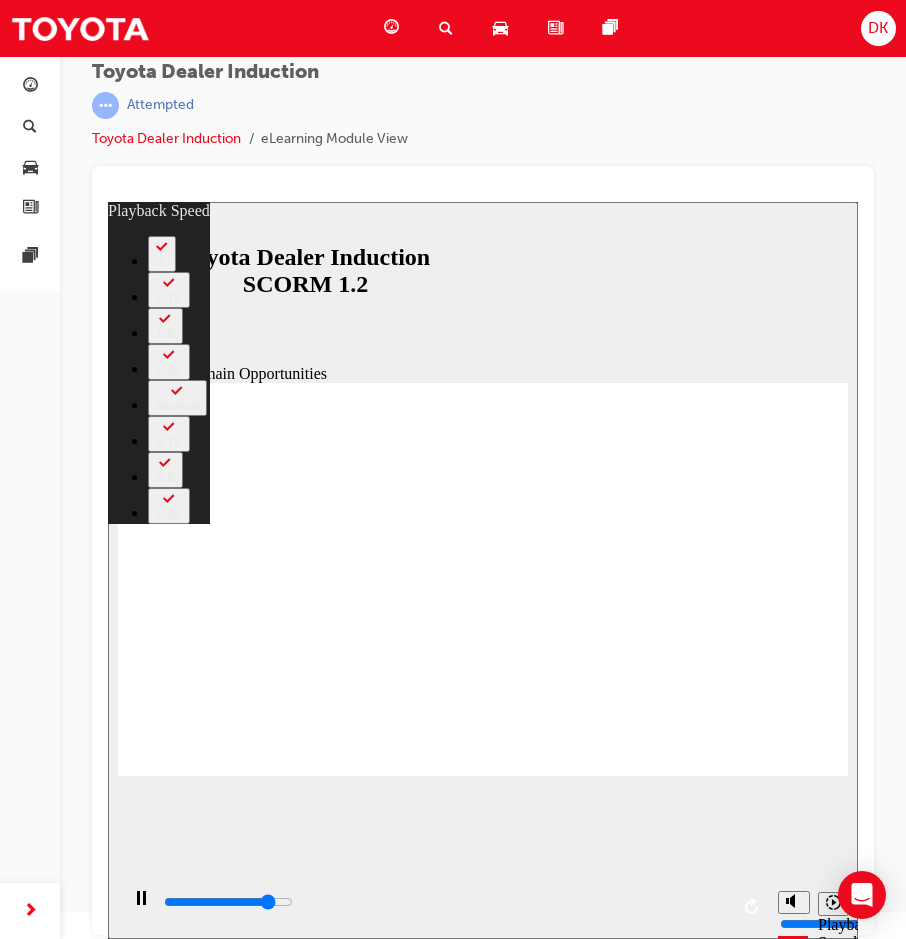 type on "9600" 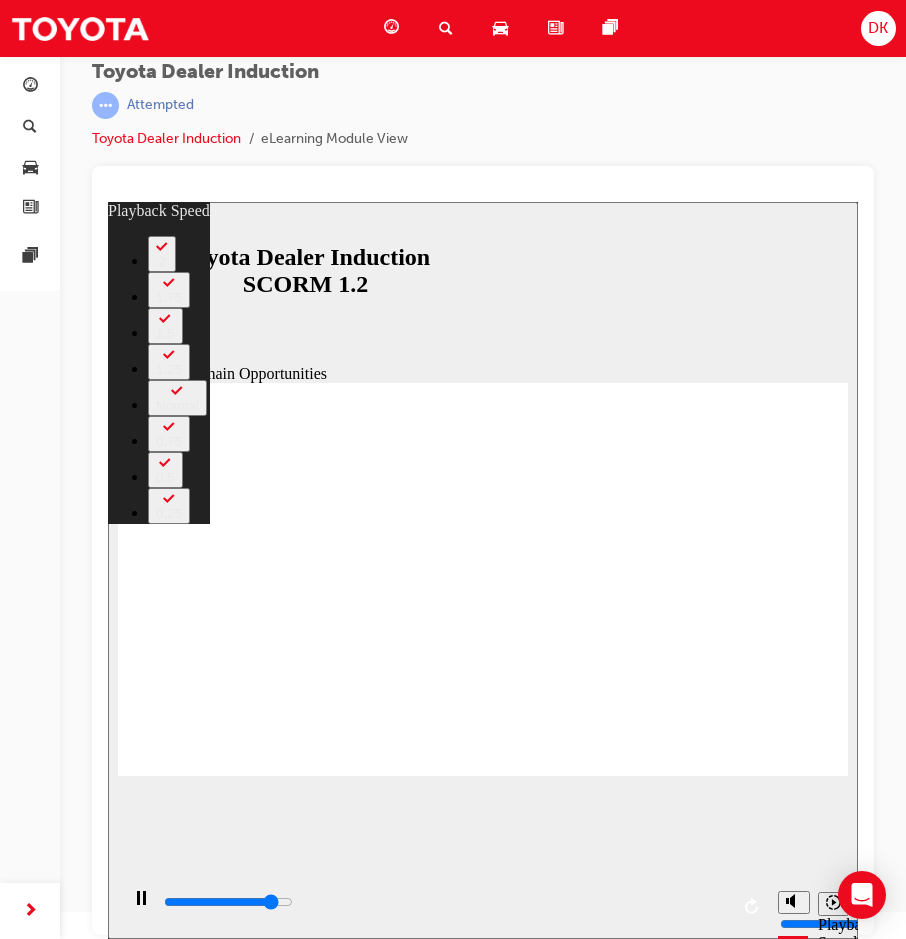 type on "9900" 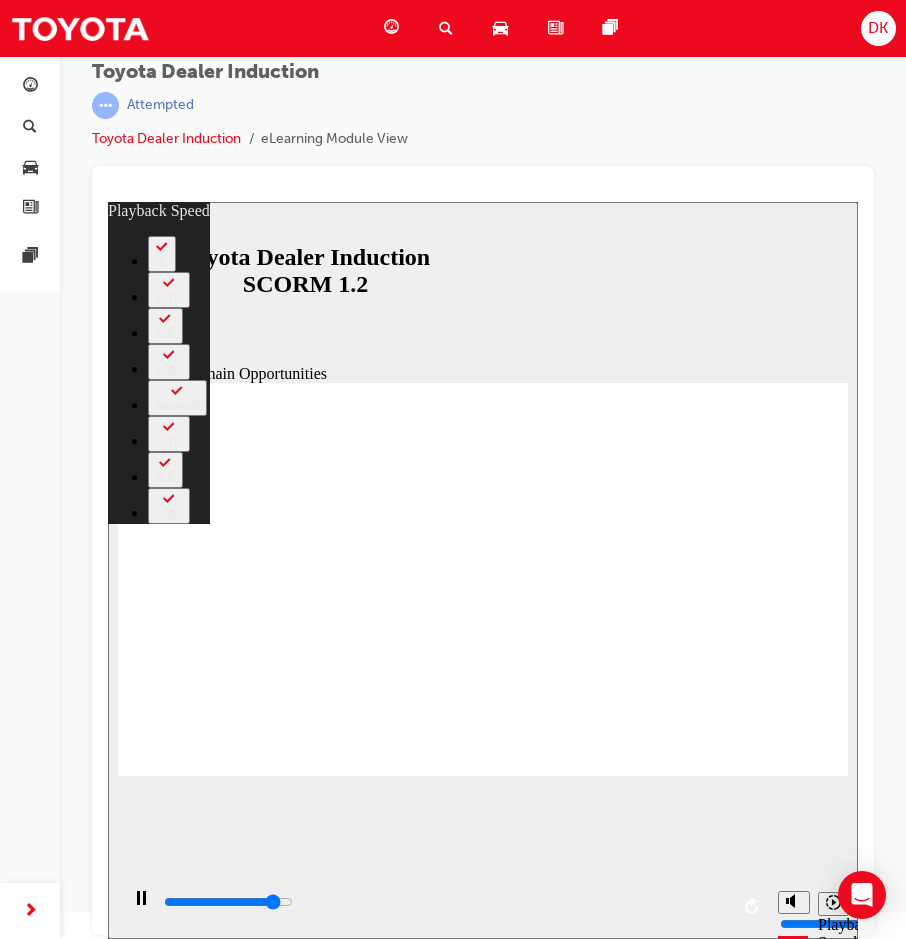 type on "10100" 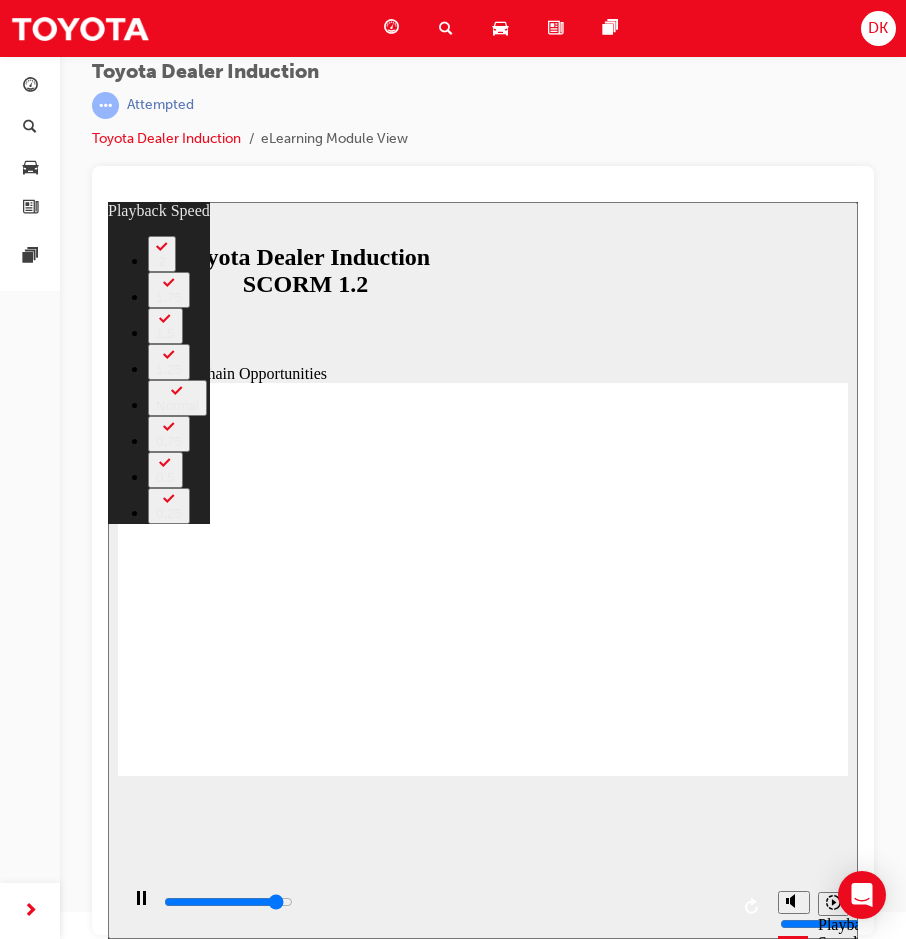 type on "10400" 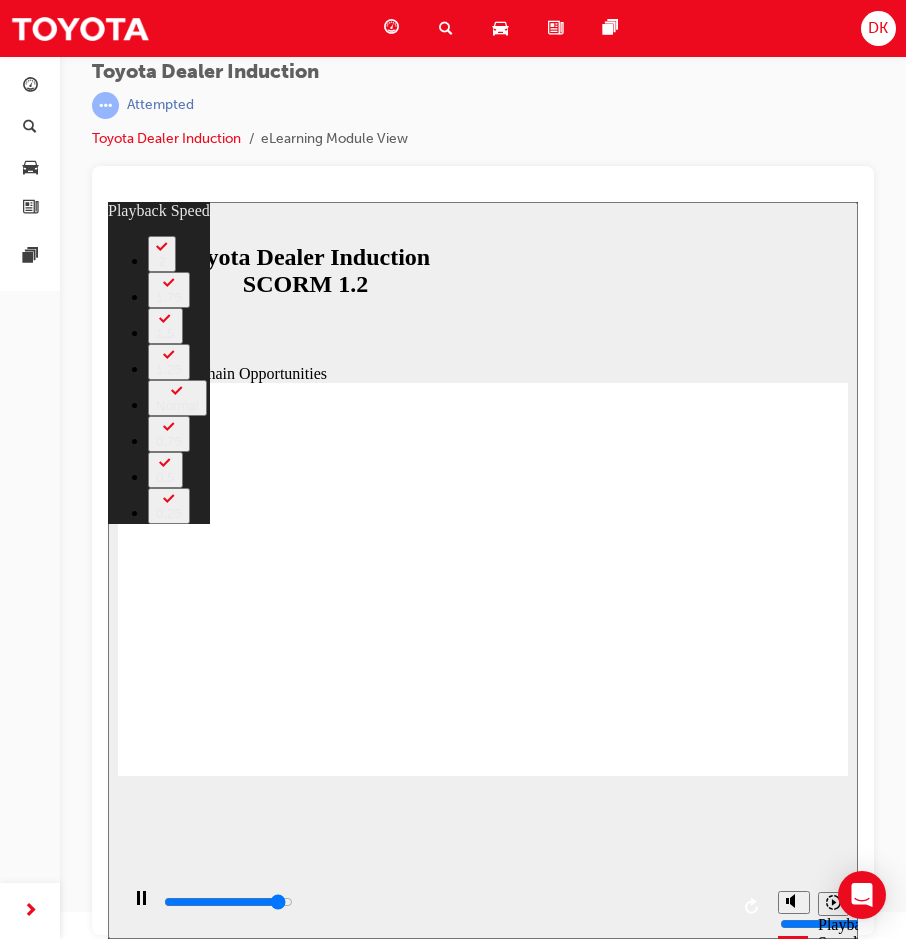 type on "10700" 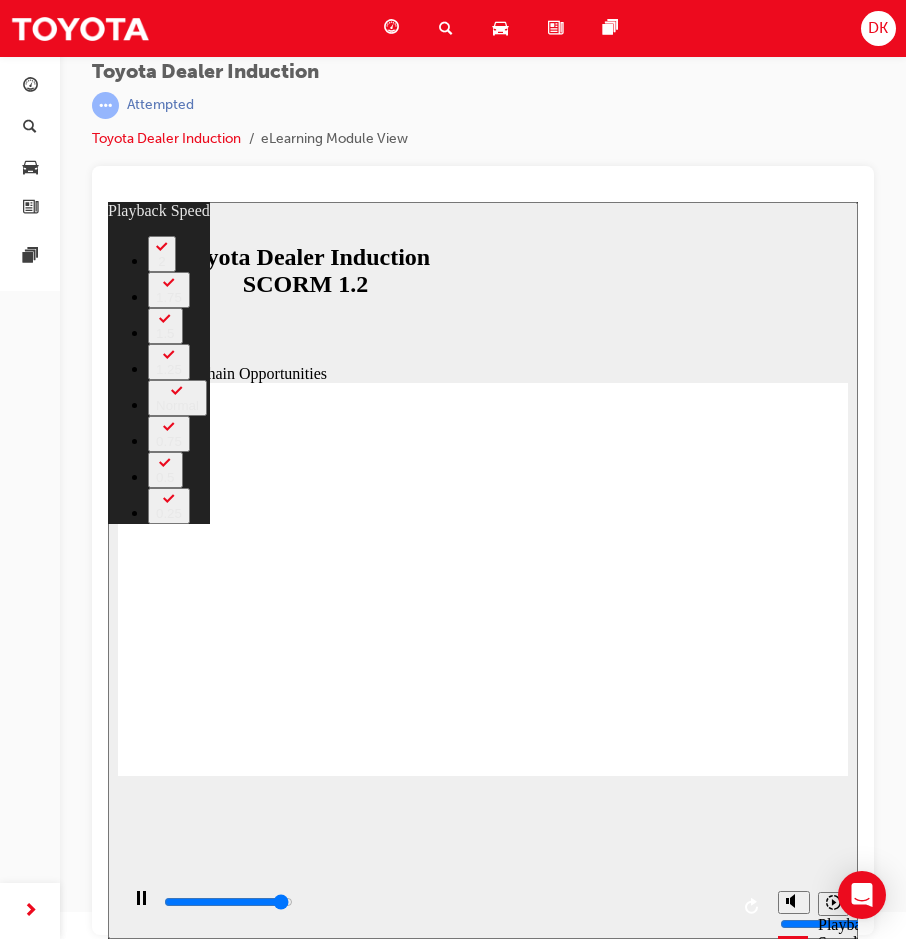 type on "10900" 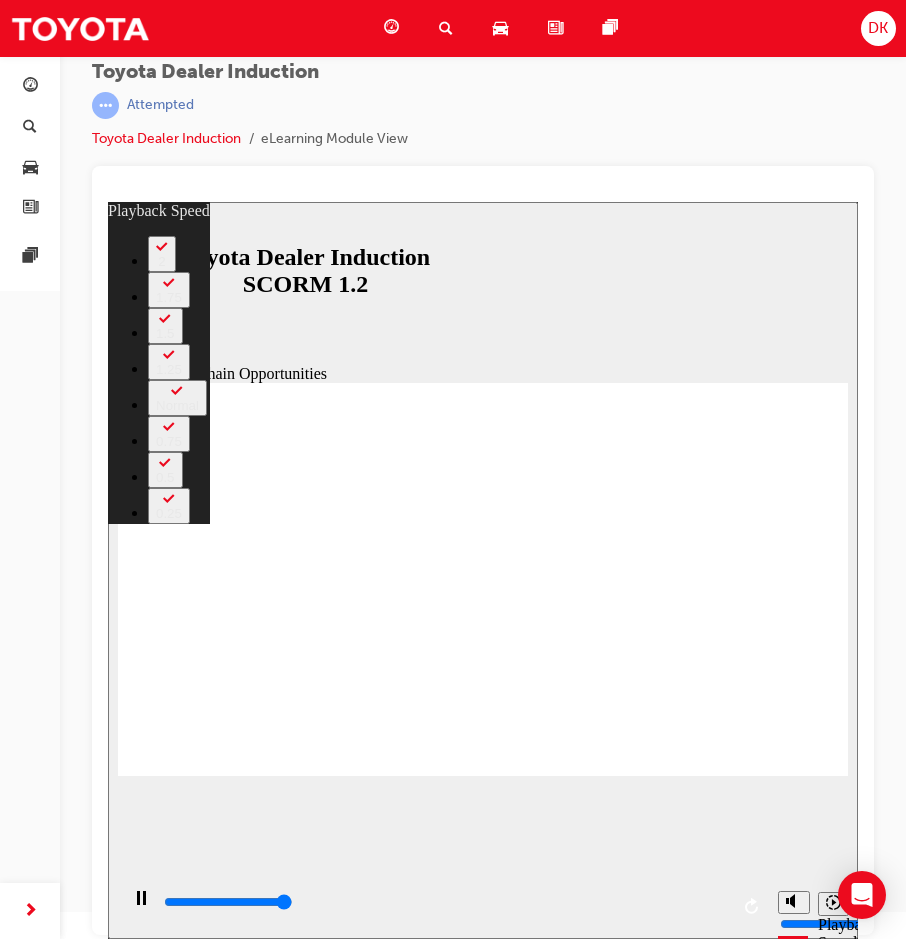 type on "11200" 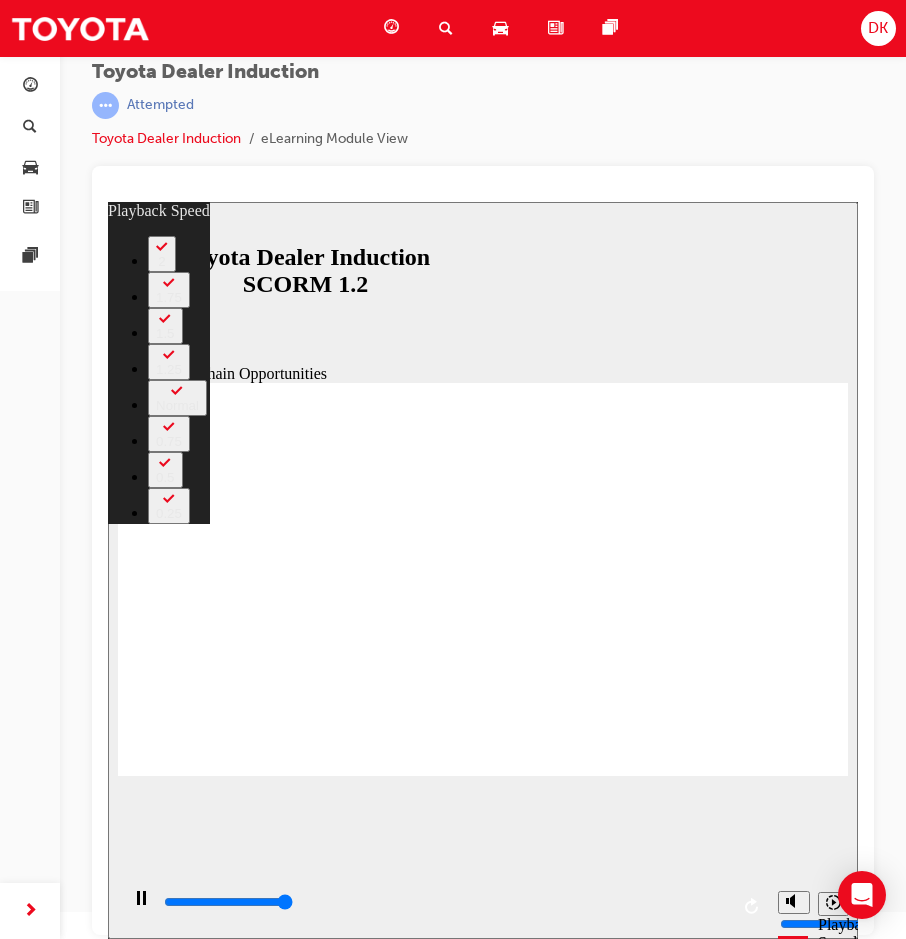 type on "11300" 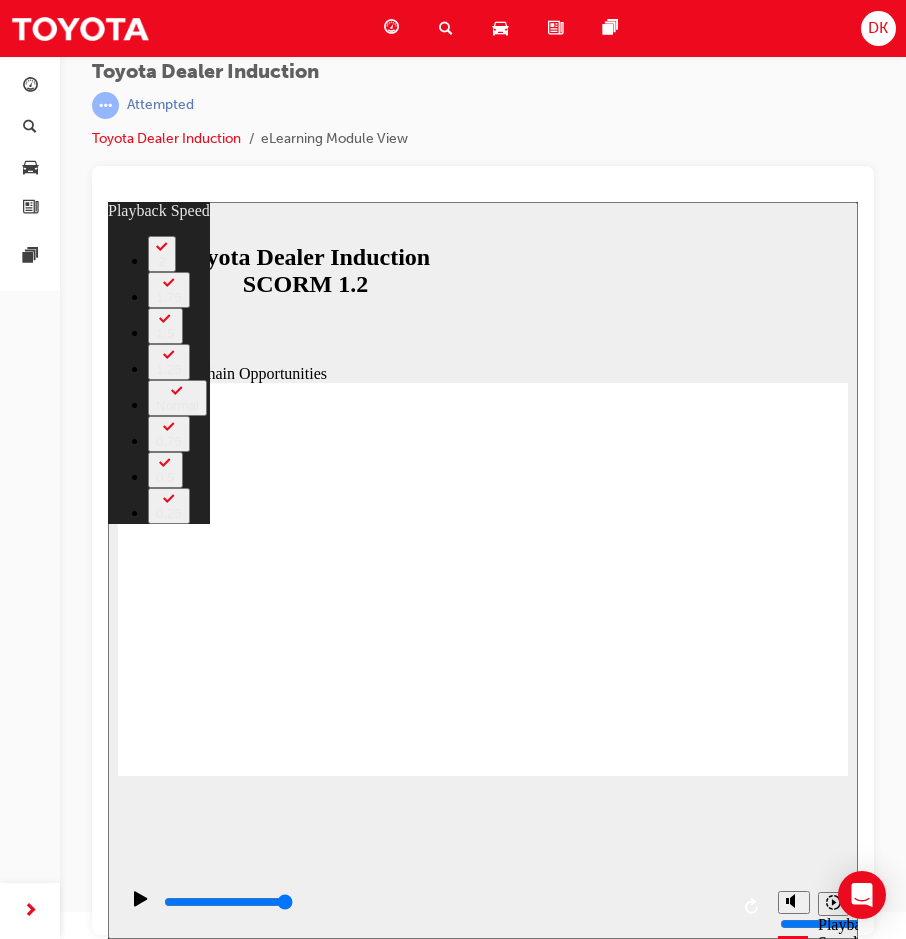 click at bounding box center [268, 2250] 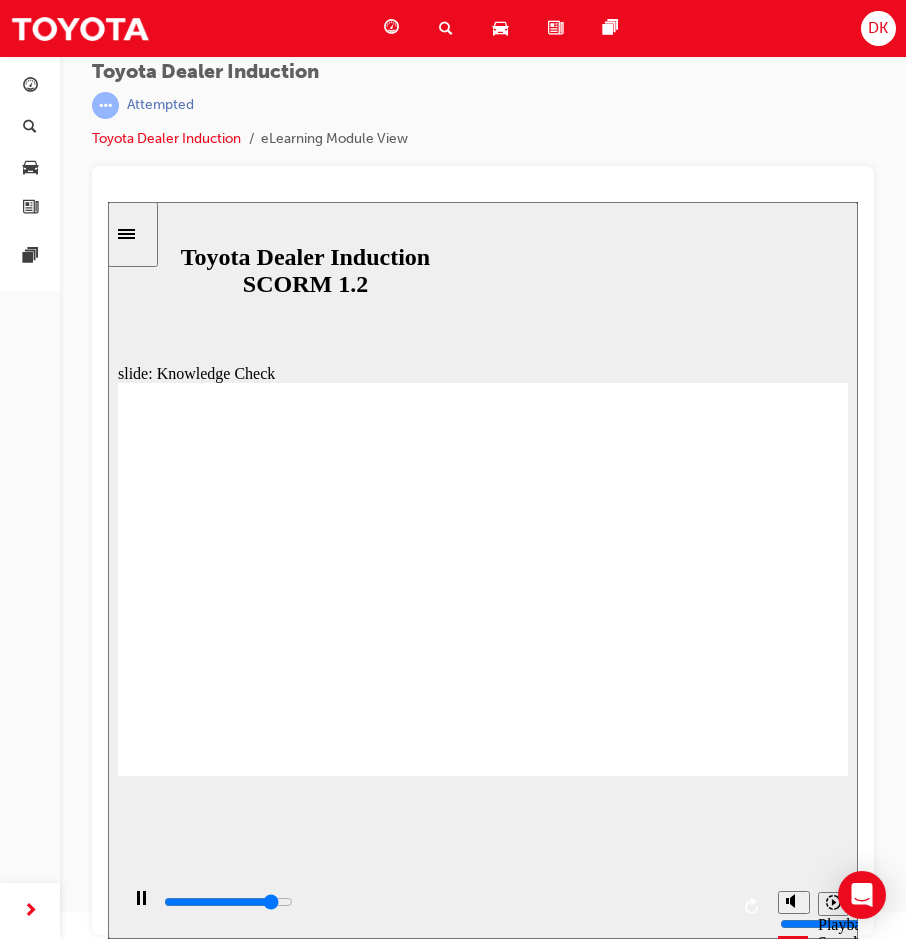 type on "4400" 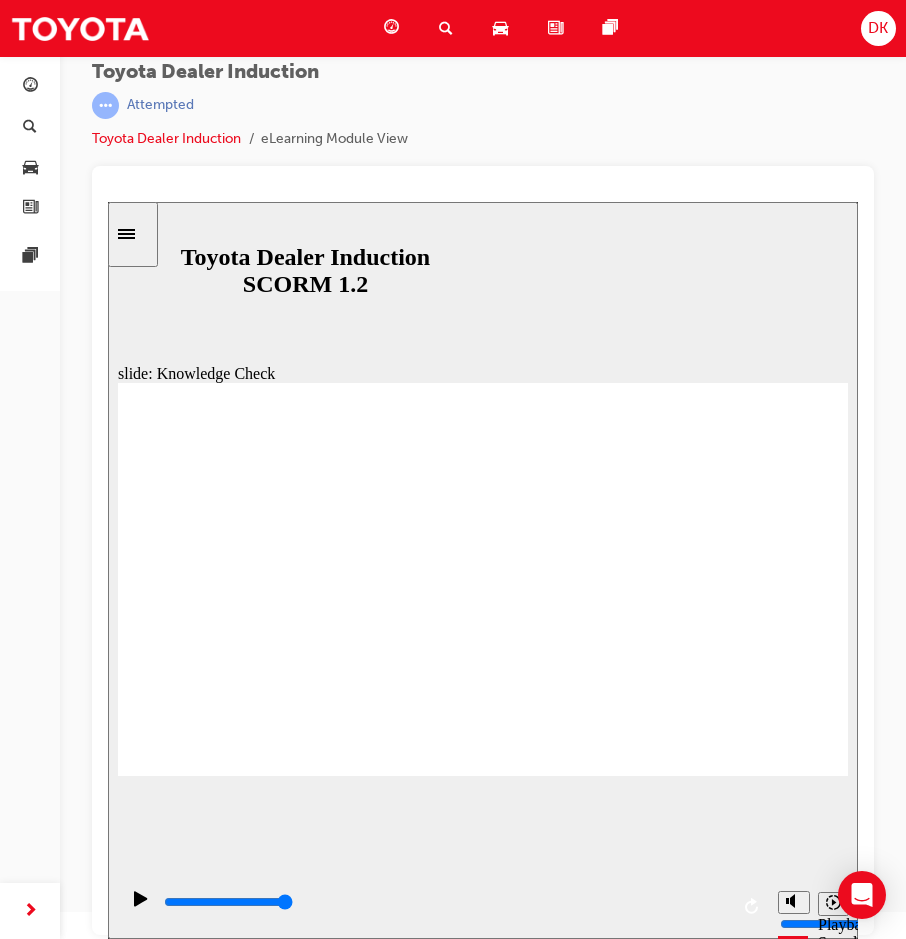 click 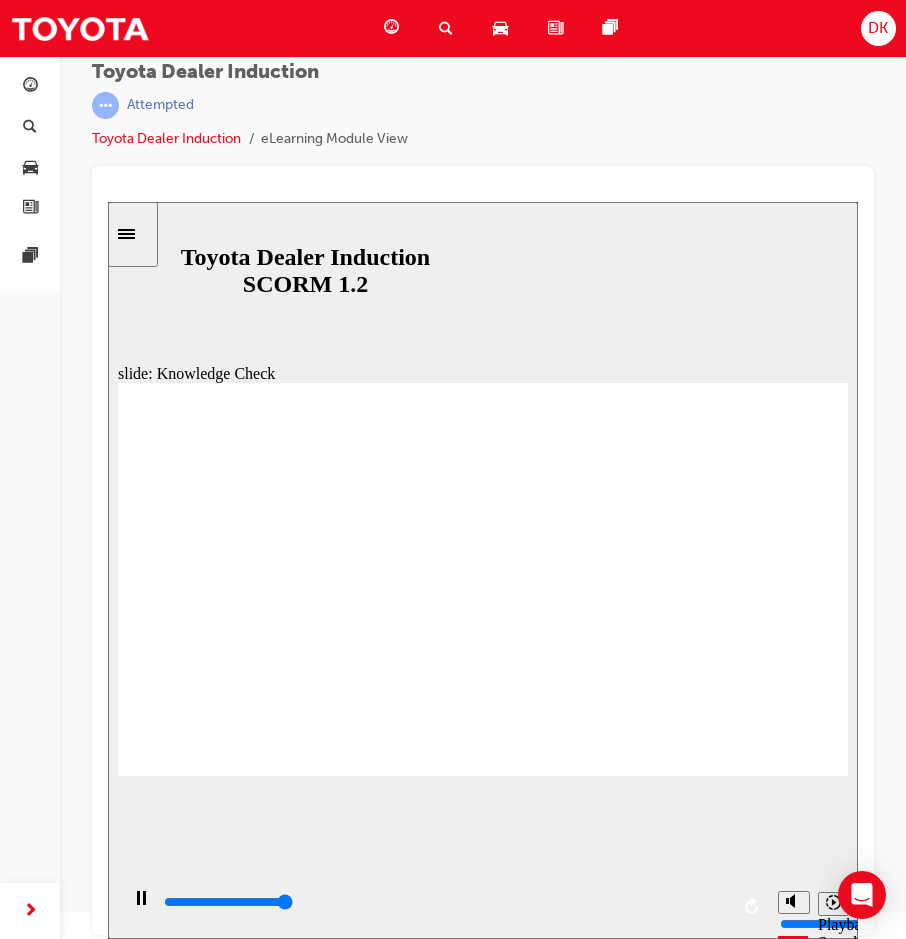 type on "5000" 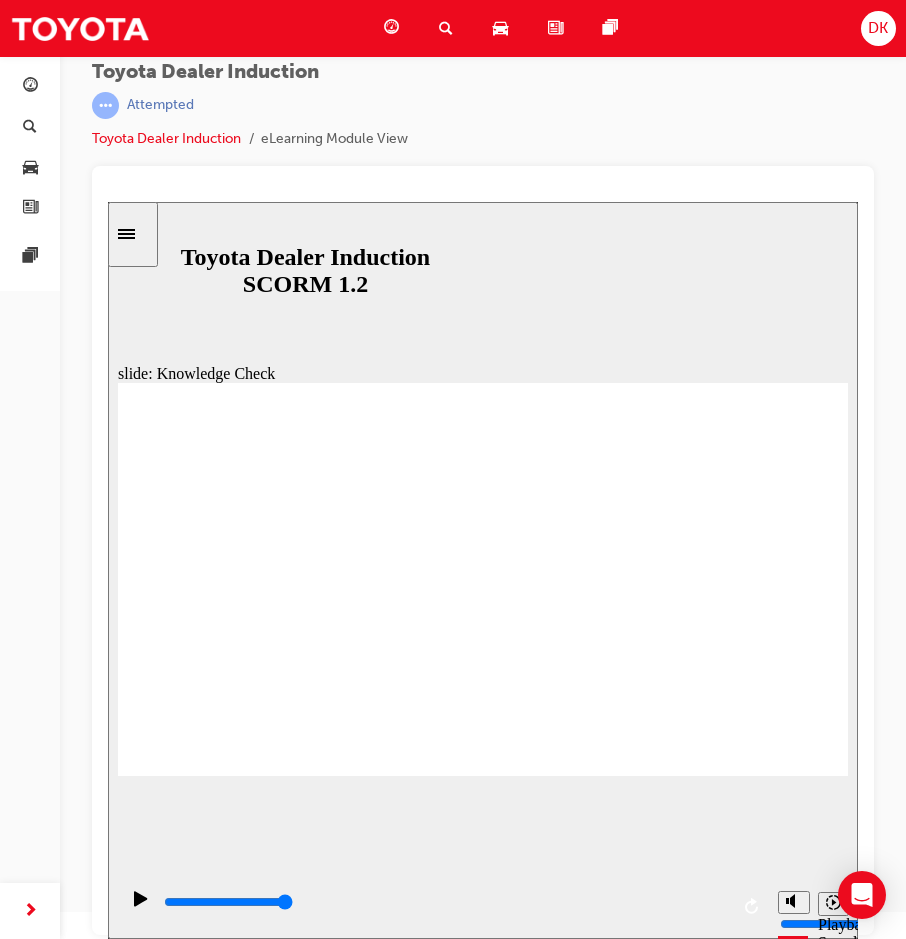 radio on "false" 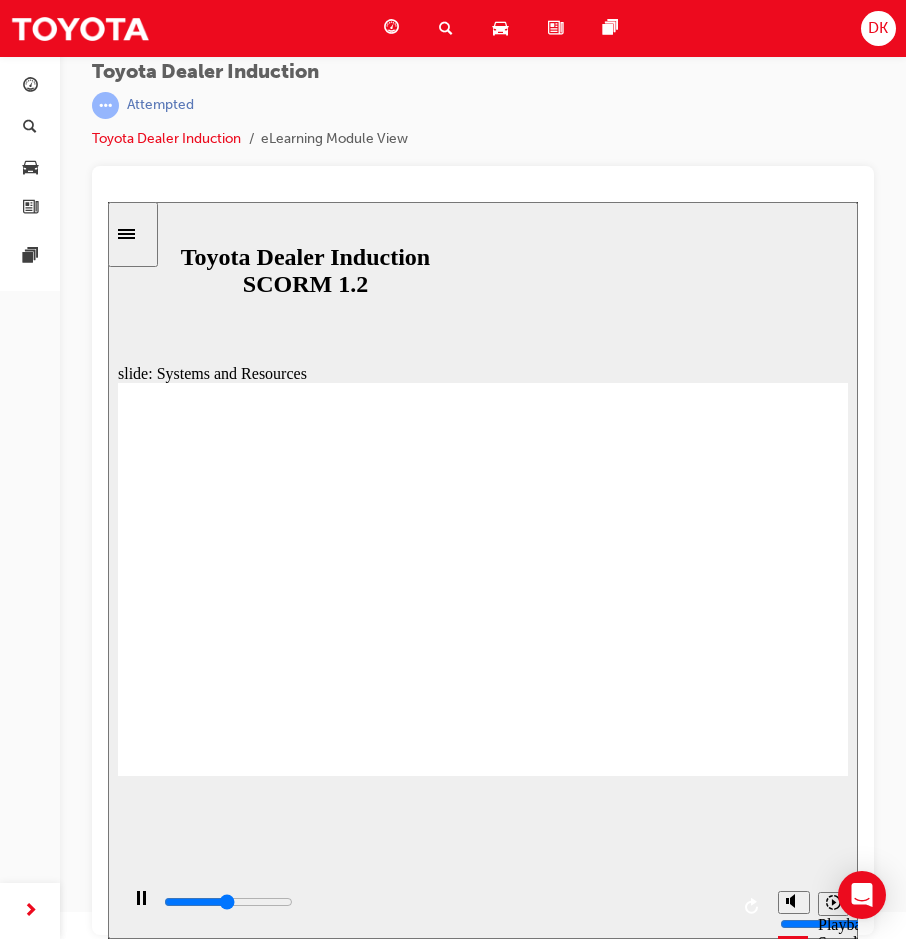 click 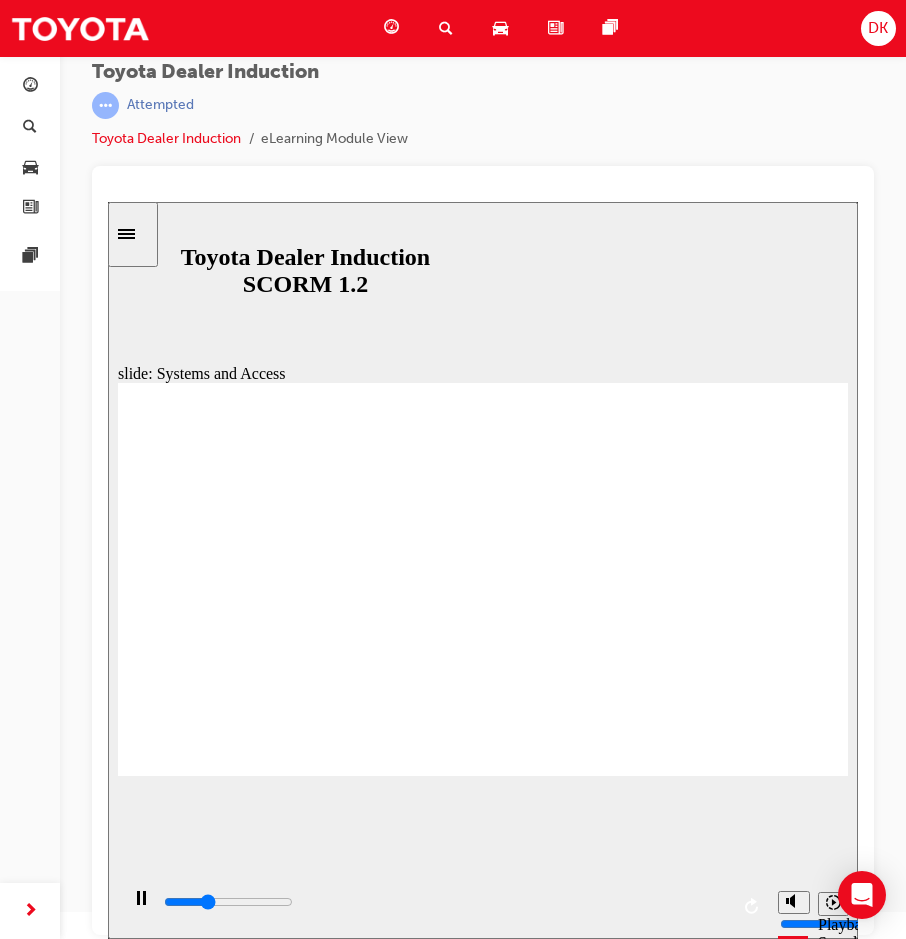 click 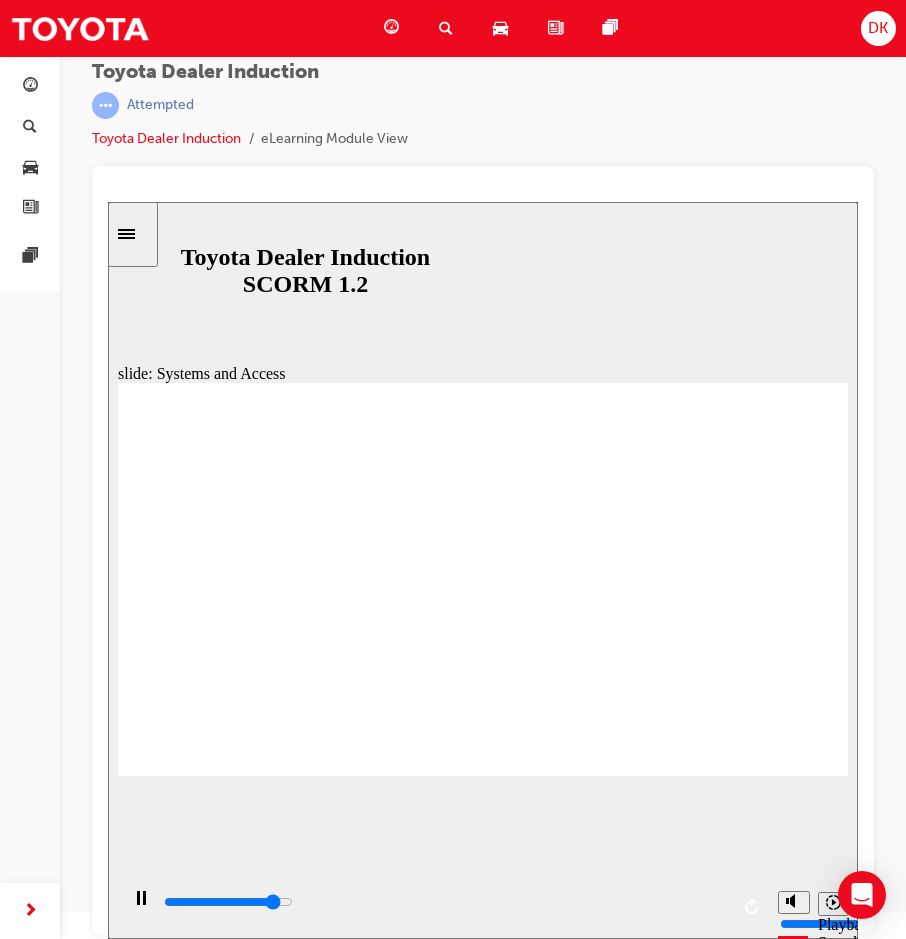 click 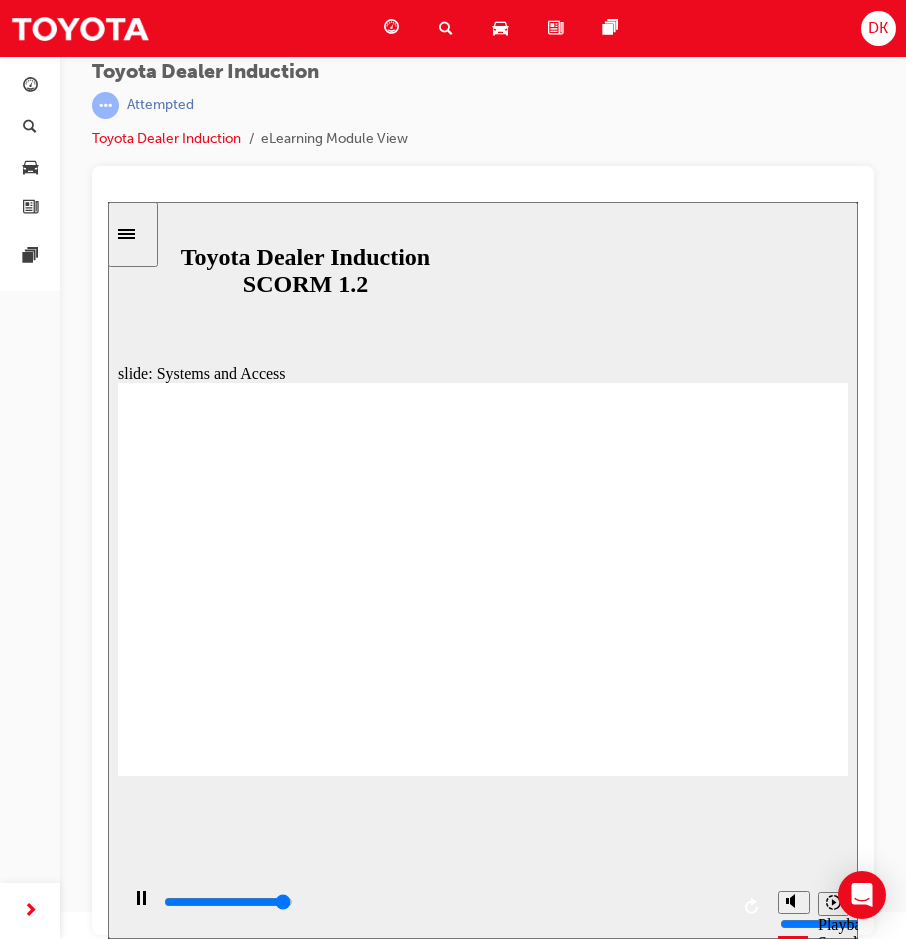 click 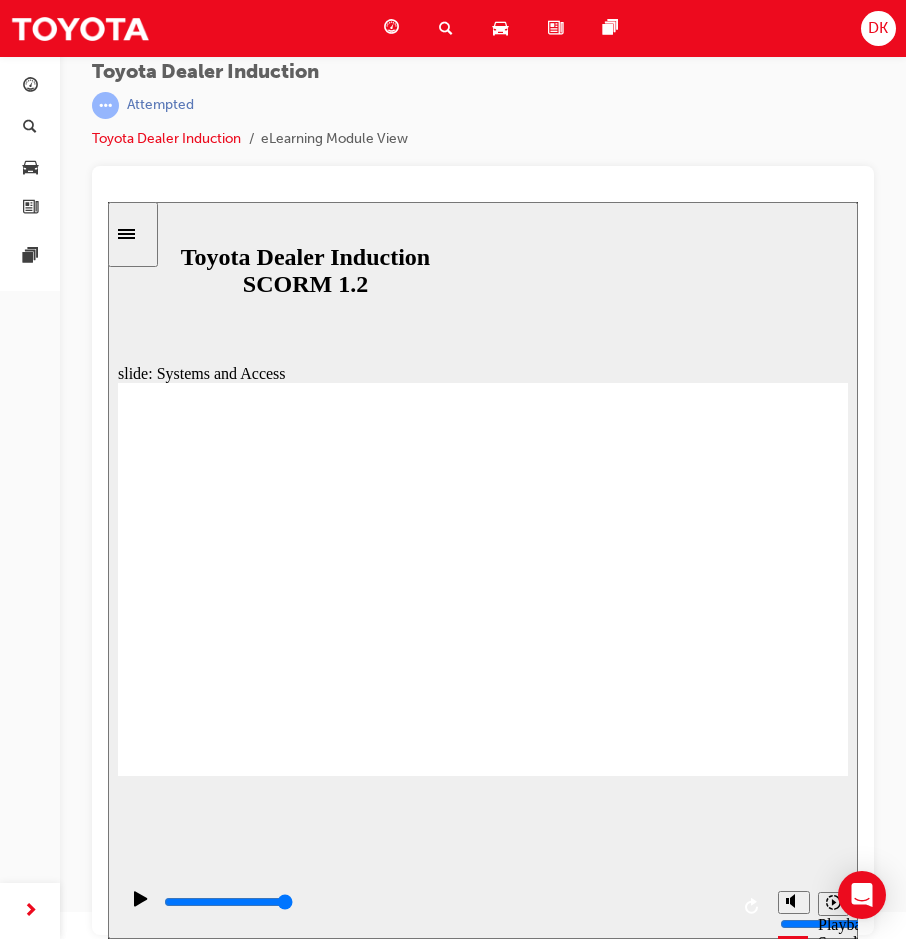 click on "slide: Systems and Access
Multiply 1 Rectangle 3 Group 1 Rectangle 1 Network Central is used to record and view staff and dealership details, and maintain their security access to other Toyota systems.  Group 3   New staff members need to be created in Network Central as they join the dealership, and discontinued when they leave. important icon 1 Freeform 3 Freeform 1 Freeform 2 Multiply 1 Rectangle 3 Group 1 Rectangle 1 Toyota Source is the Dealership Communications Hub.   Here you can see all relevant Dealer Bulletins including new model launches, training updates, current initiatives, community campaigns and more. Rectangle 2 It even has a really handy “My Apps” block, which provides quick access to commonly used apps across the Dealer Network.  You can add or remove apps from this list.  Check it out when you have time or the need! Systems and Access Freeform 17 Toyota Central check icon 1 Freeform 20 Freeform 19 Toyota Central Freeform 18 Toyota Source check icon 1 Freeform 19 Freeform 20 2" at bounding box center (483, 570) 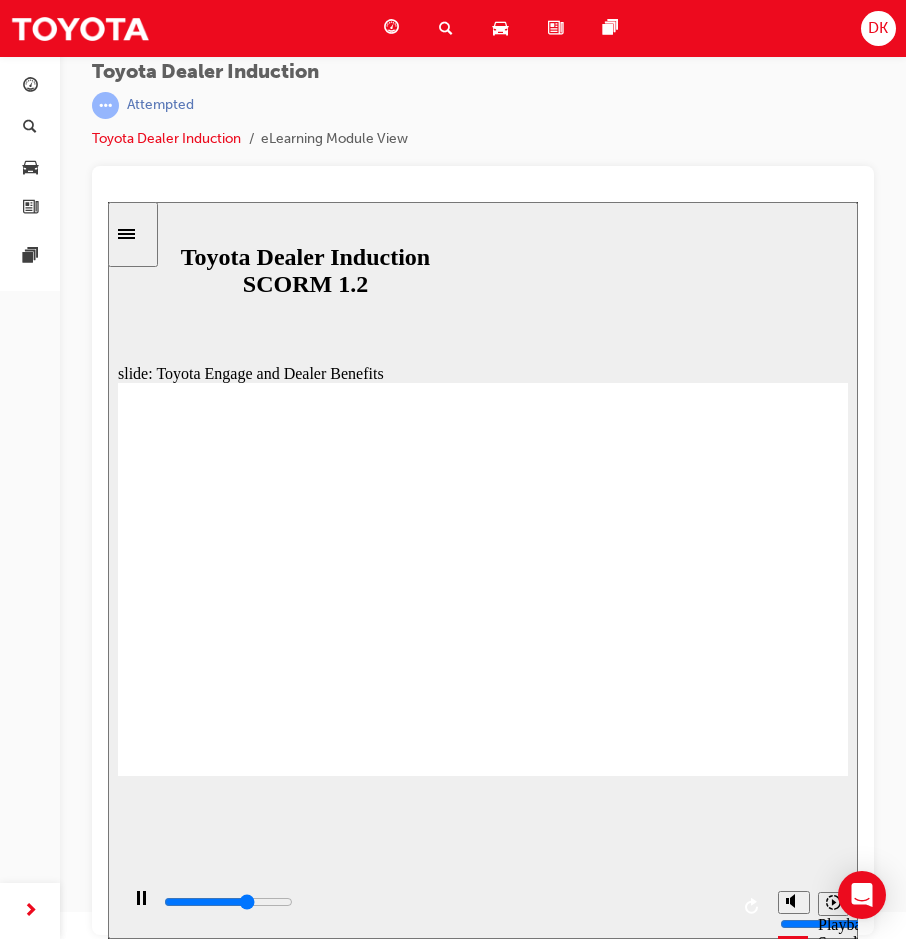 click 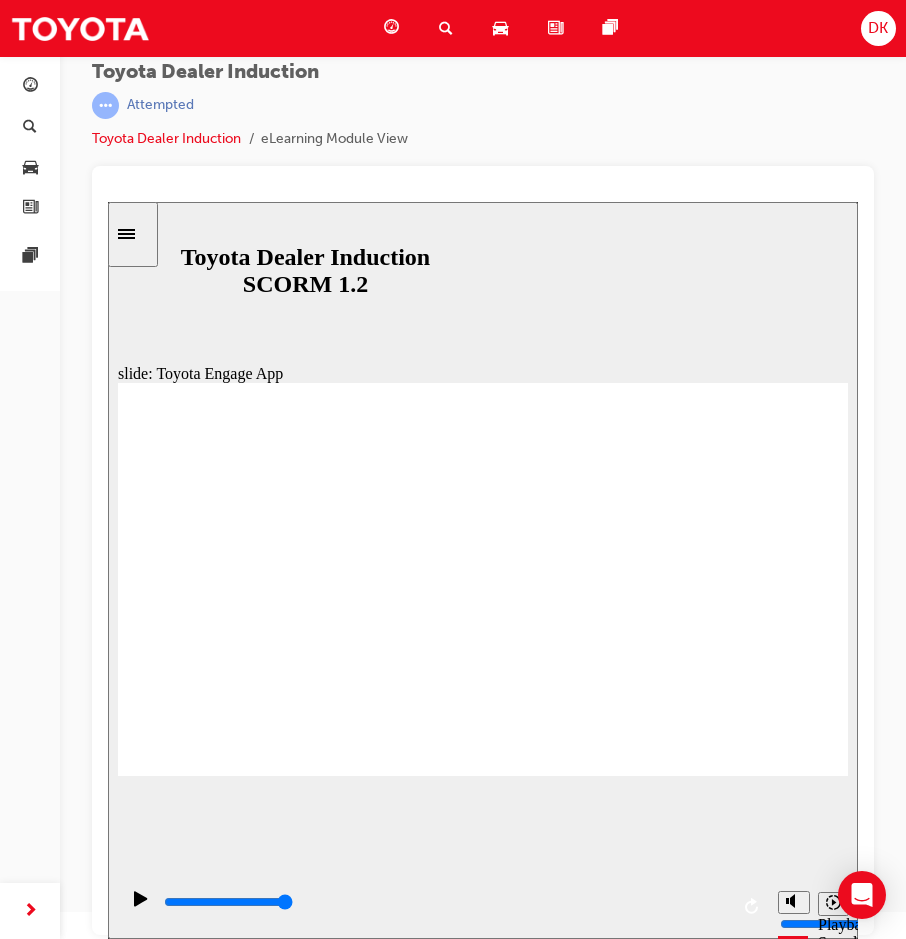 click 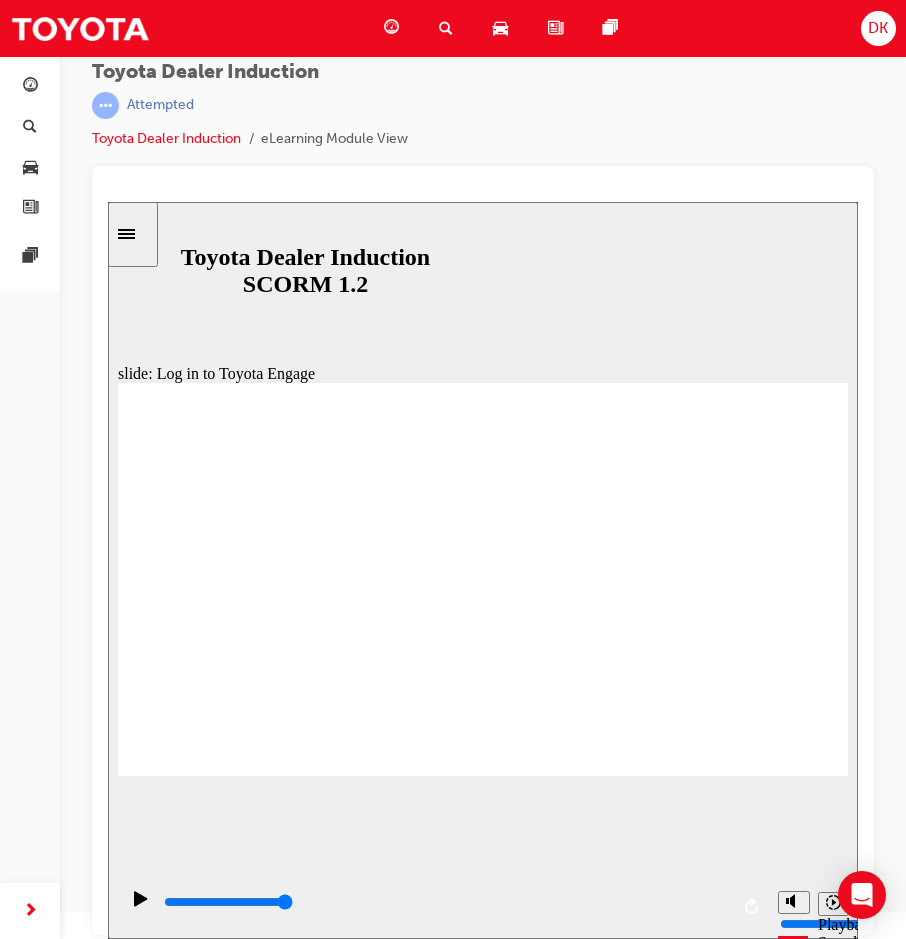 click 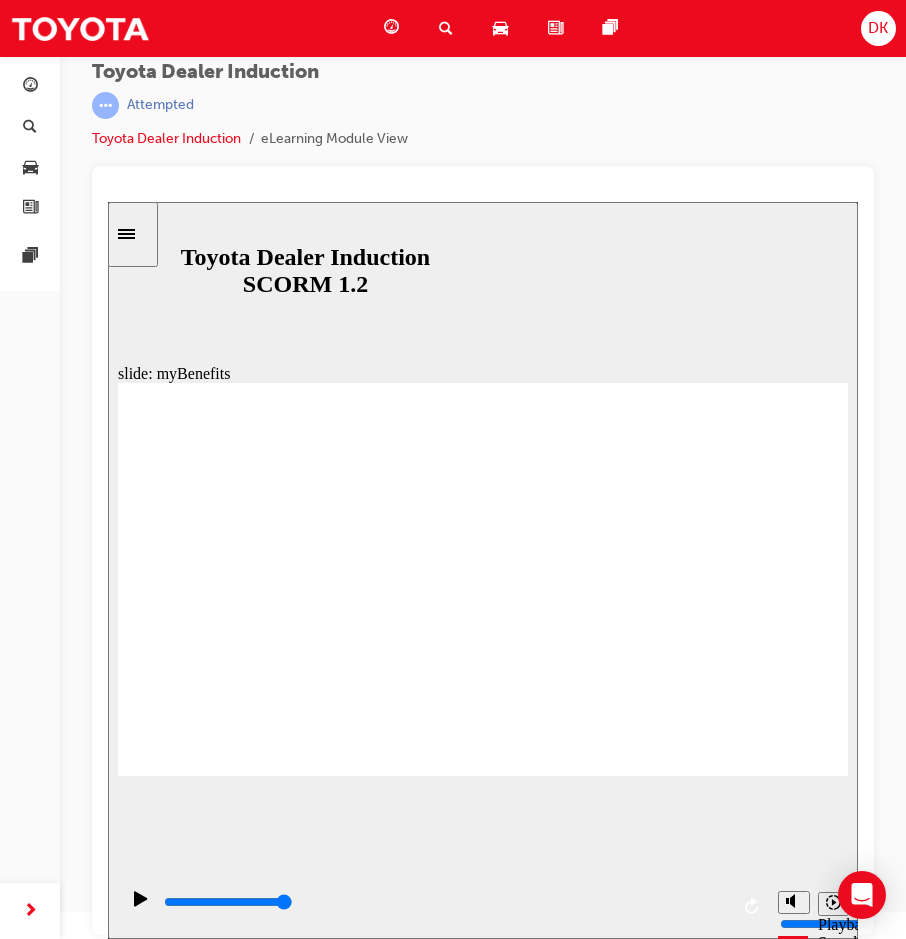 click 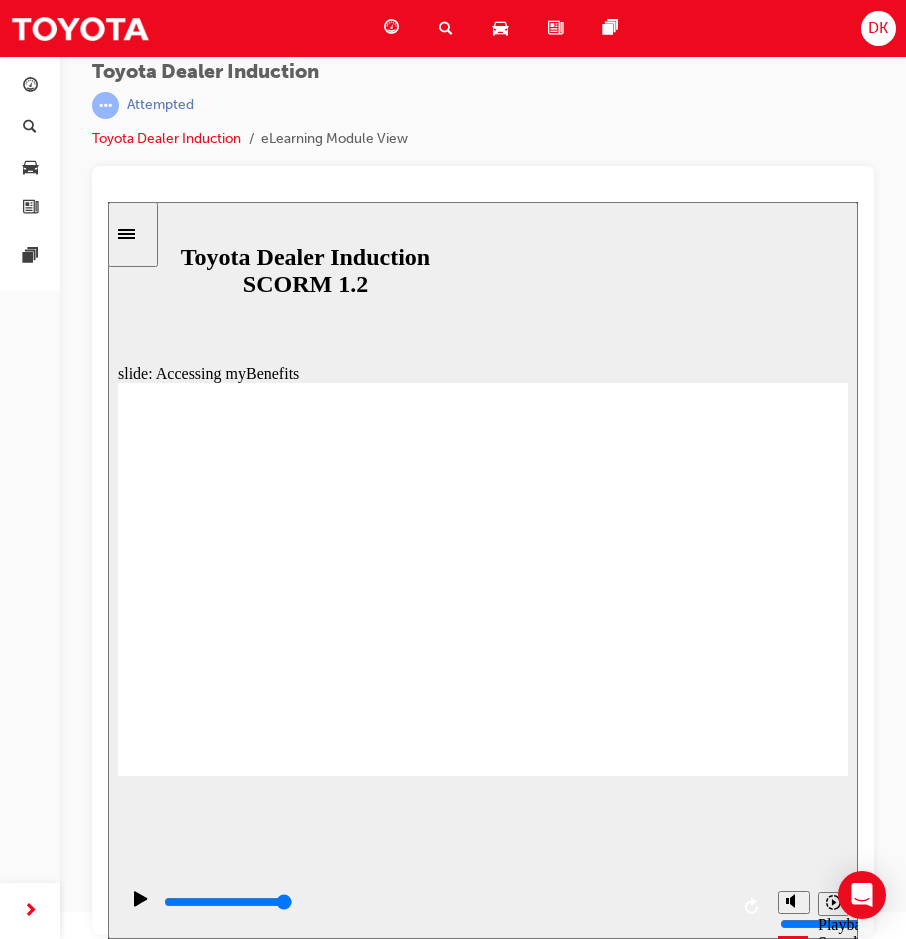 click 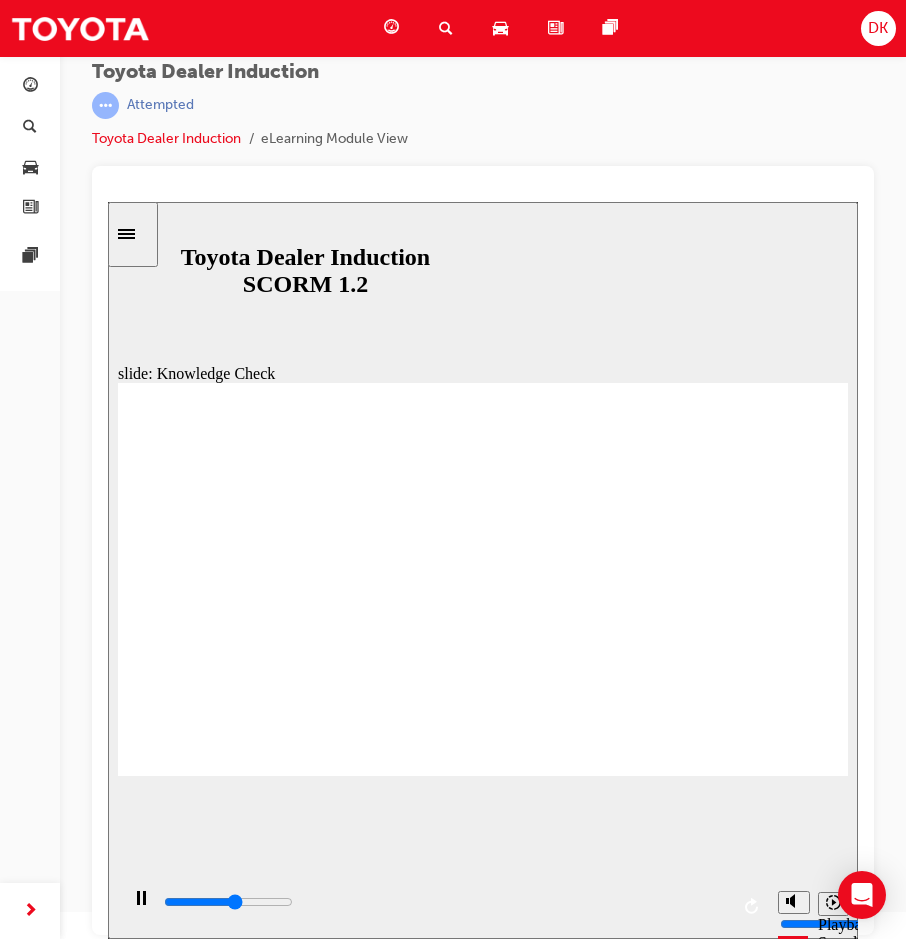 click at bounding box center (248, 1661) 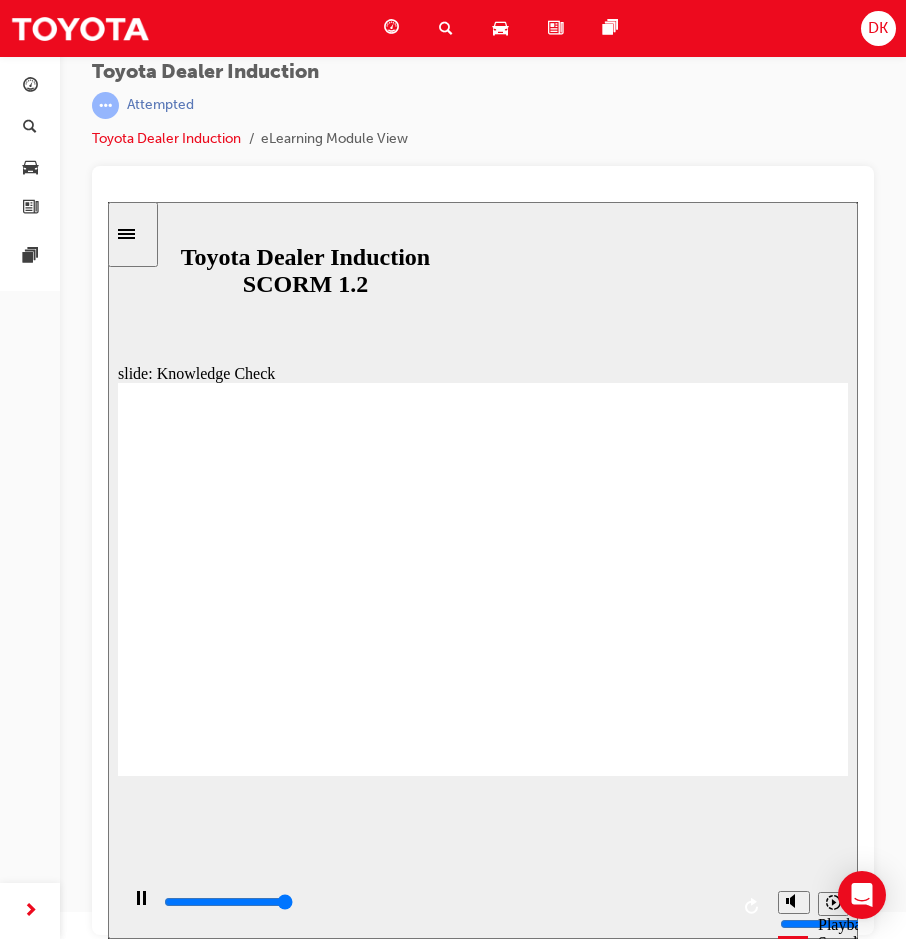 type on "5000" 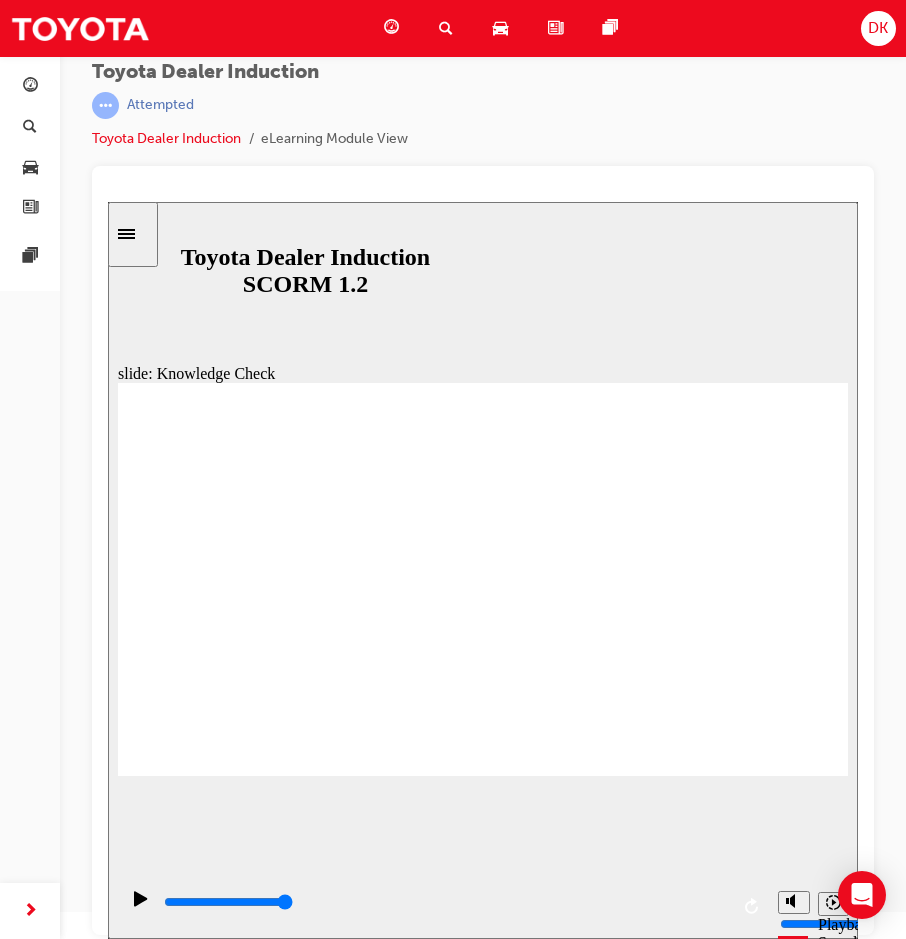 click at bounding box center [248, 1661] 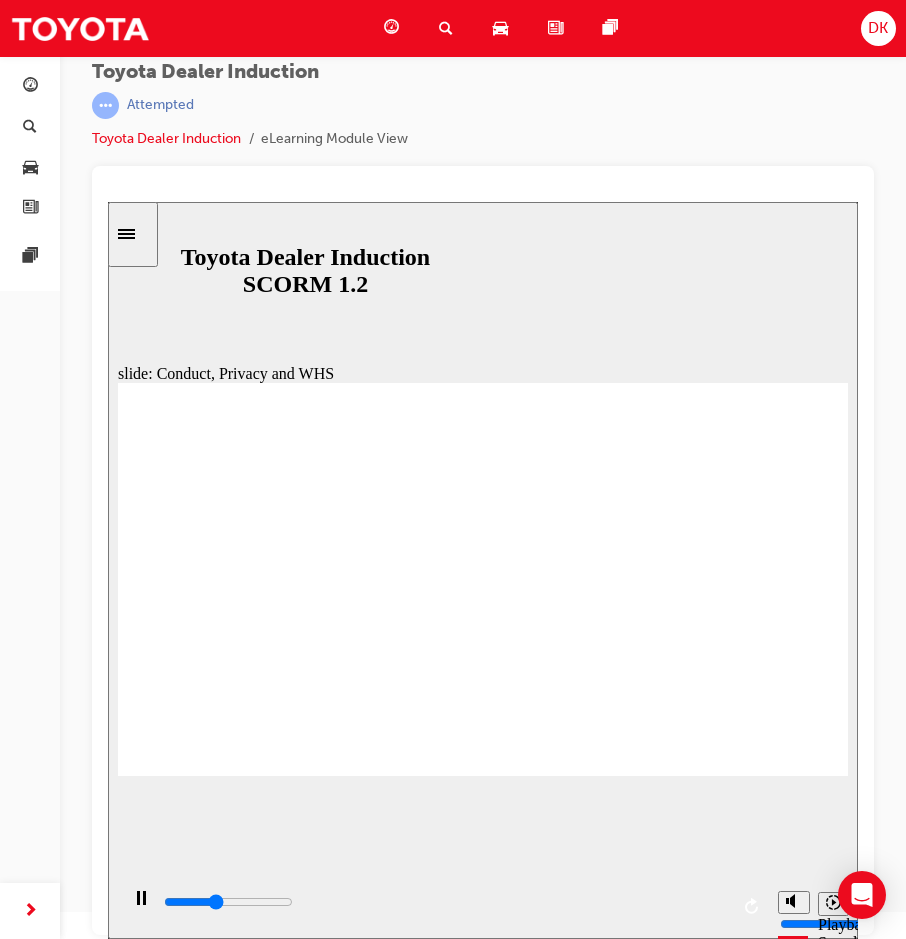 click 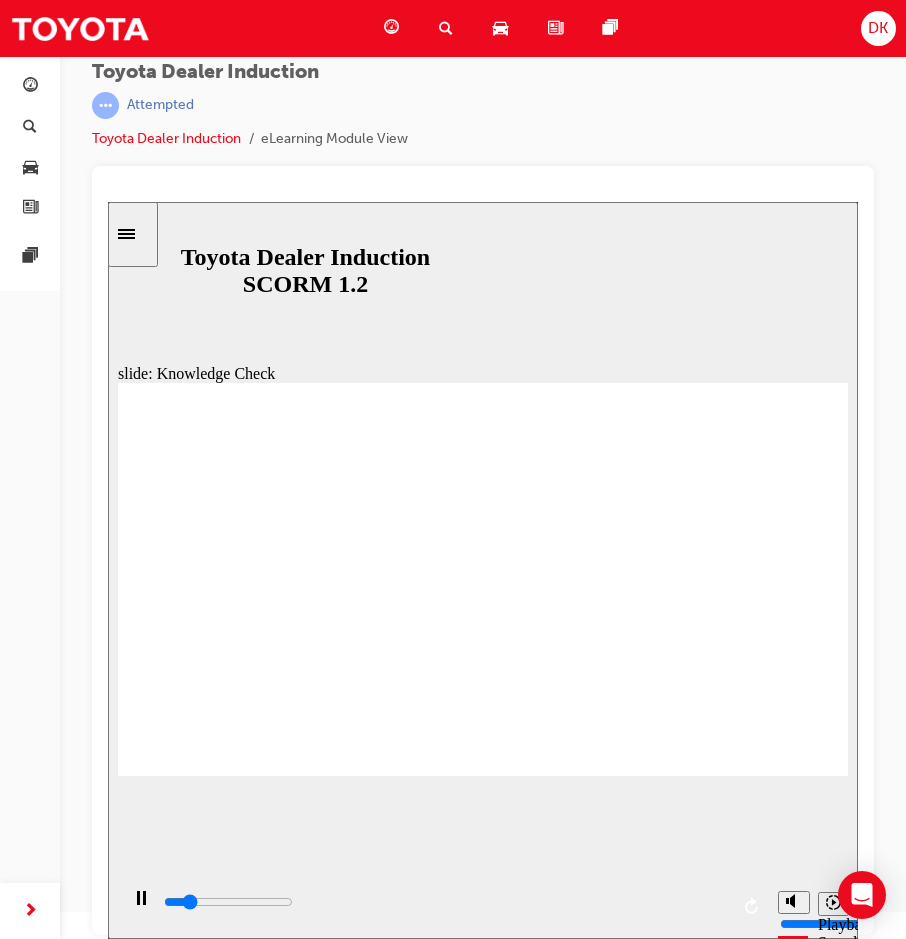 type on "800" 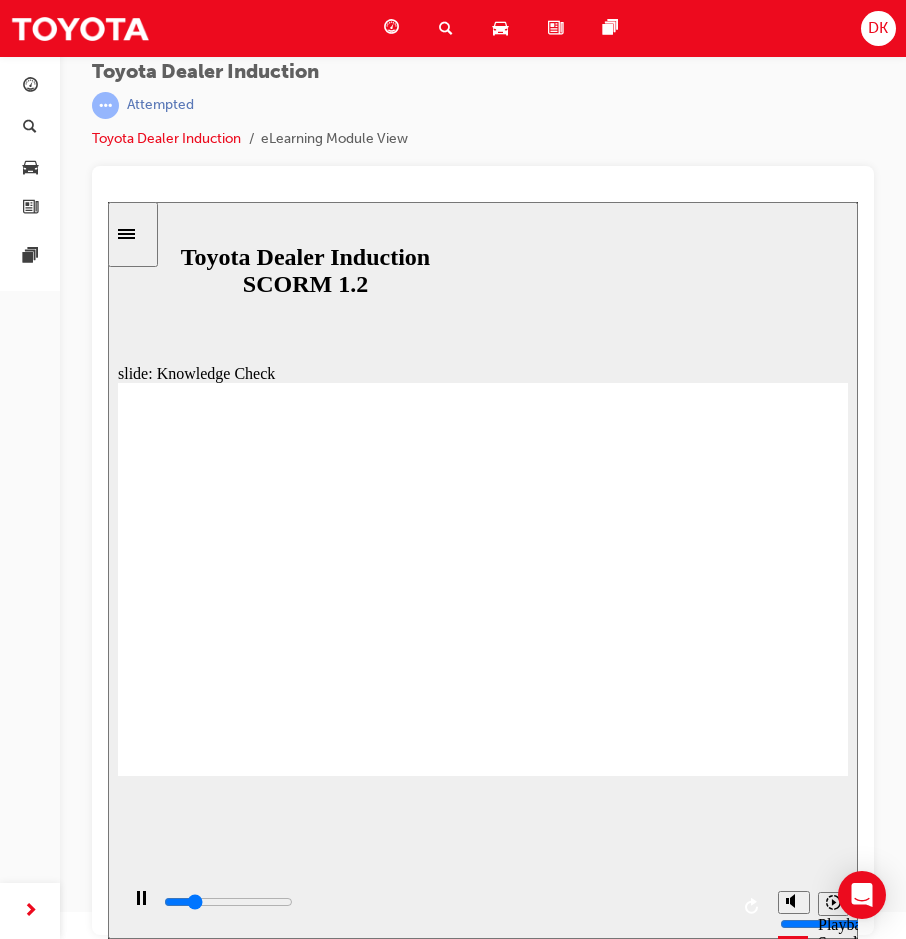 click at bounding box center (248, 1643) 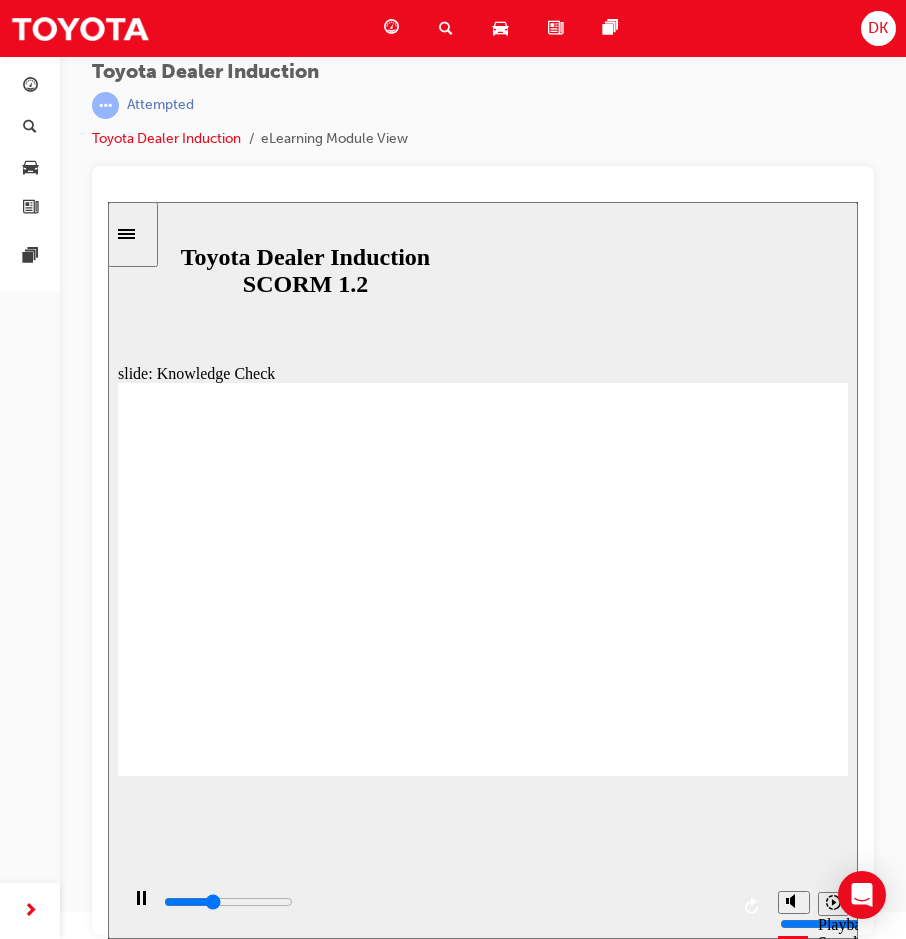 type on "1800" 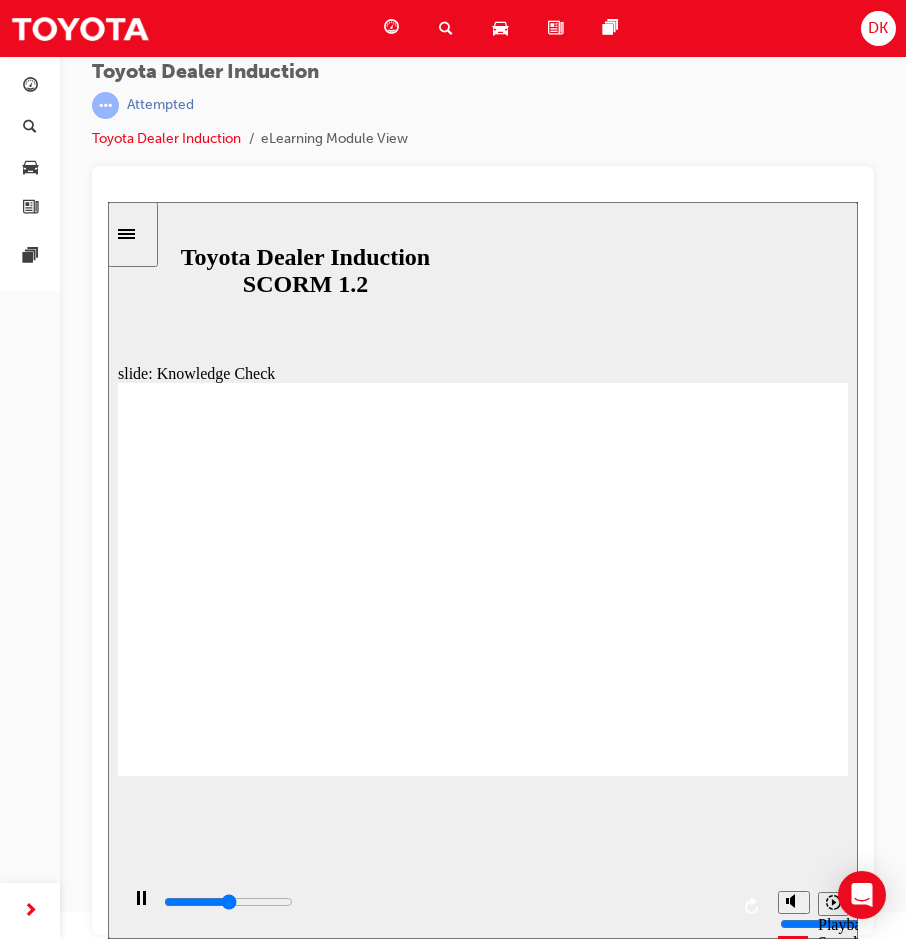 type on "2500" 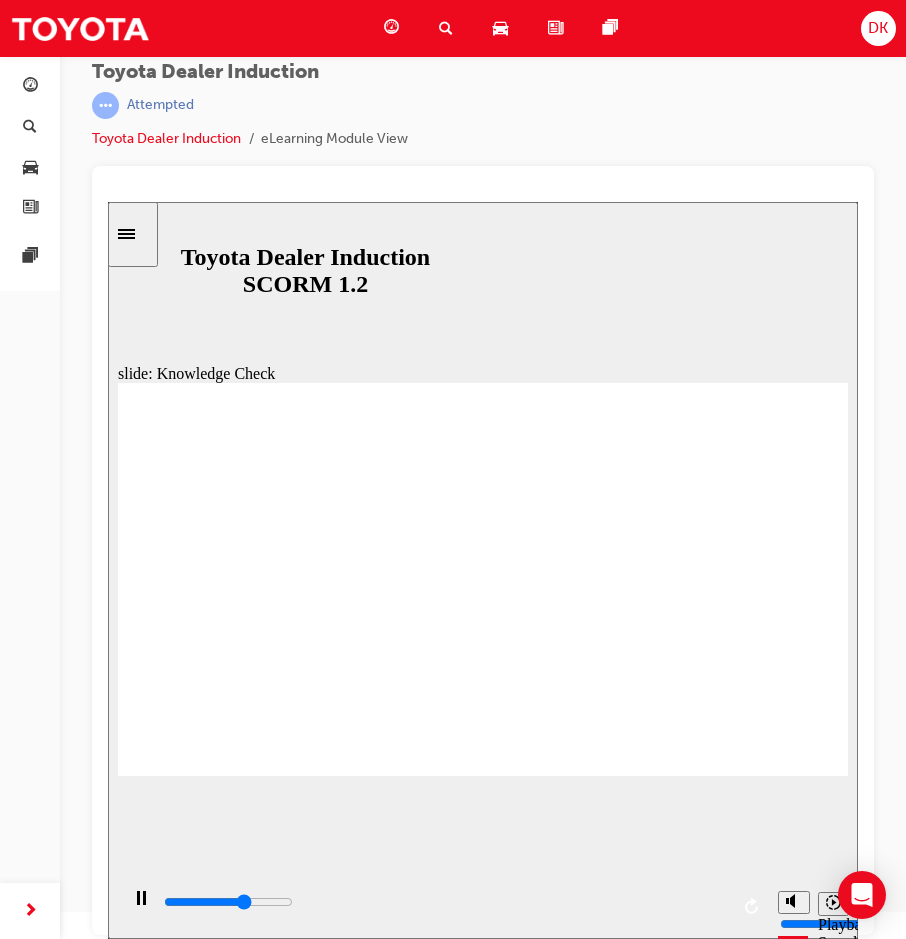 type on "3300" 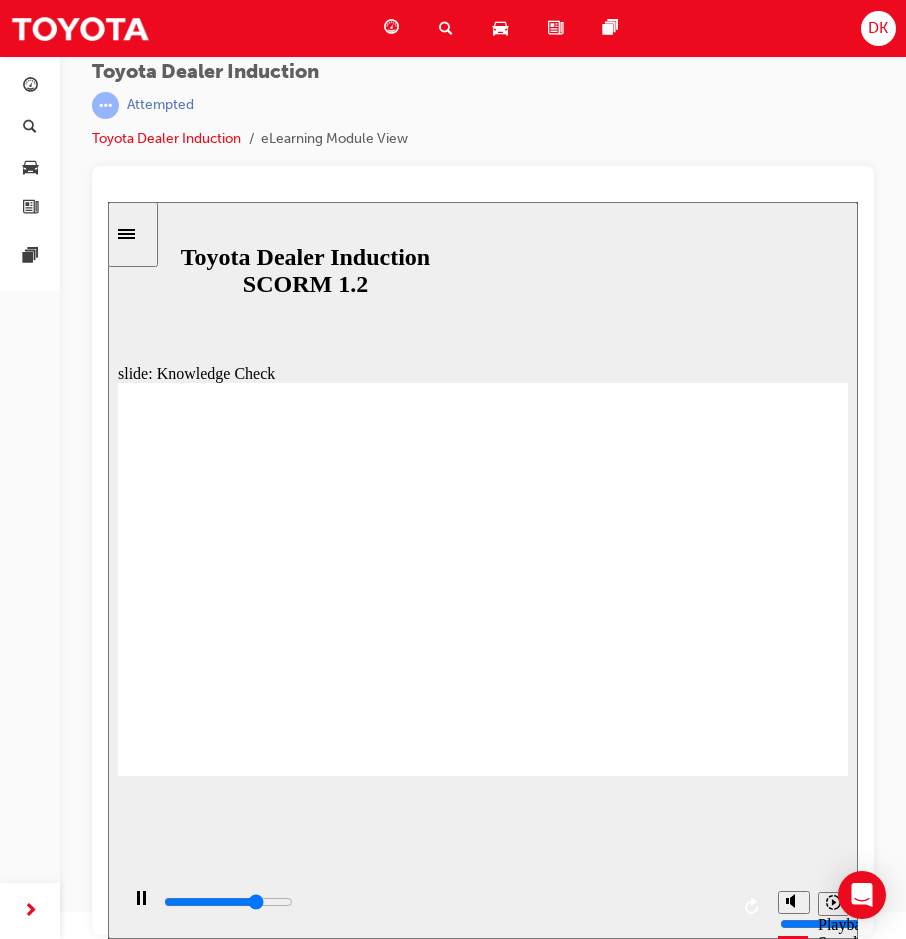 type on "3700" 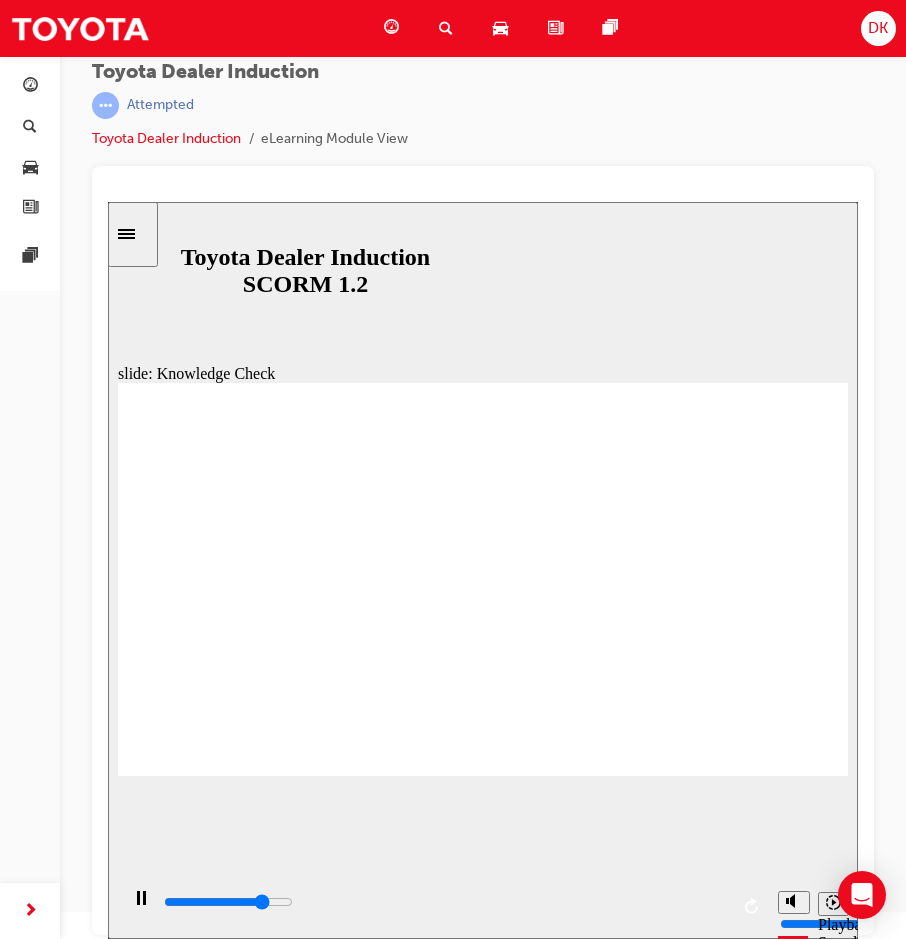 type on "4000" 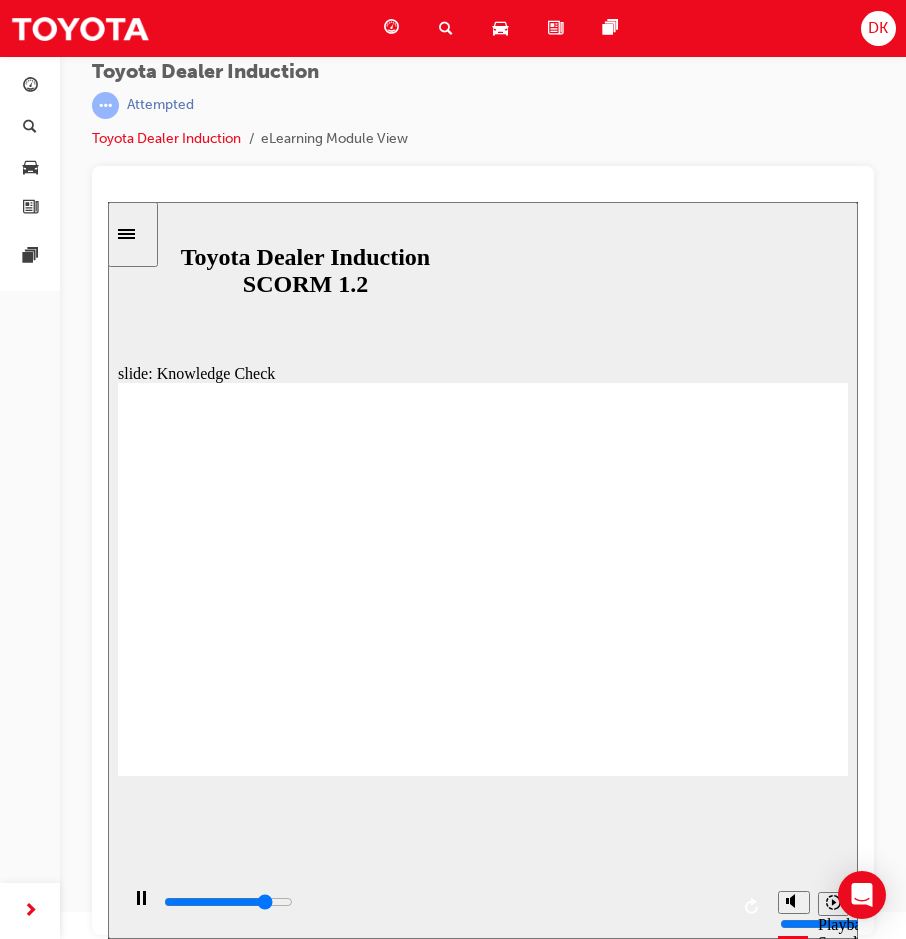 type on "4200" 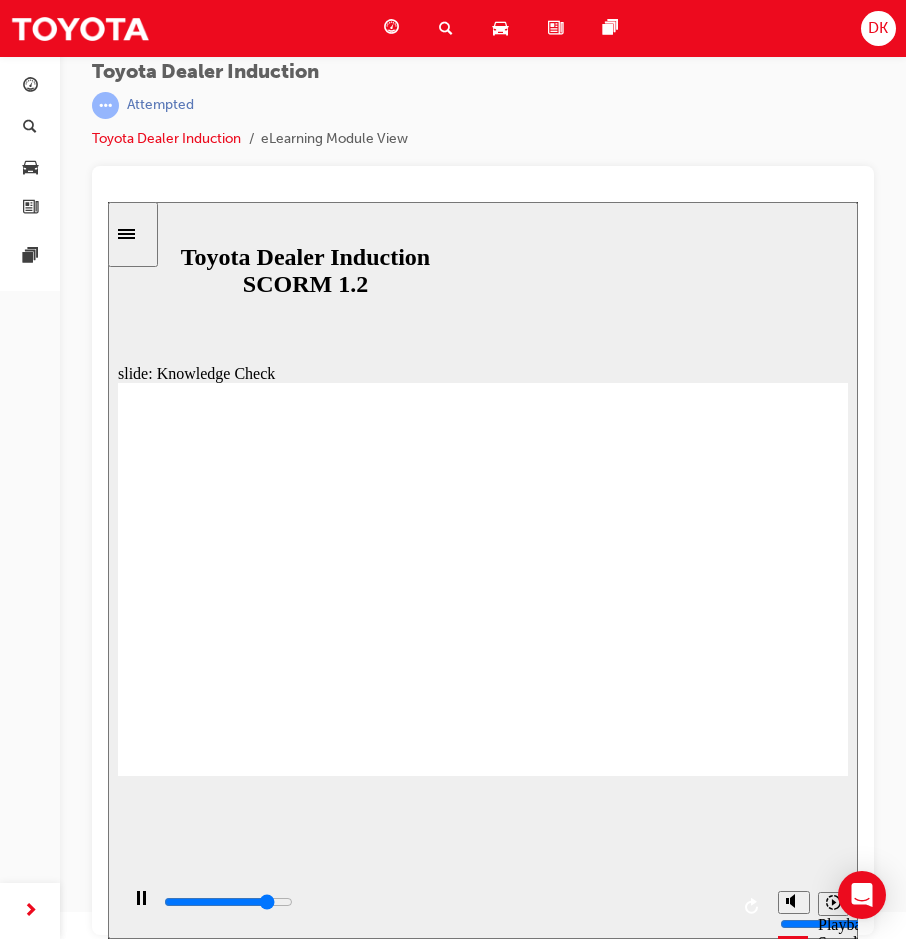 type on "4300" 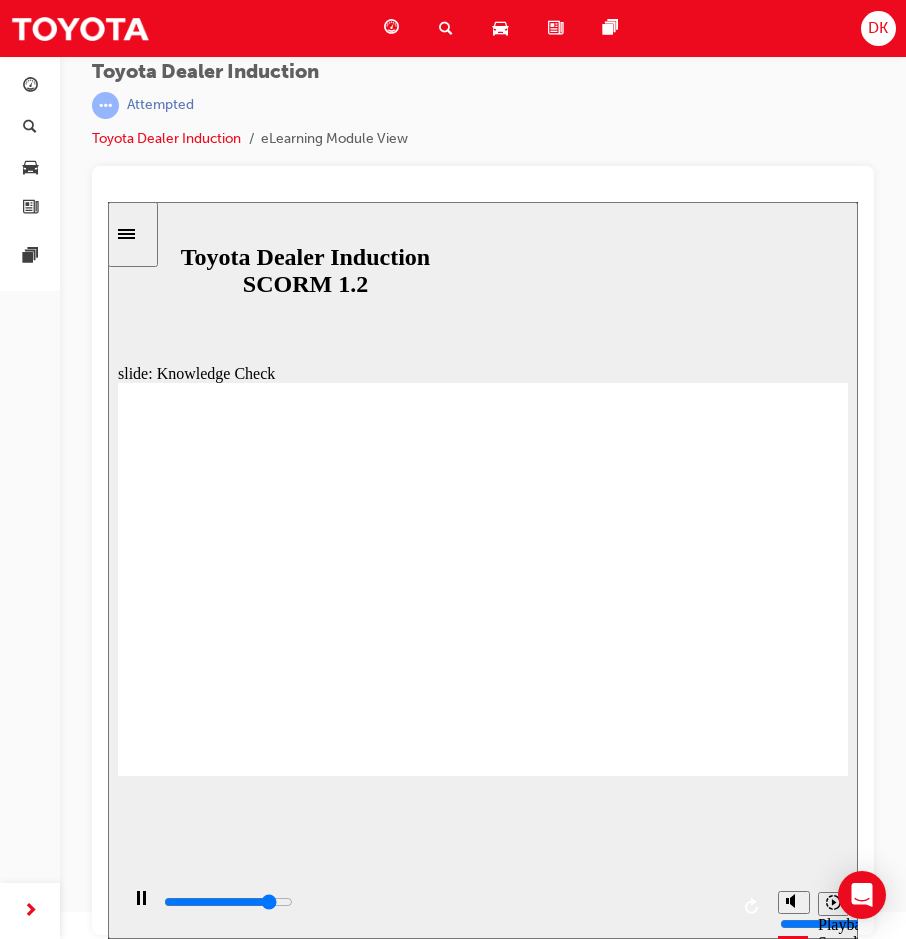 type on "TOYOTA" 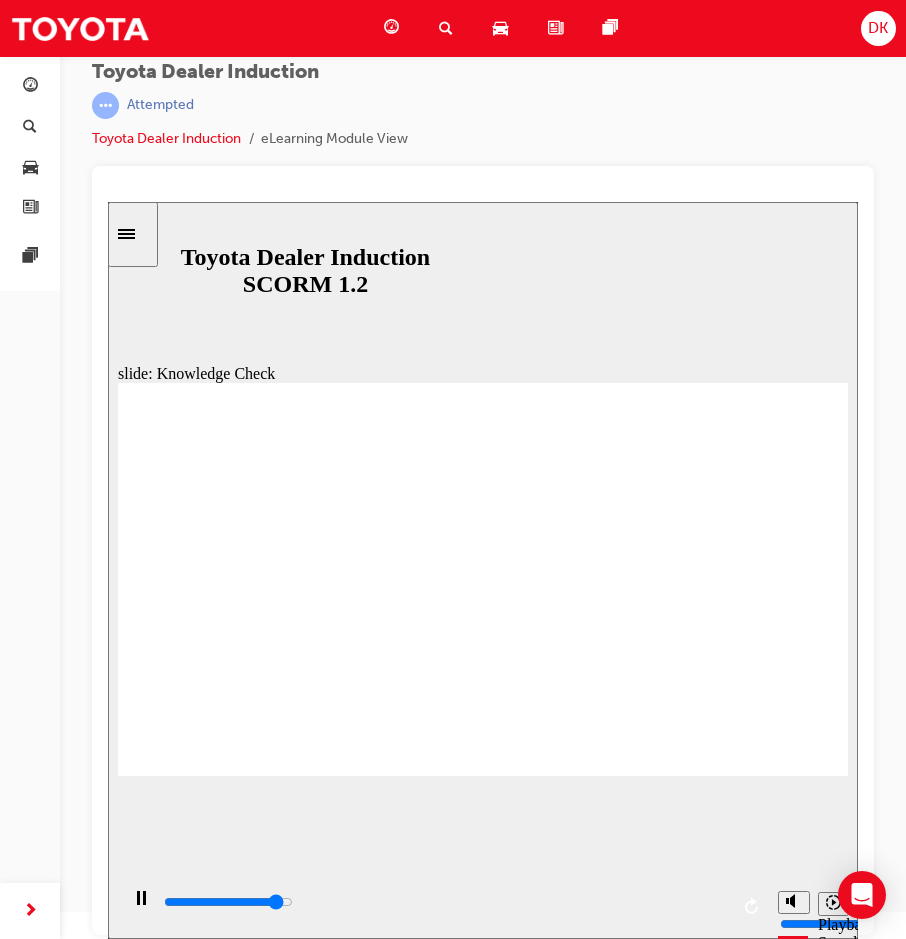 type on "4600" 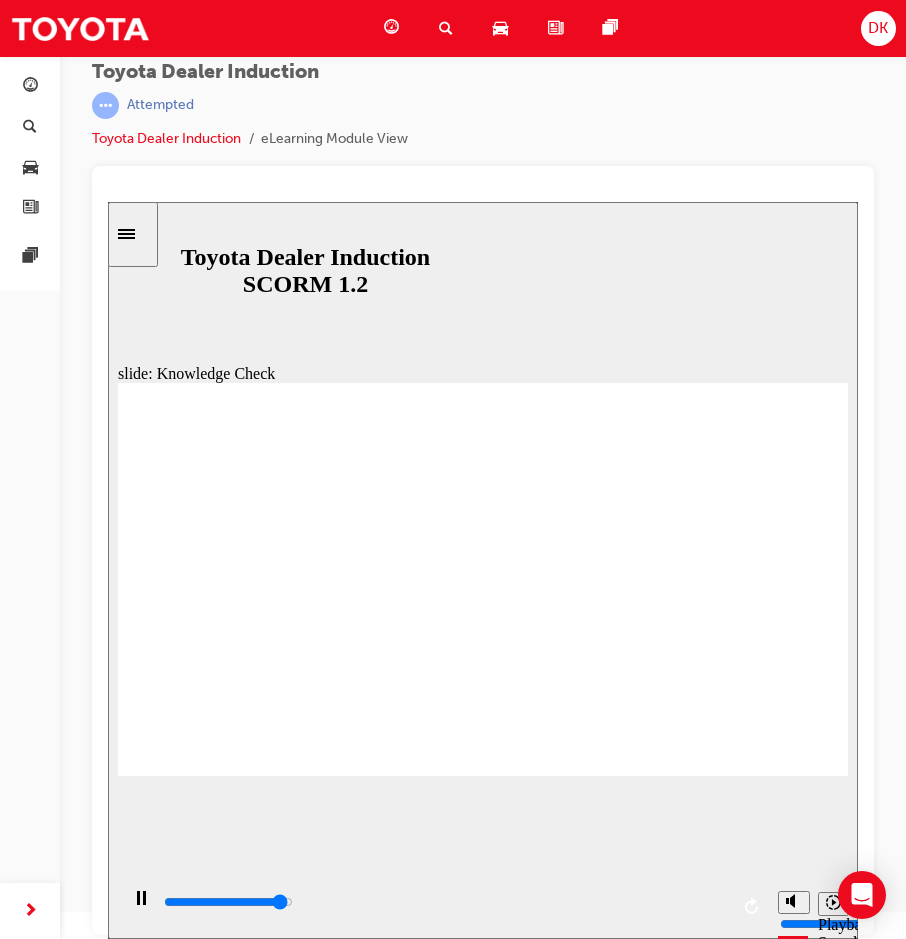 type on "4900" 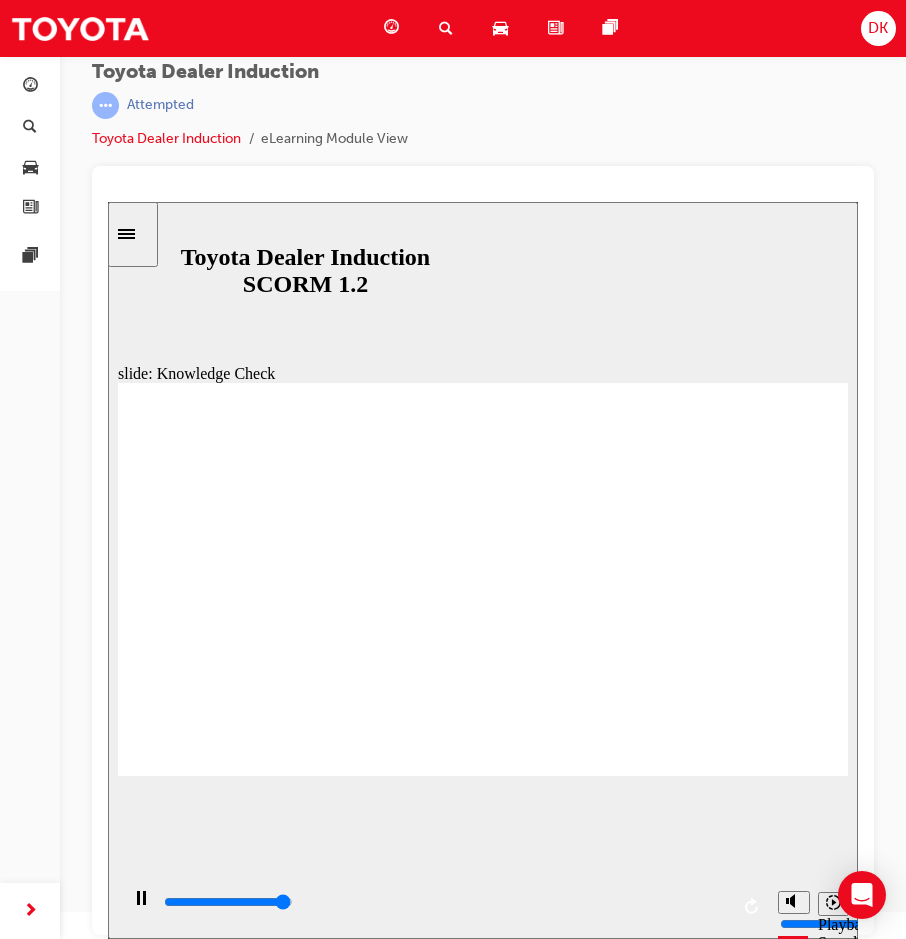 type on "TOYOTA EN" 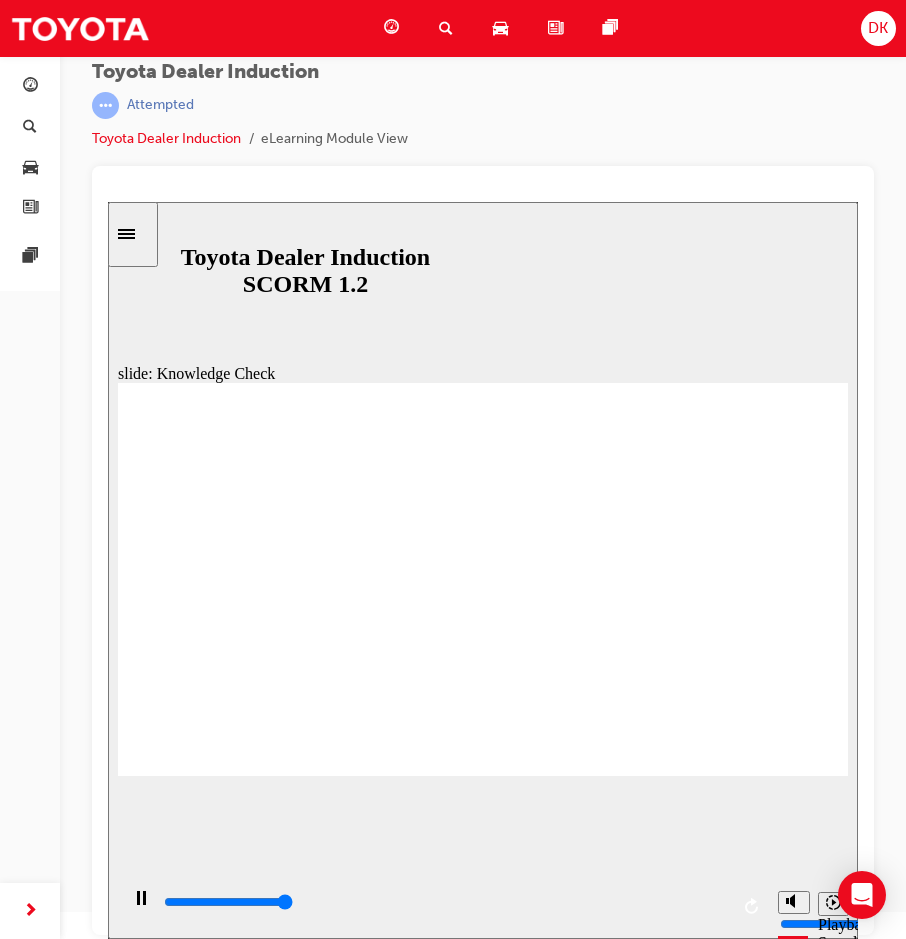 type on "5000" 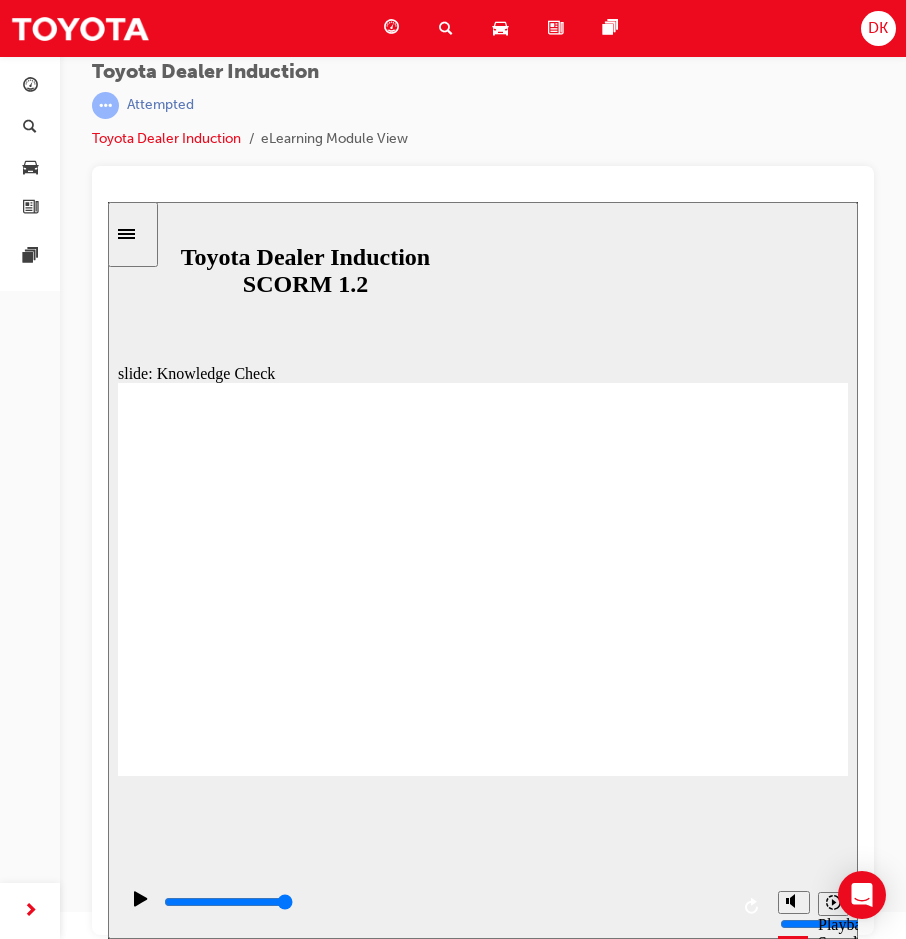 type on "TOYOTA ENA" 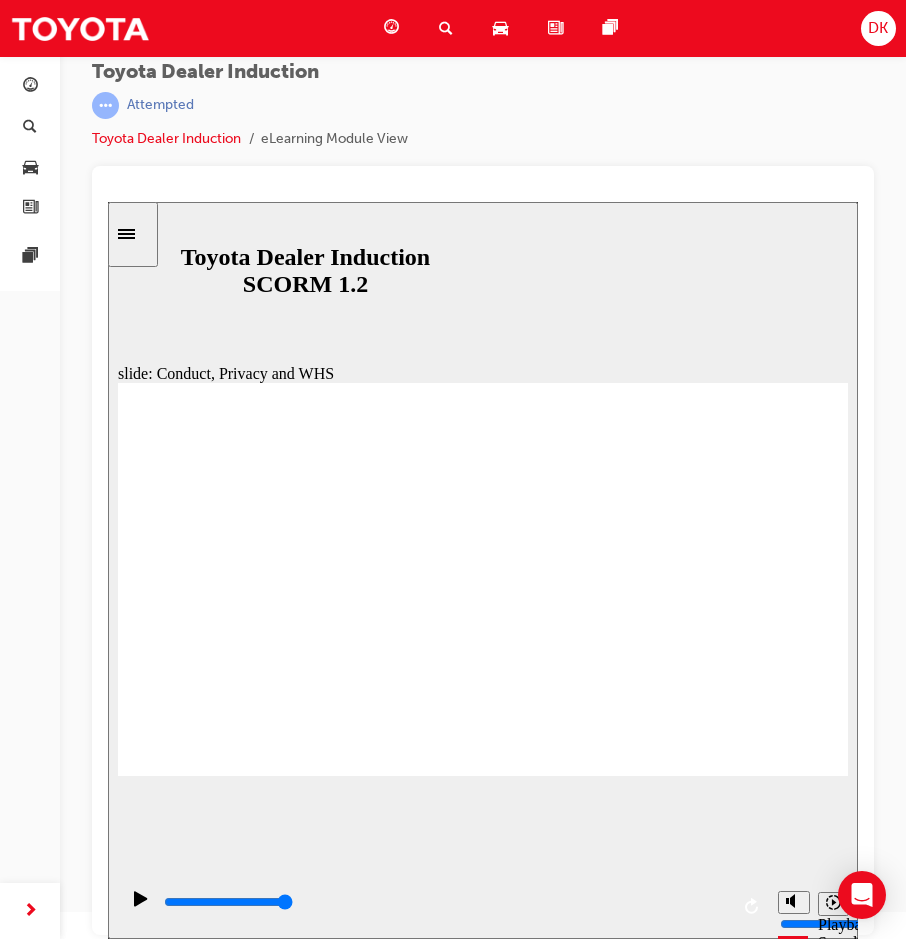 click 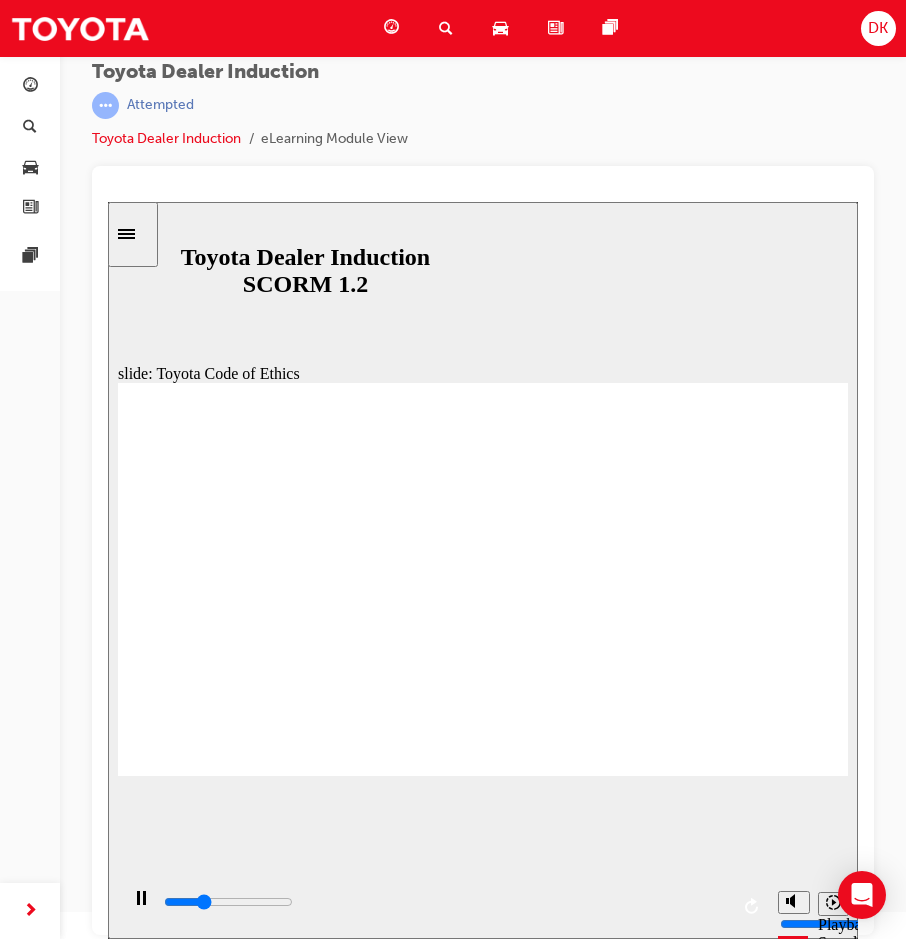 drag, startPoint x: 343, startPoint y: 564, endPoint x: 353, endPoint y: 562, distance: 10.198039 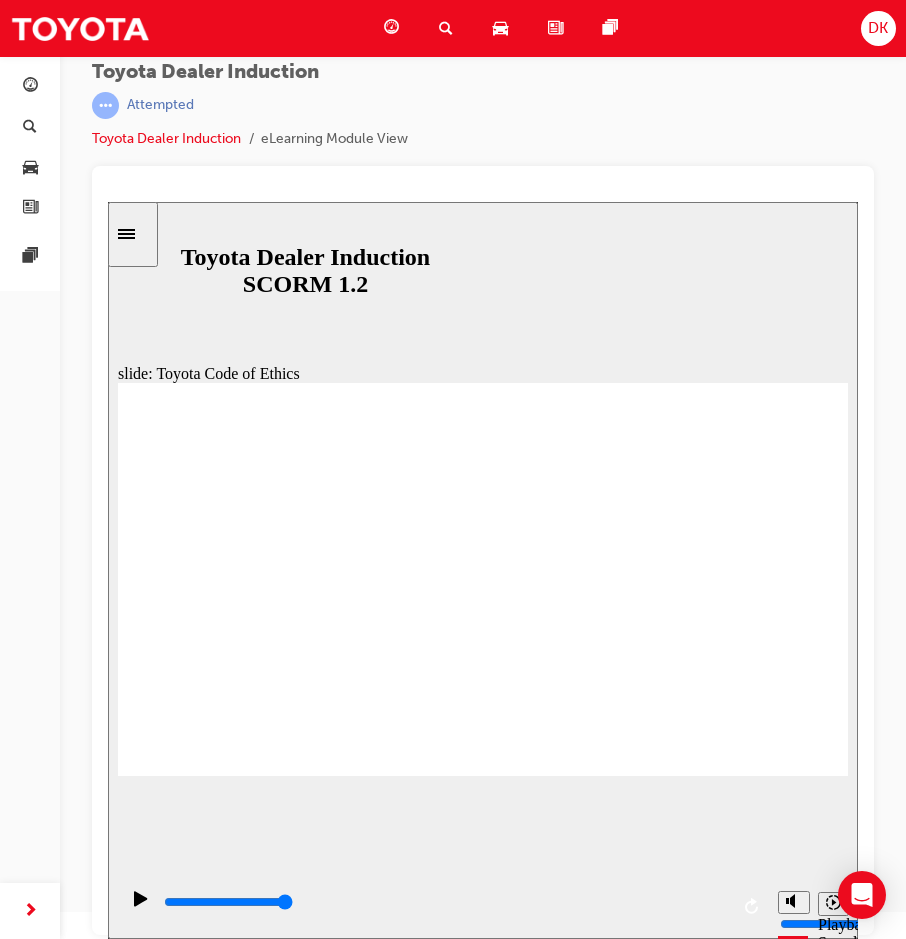 click 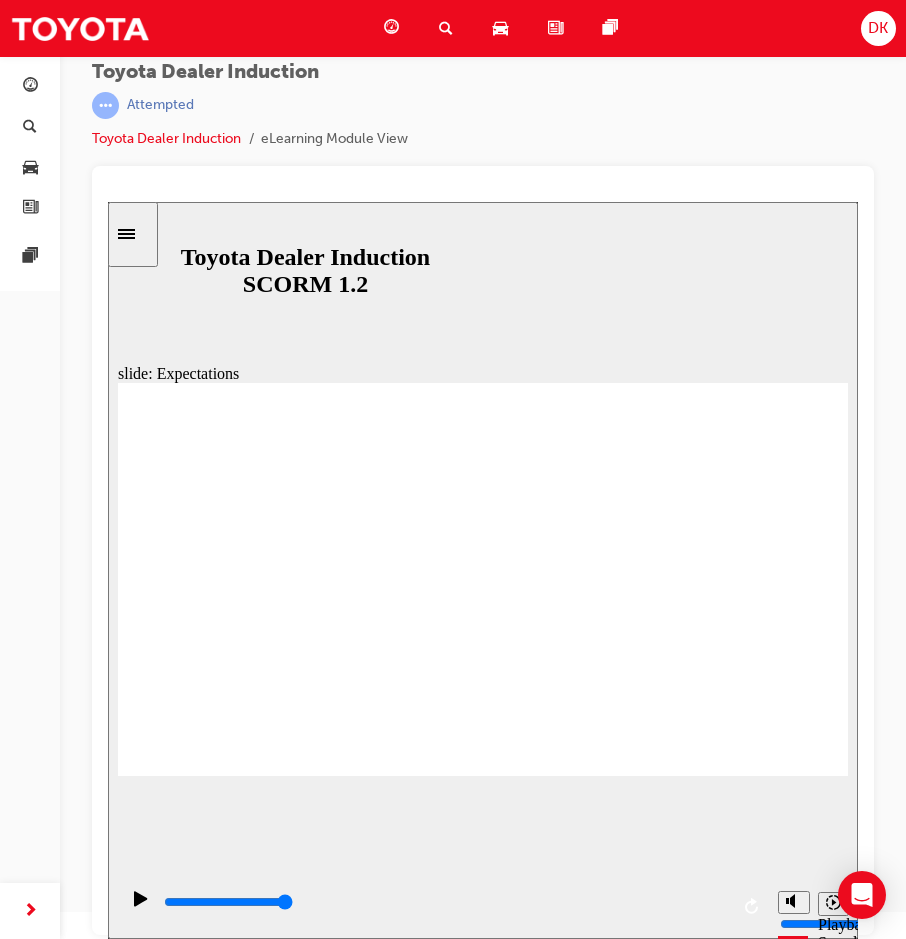 click 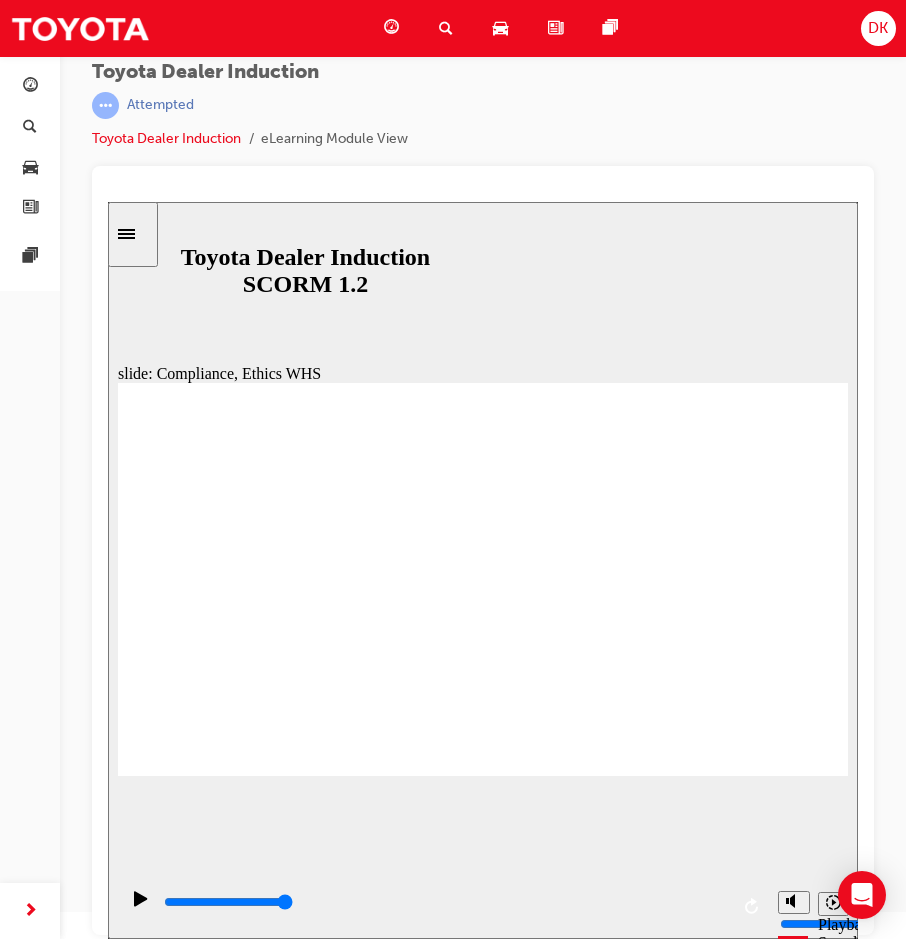 click 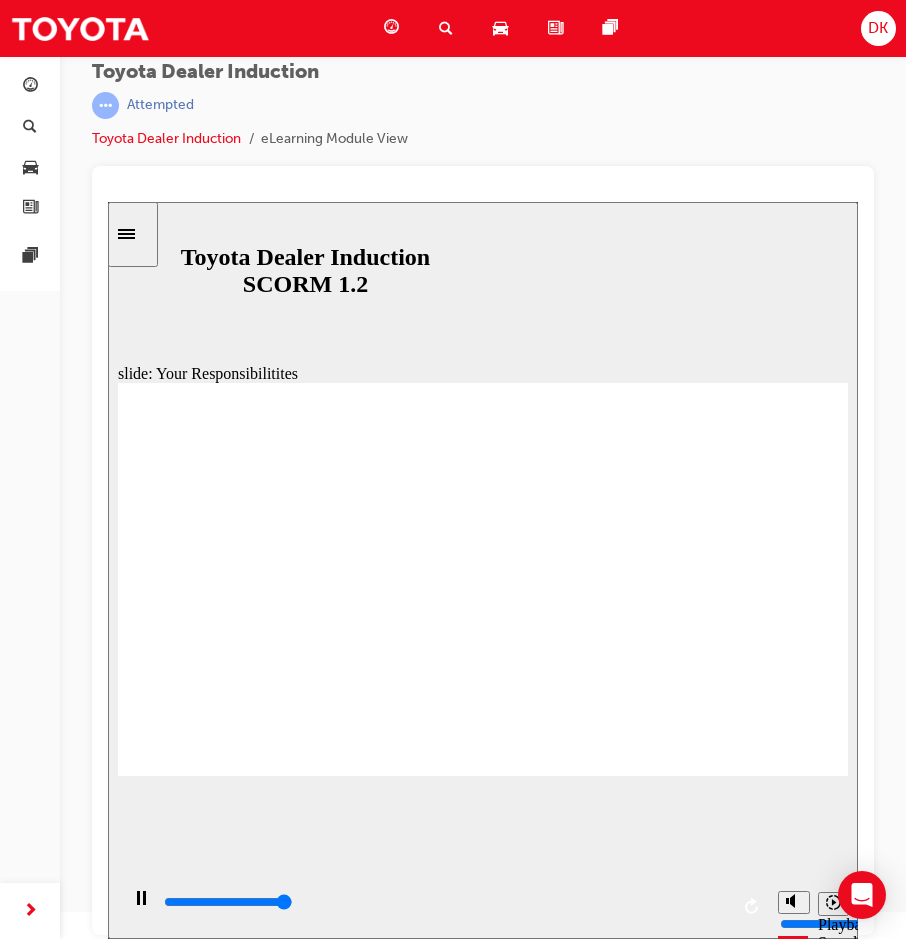 type on "8400" 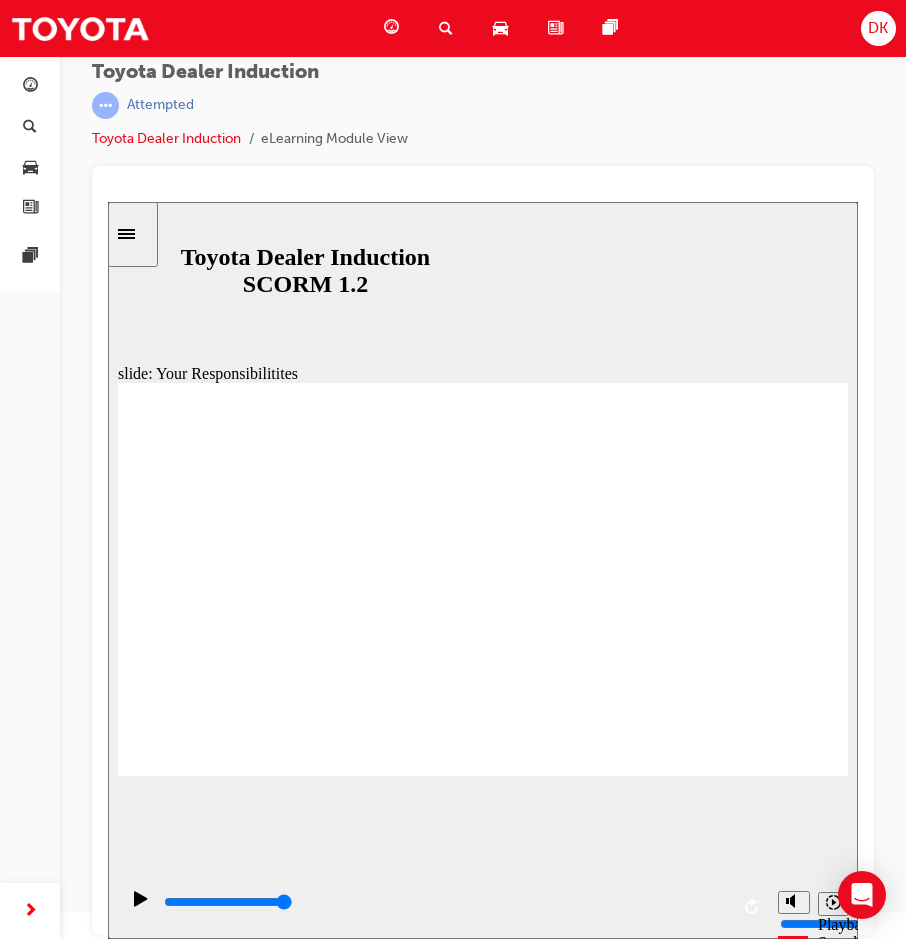 checkbox on "true" 